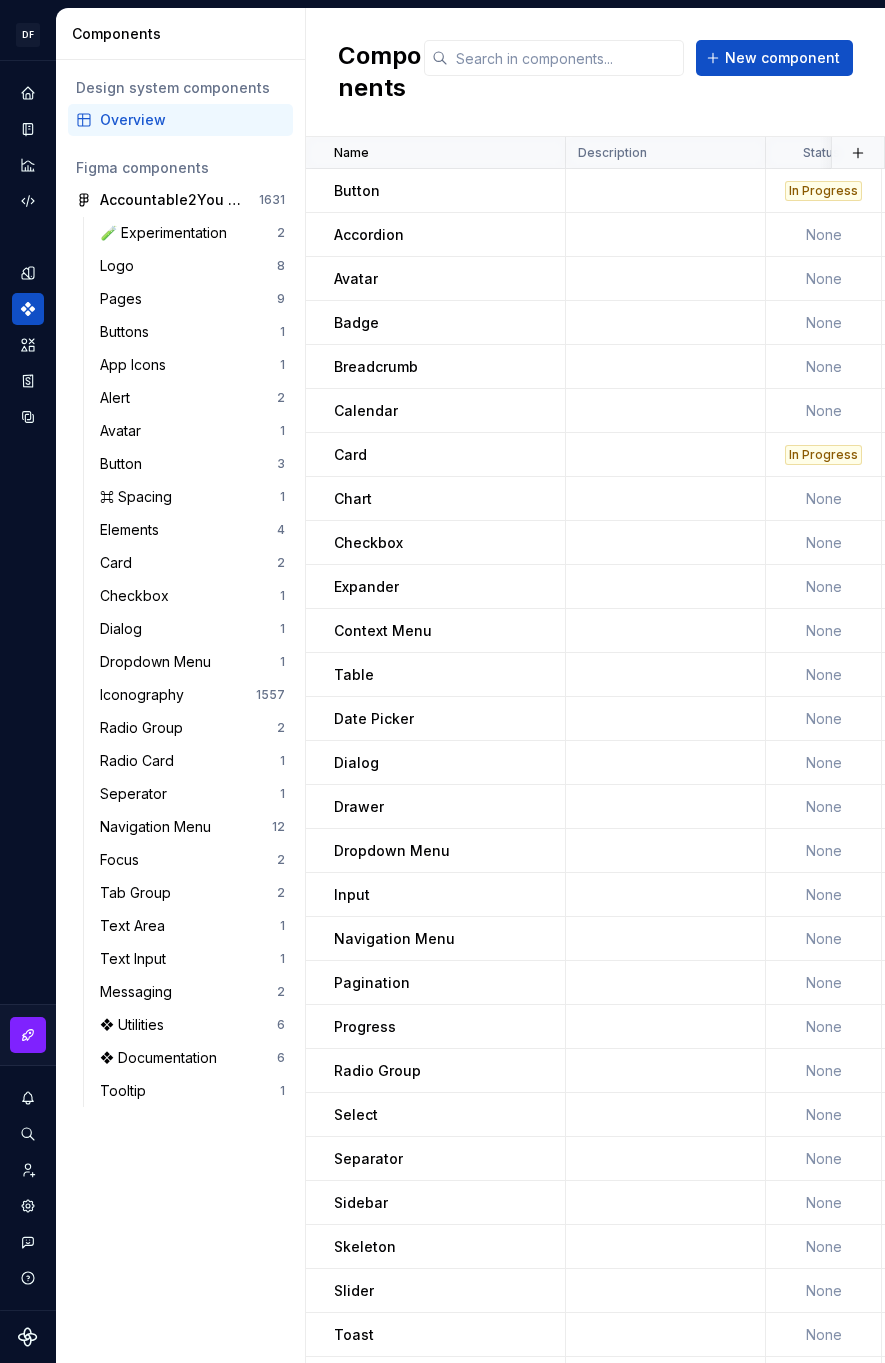 scroll, scrollTop: 0, scrollLeft: 0, axis: both 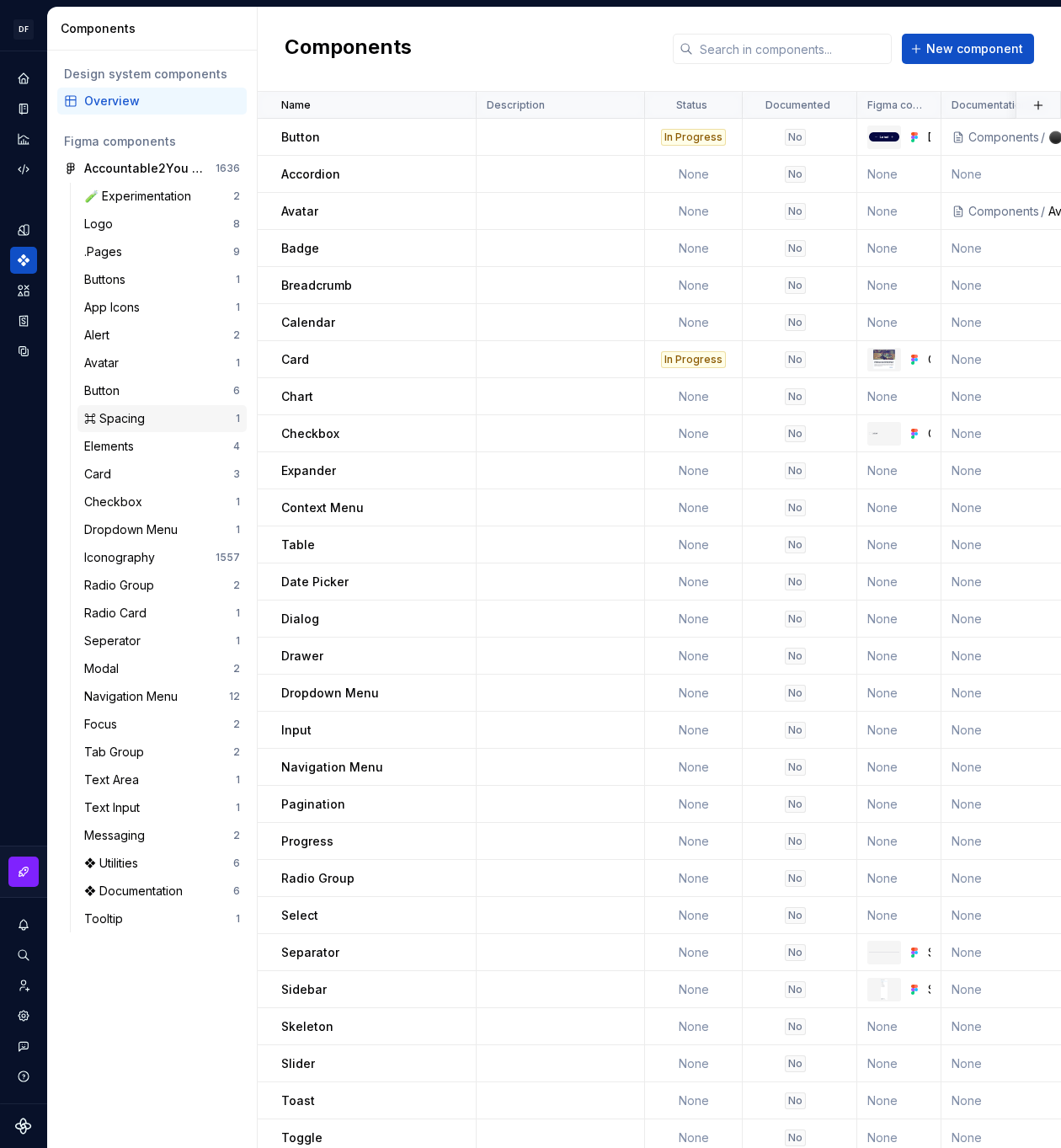 click on "⌘ Spacing" at bounding box center [118, 419] 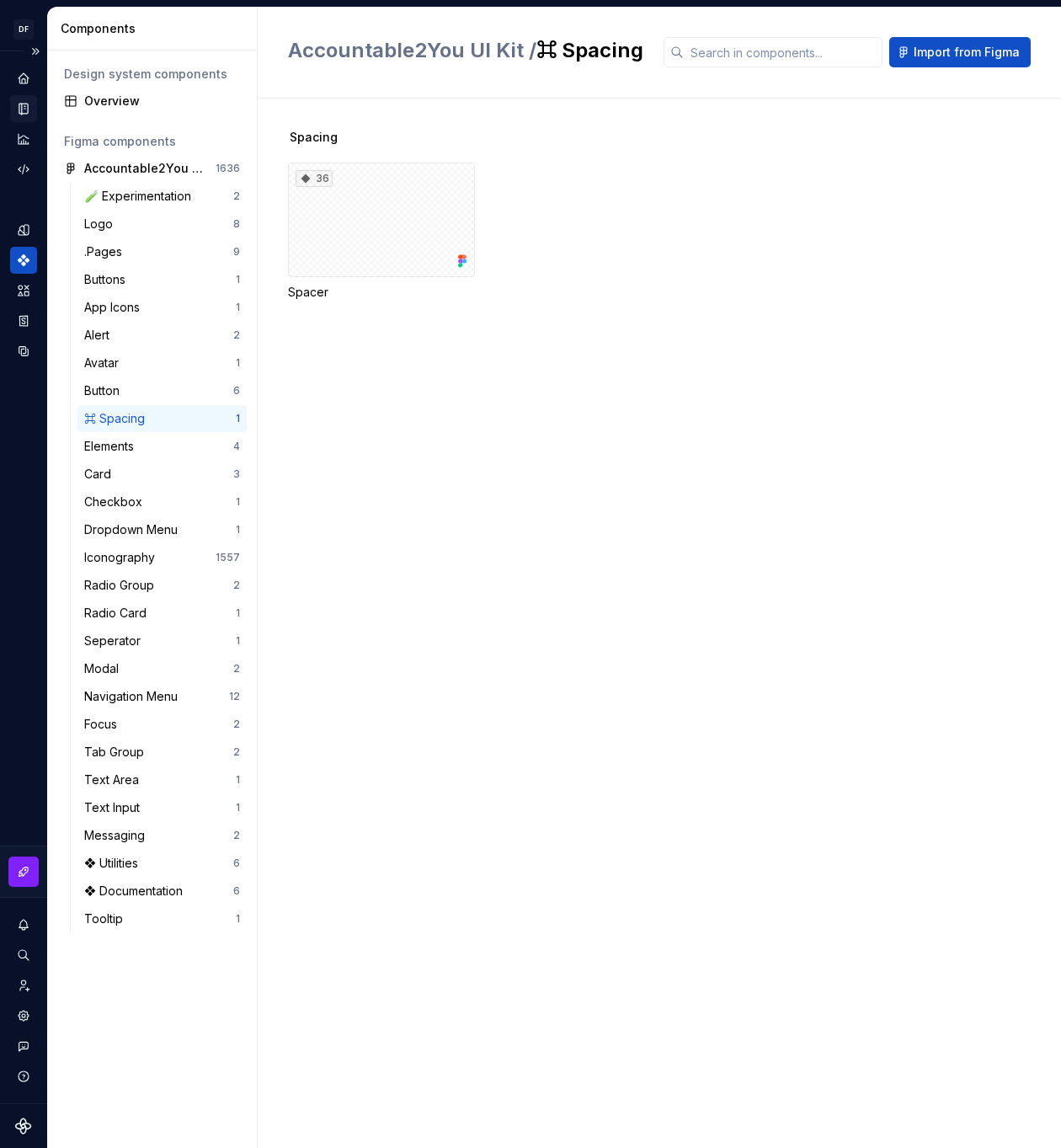 click 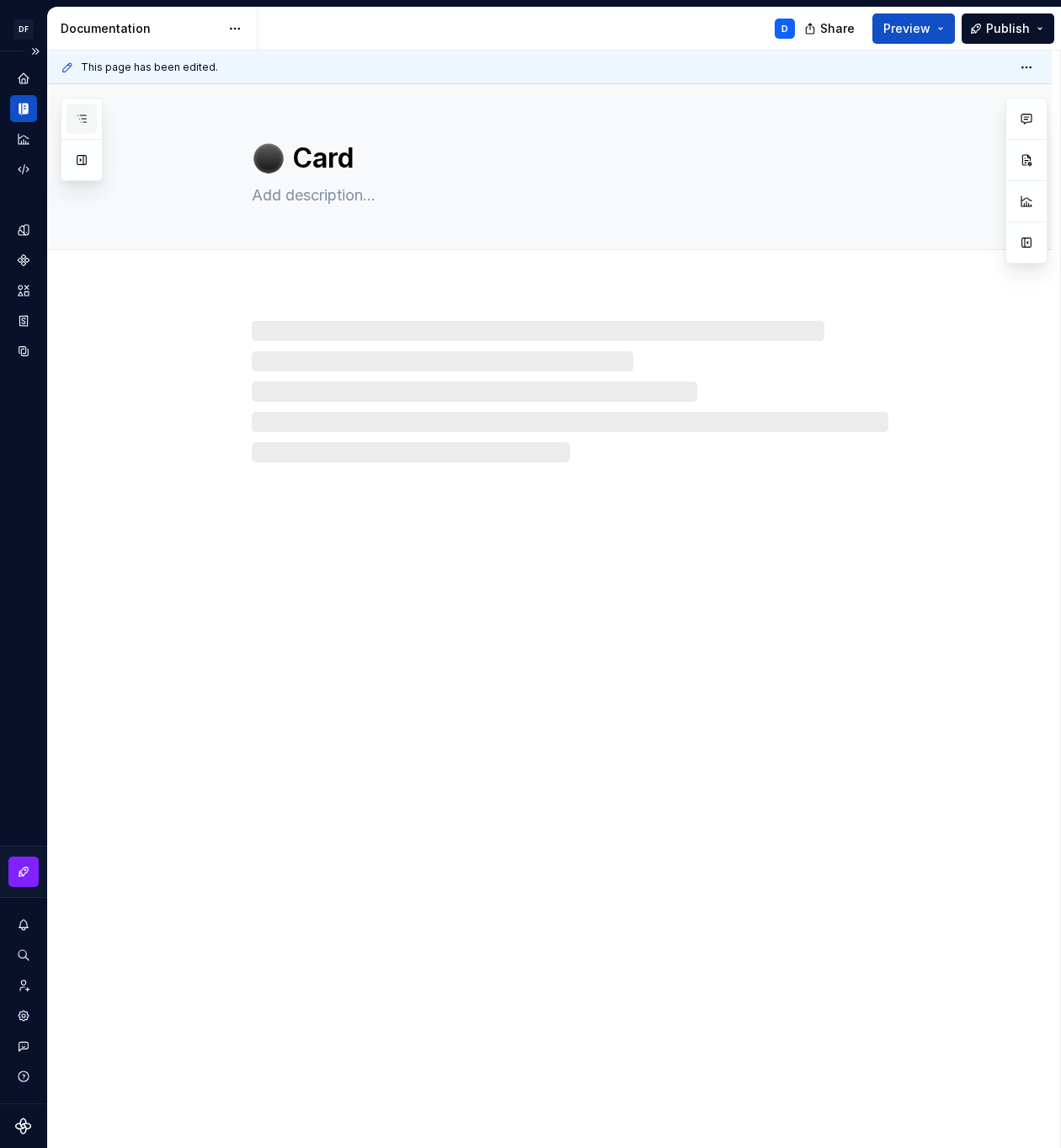 click at bounding box center [82, 119] 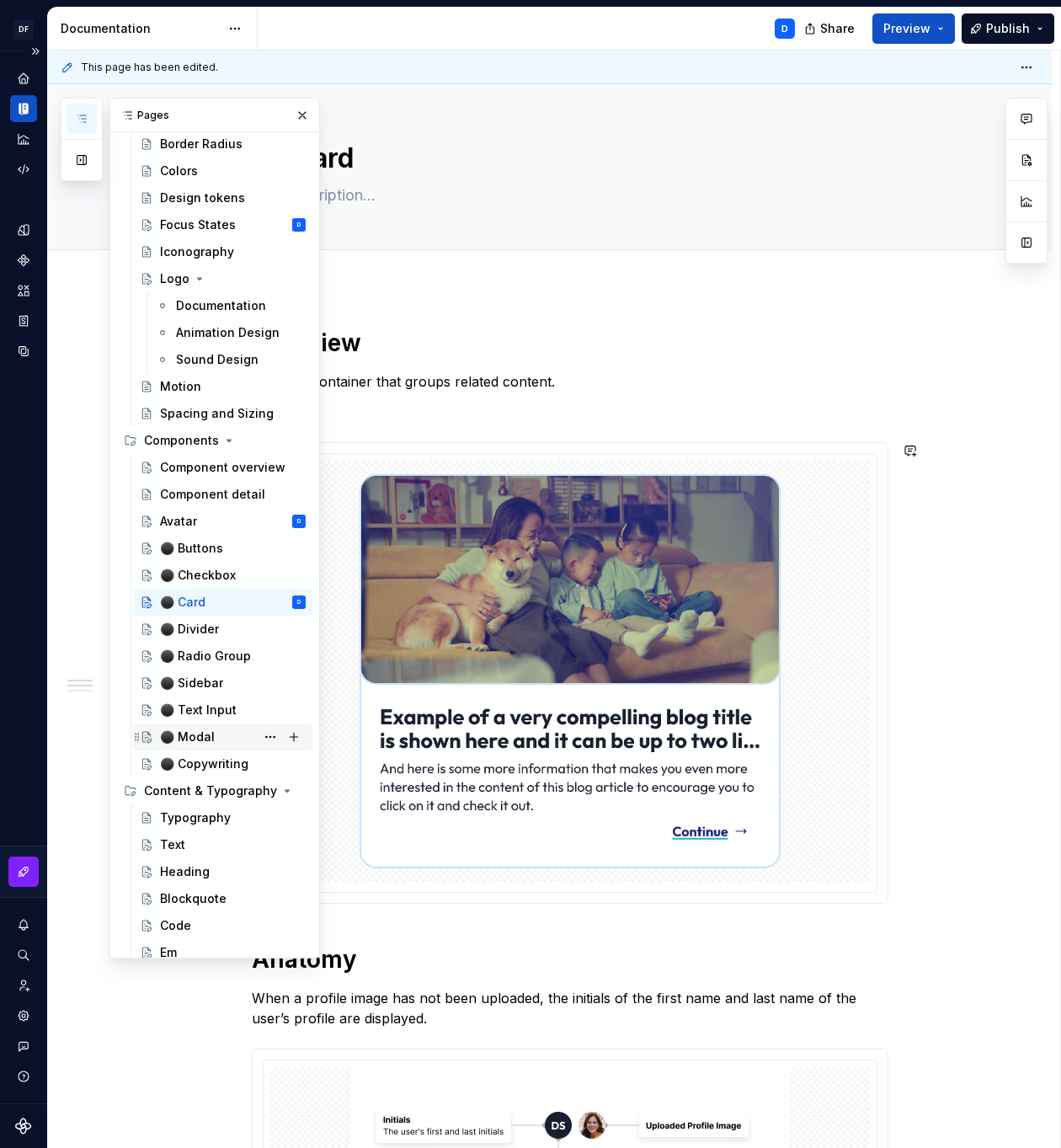 scroll, scrollTop: 0, scrollLeft: 0, axis: both 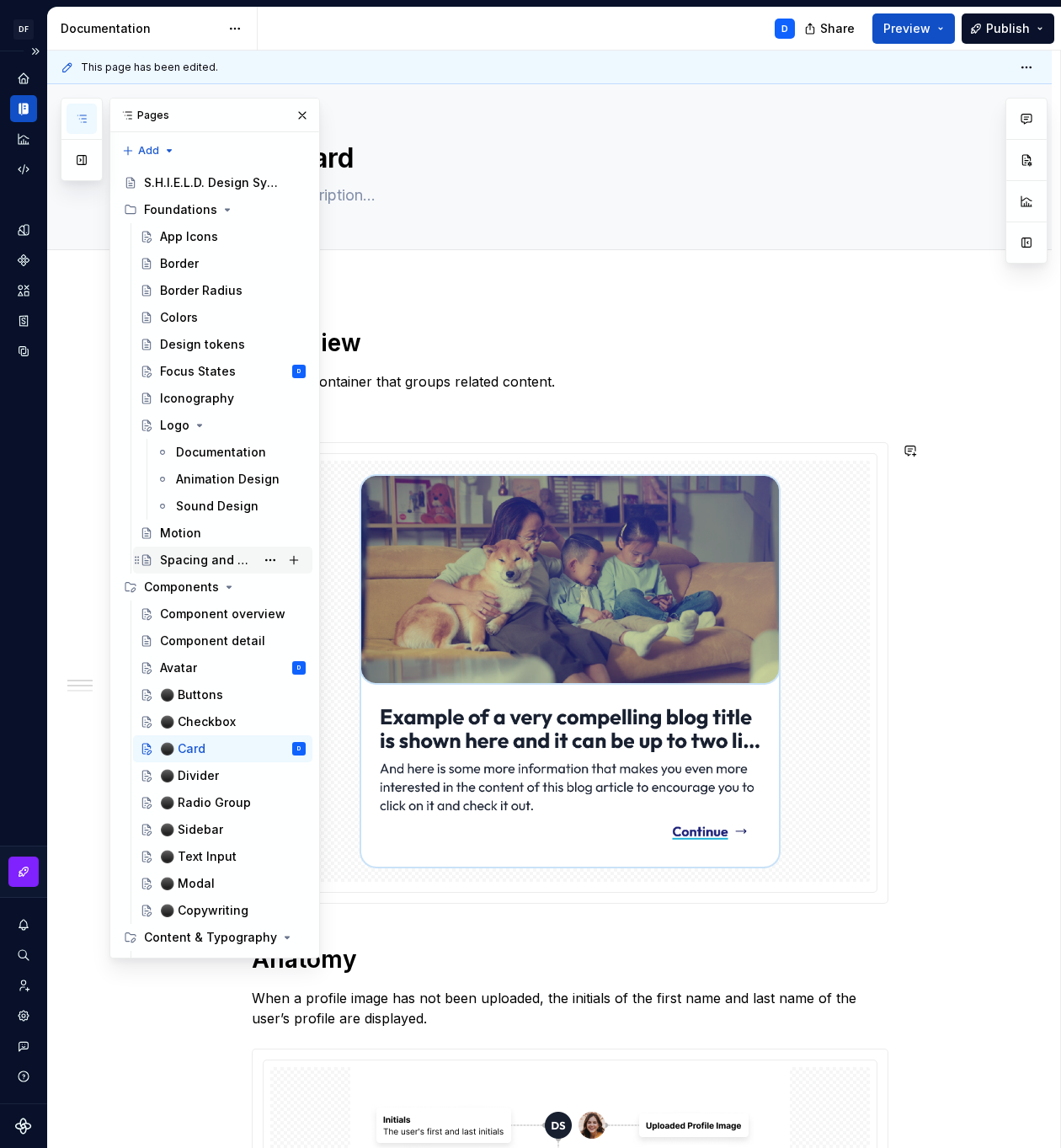 click on "Spacing and Sizing" at bounding box center (207, 560) 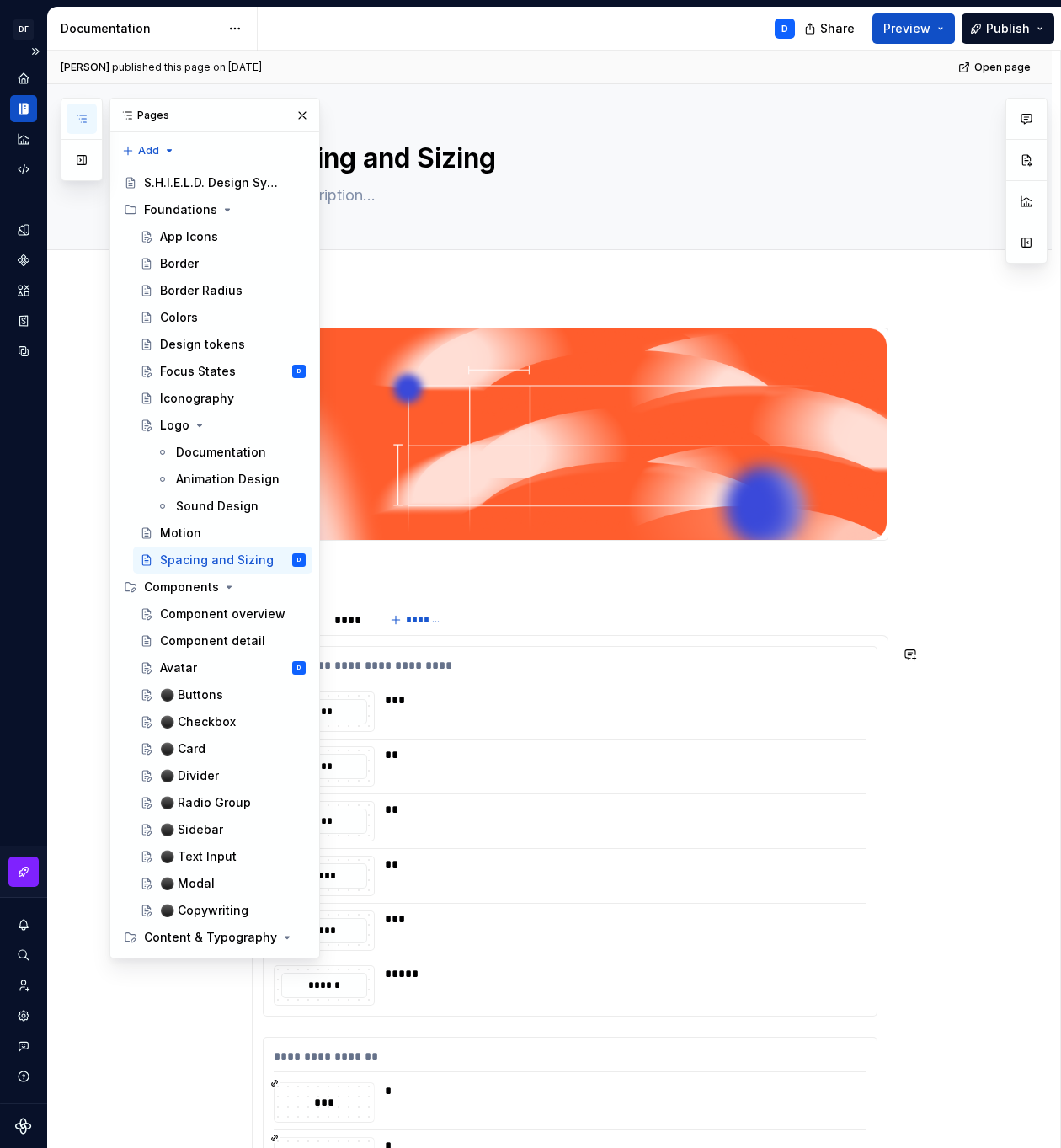 click on "**********" at bounding box center [549, 1376] 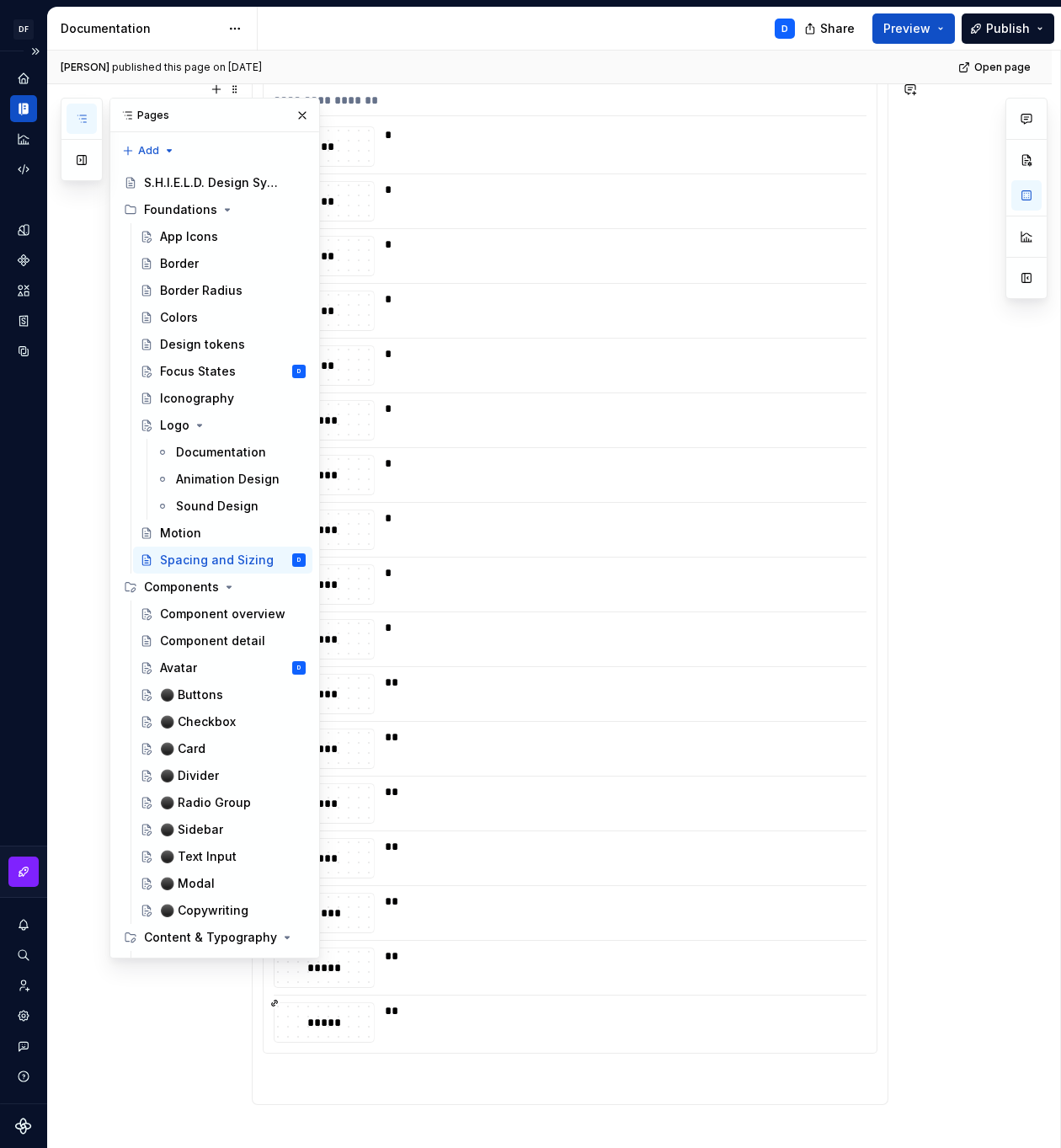click at bounding box center (82, 119) 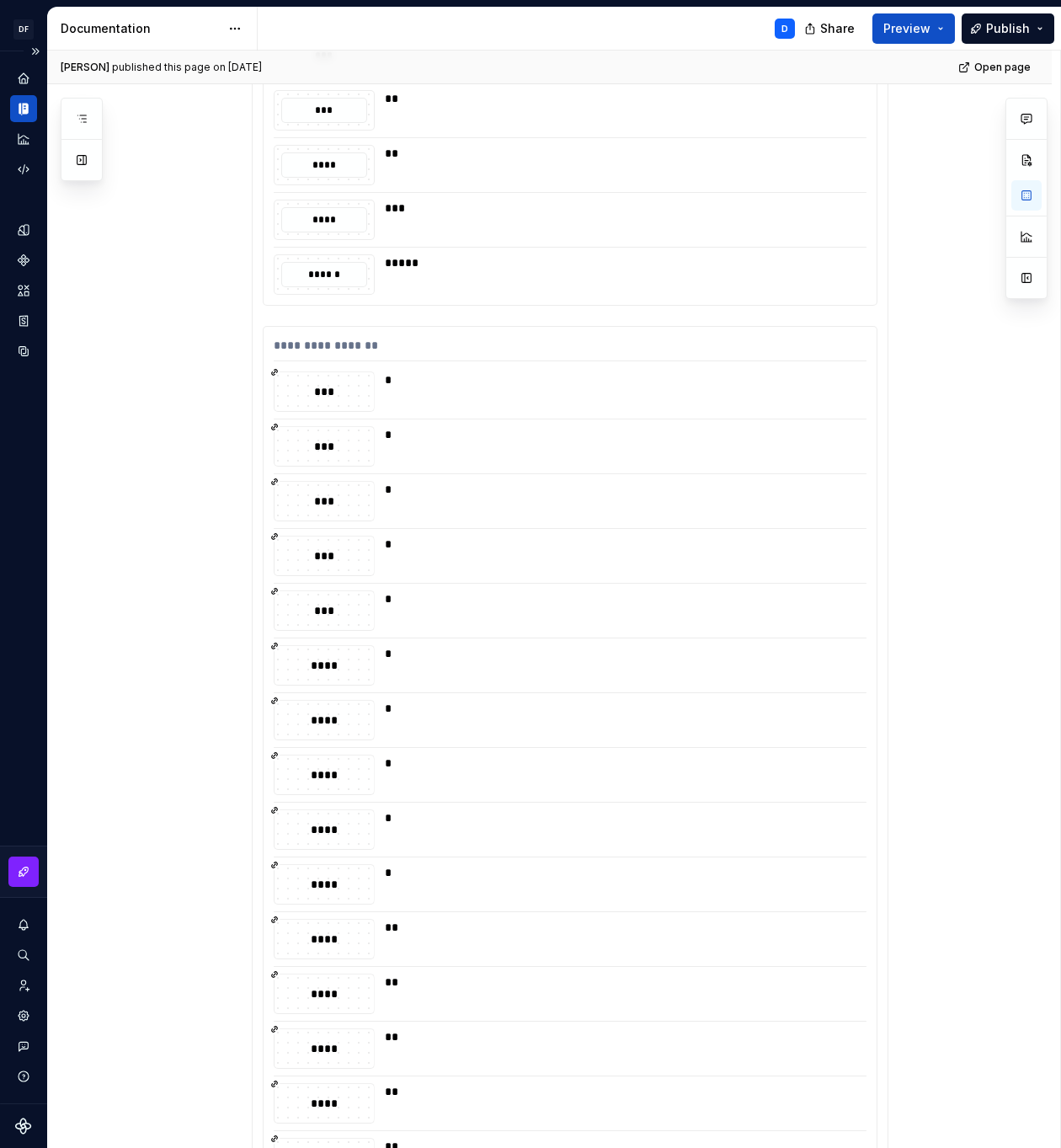 scroll, scrollTop: 0, scrollLeft: 0, axis: both 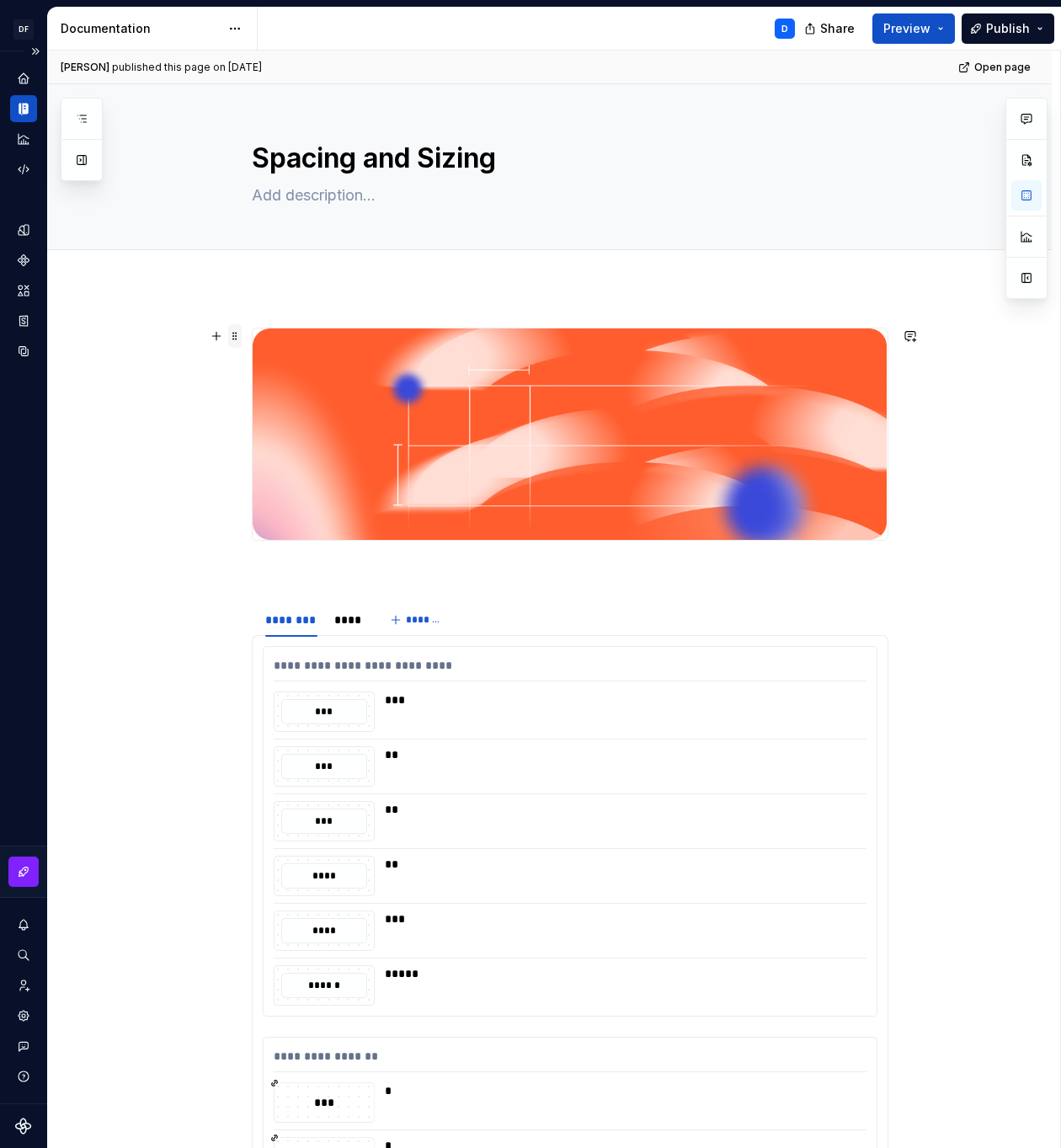 click at bounding box center (235, 336) 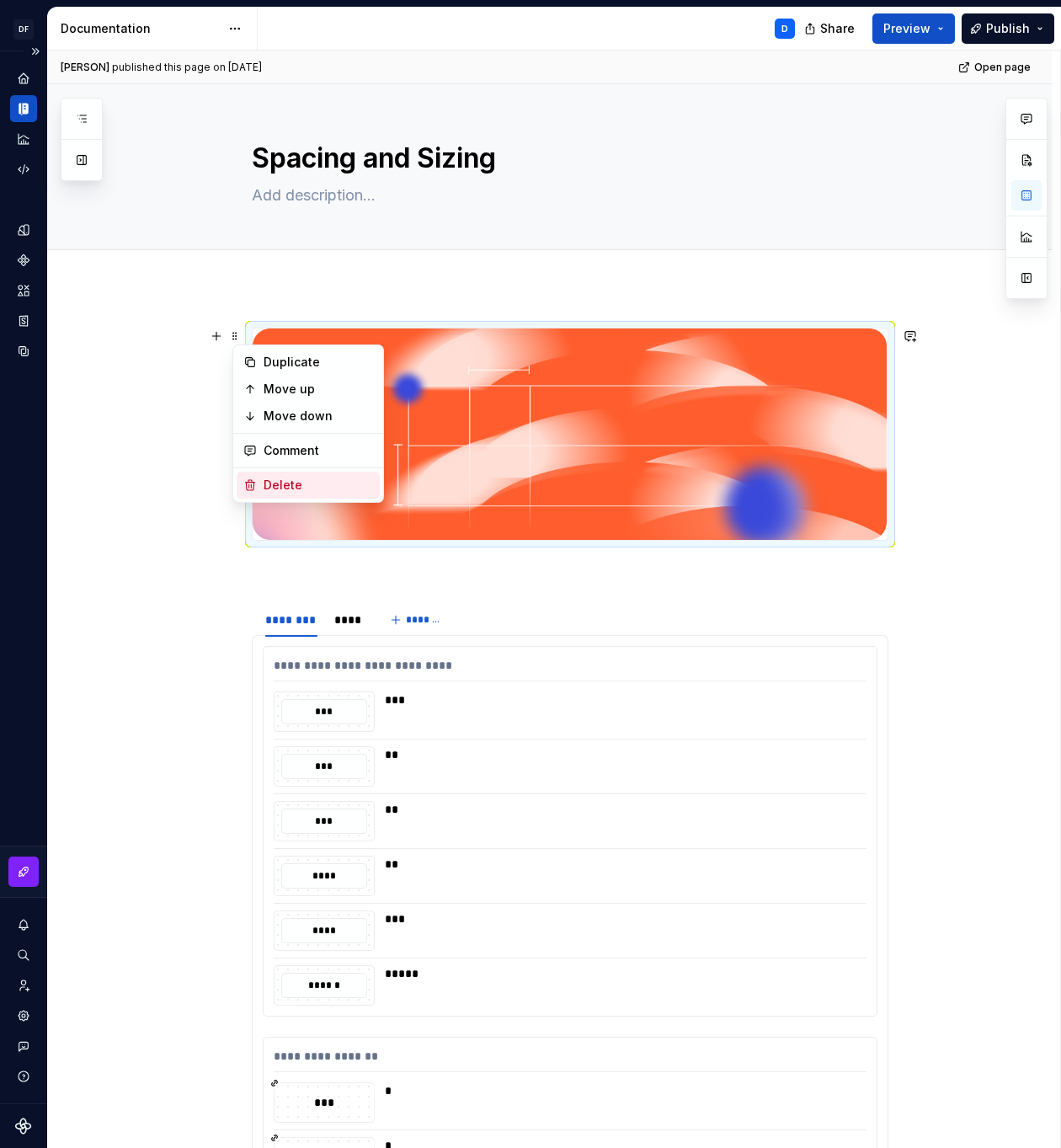 click on "Delete" at bounding box center [318, 485] 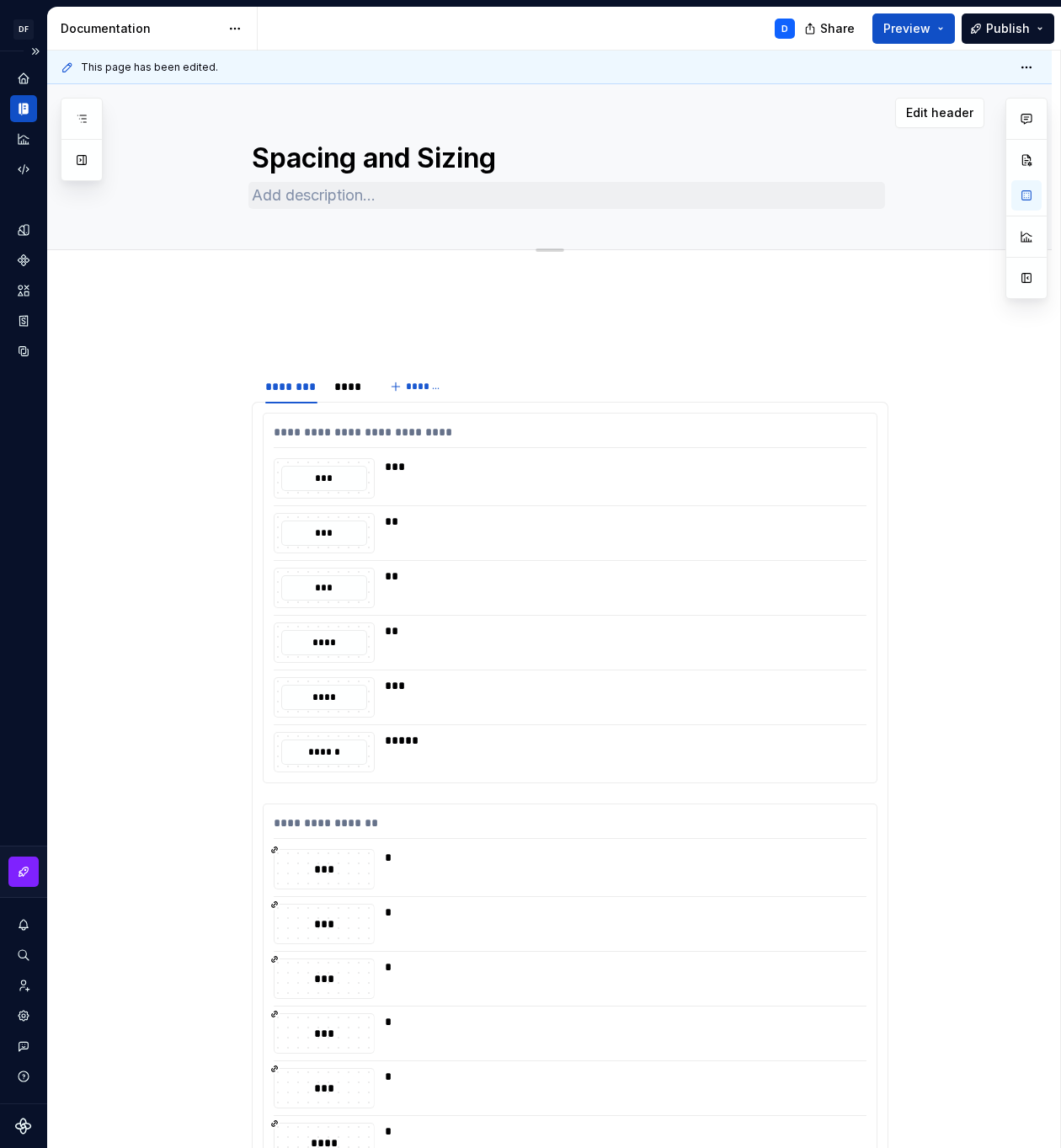 type on "*" 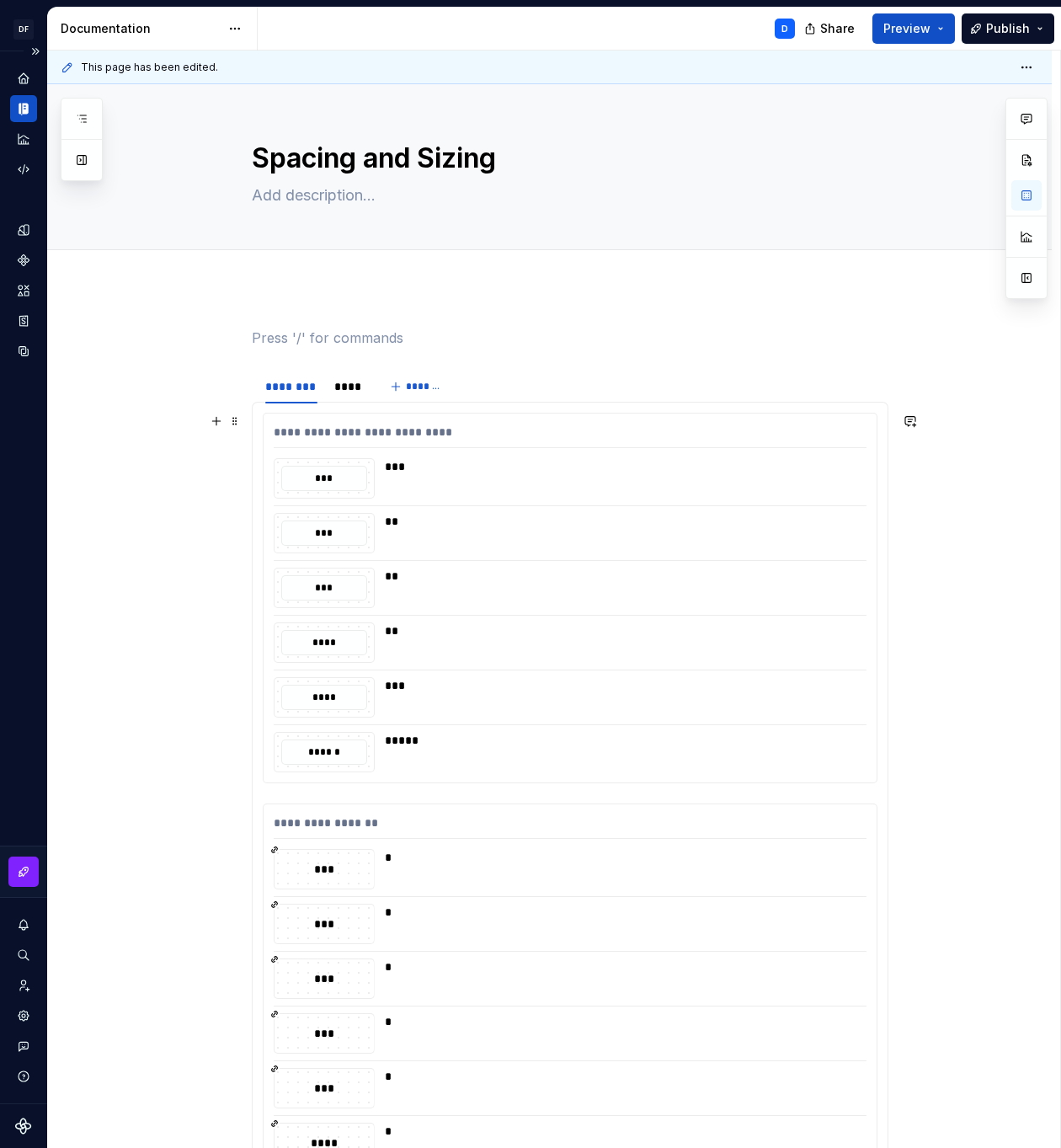 click at bounding box center (570, 338) 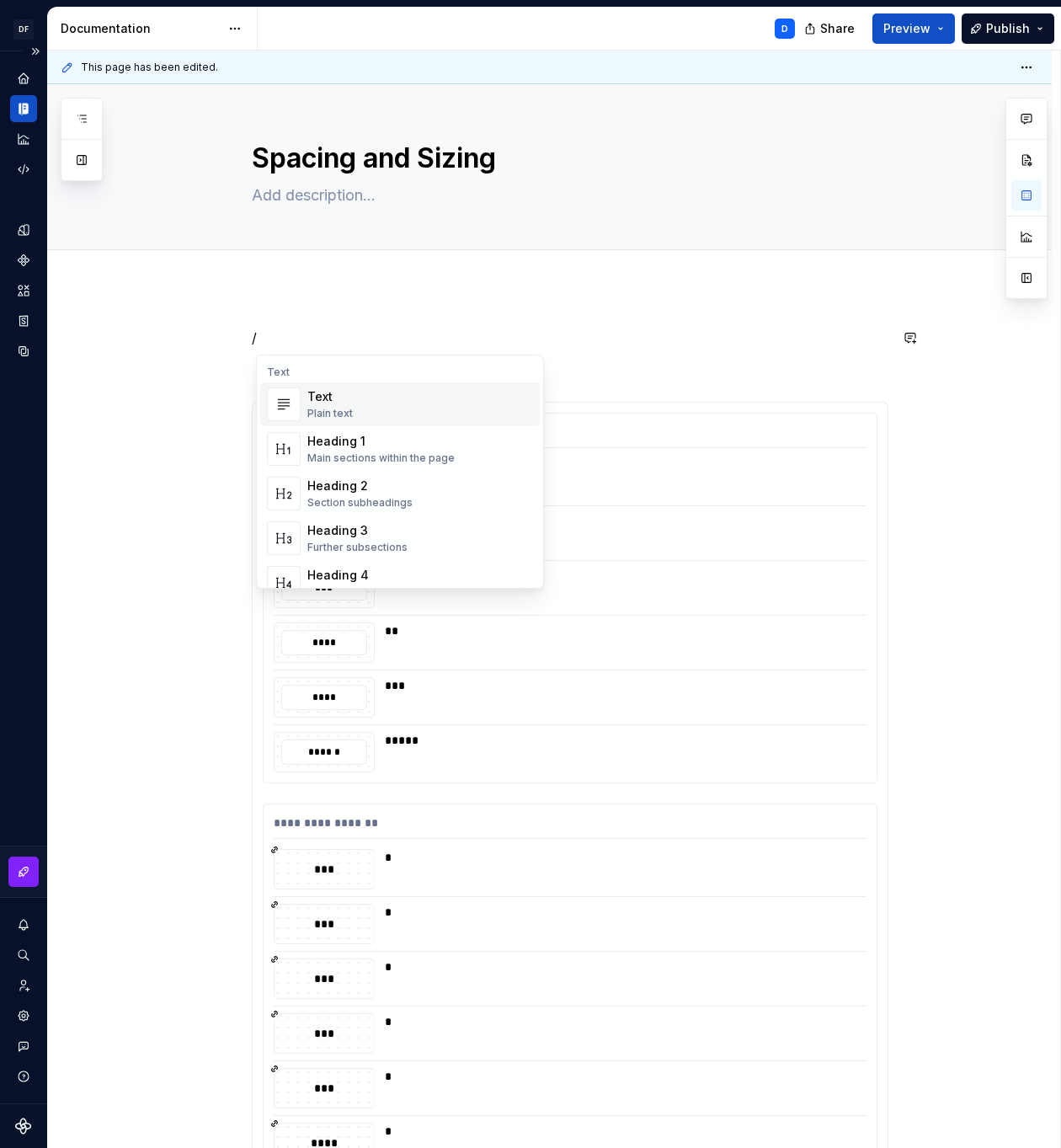 type 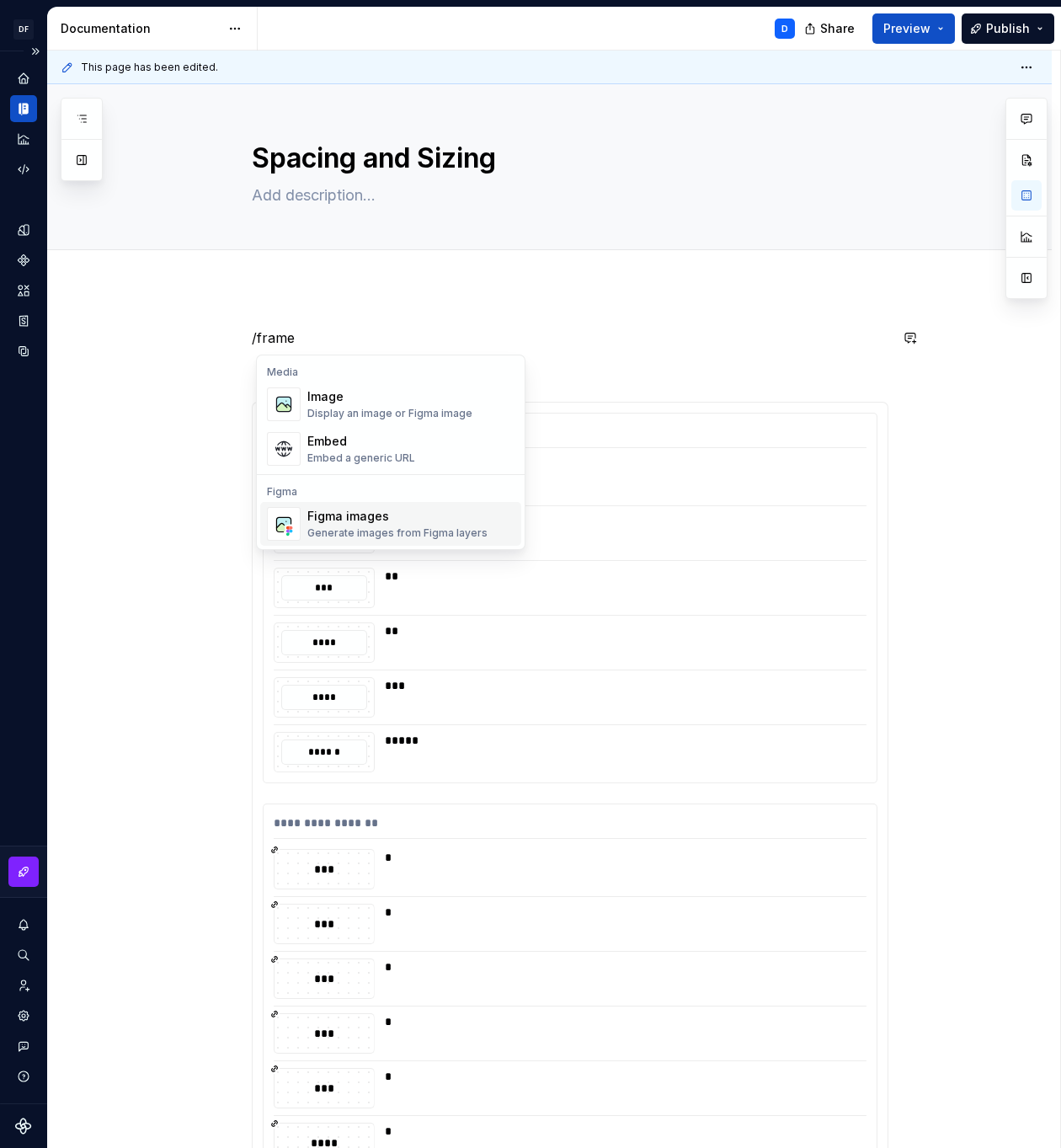 click on "Generate images from Figma layers" at bounding box center (397, 533) 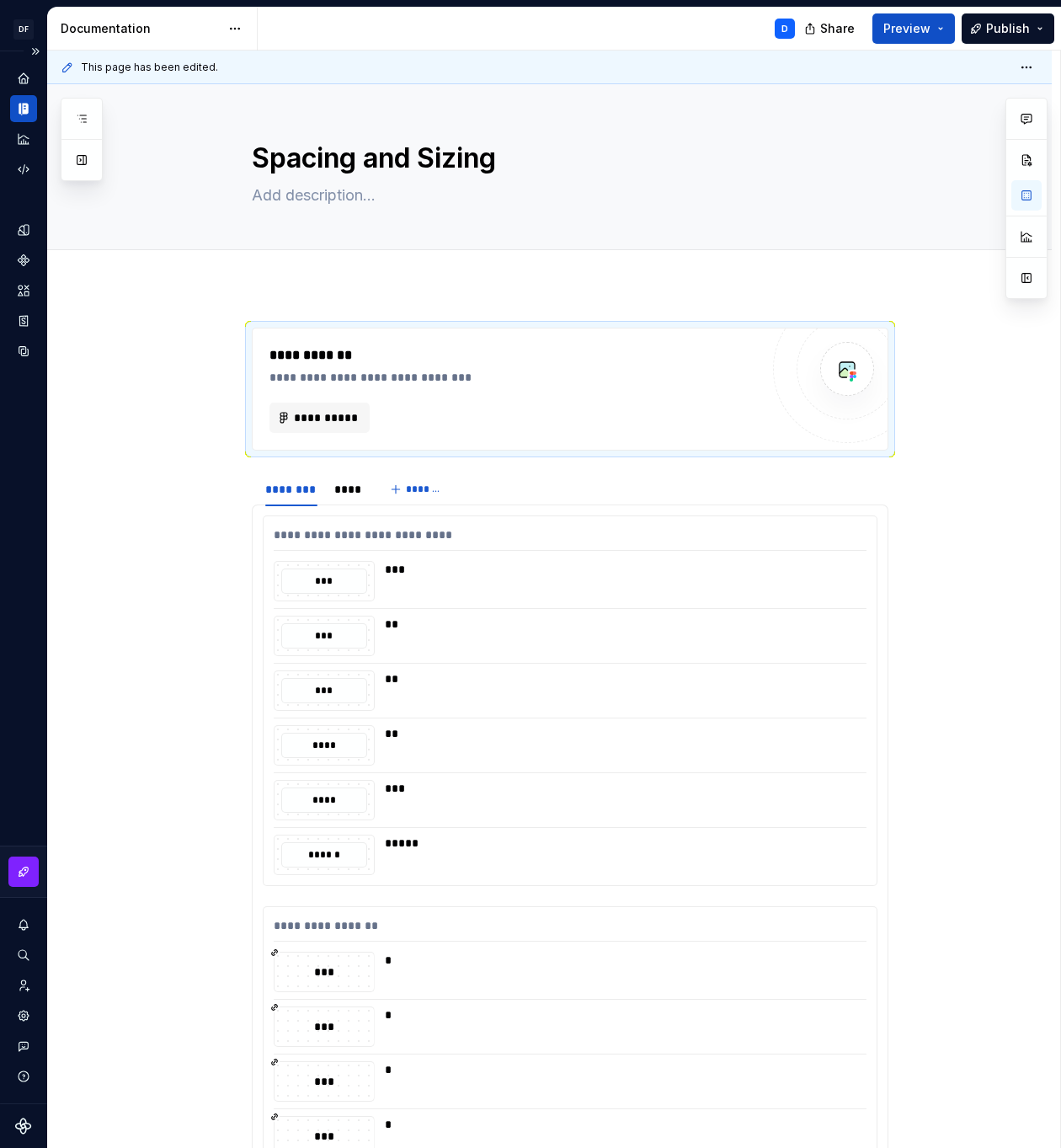 type on "*" 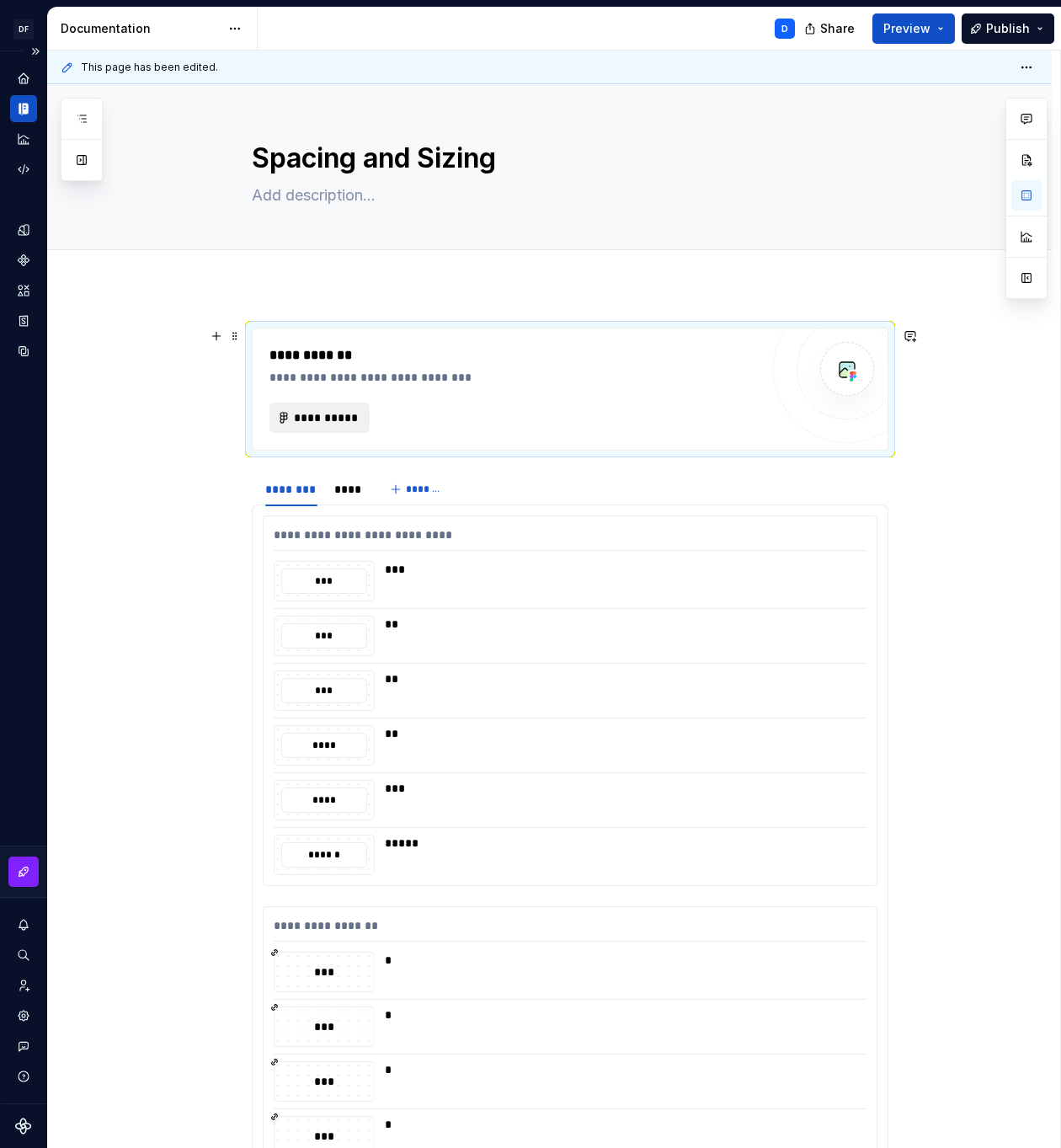 click on "**********" at bounding box center (327, 418) 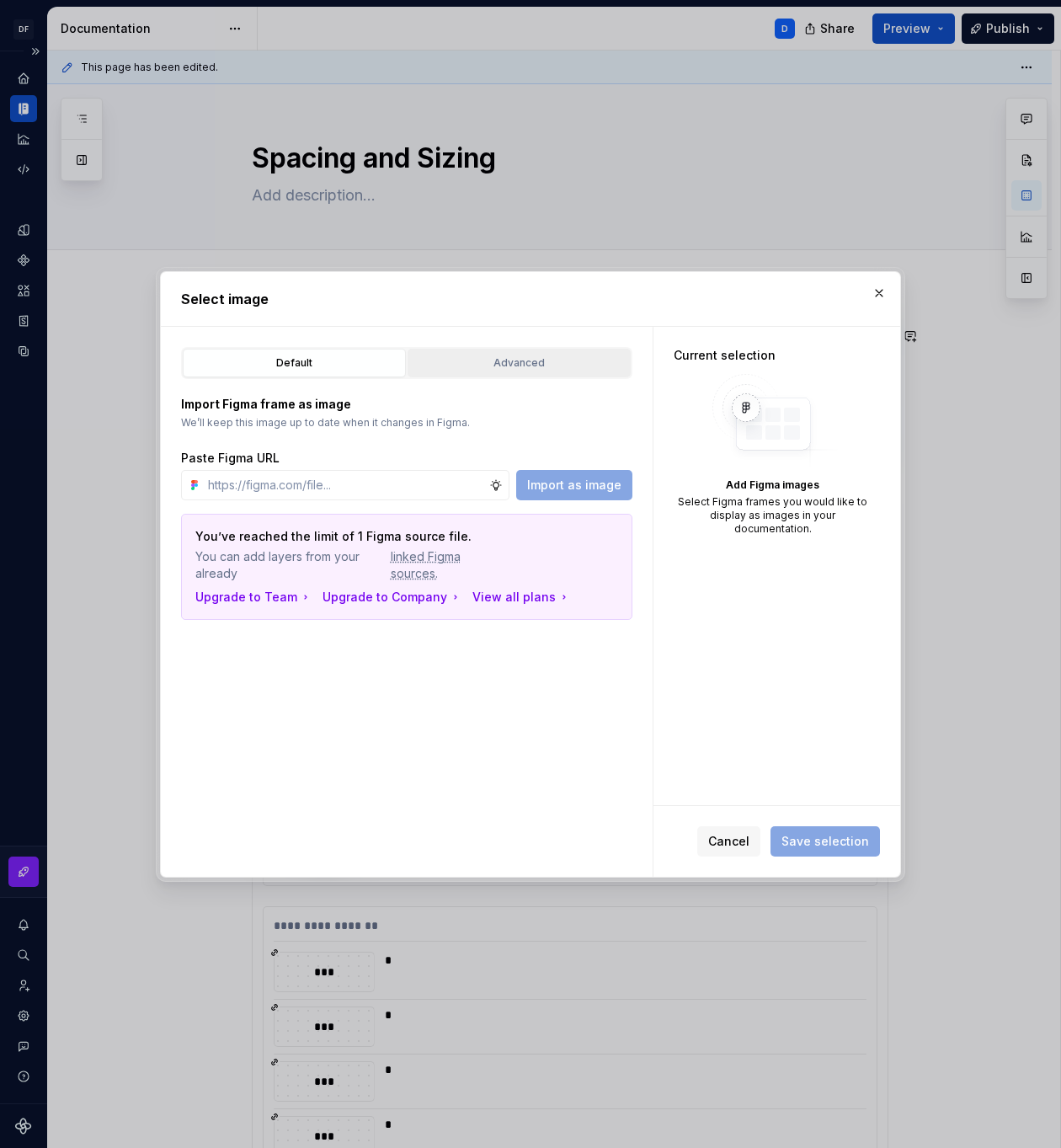 click on "Advanced" at bounding box center (519, 363) 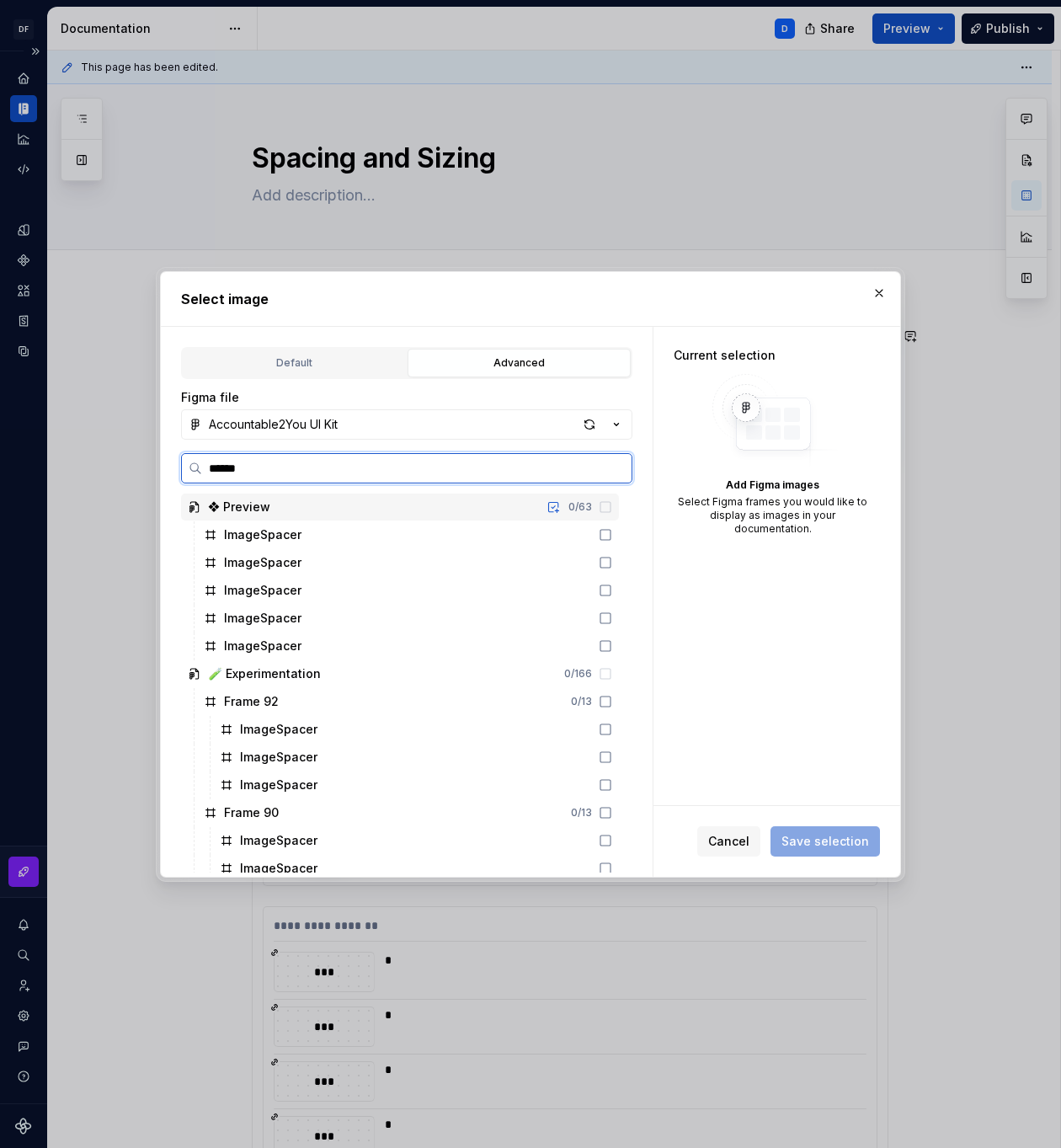 type on "*******" 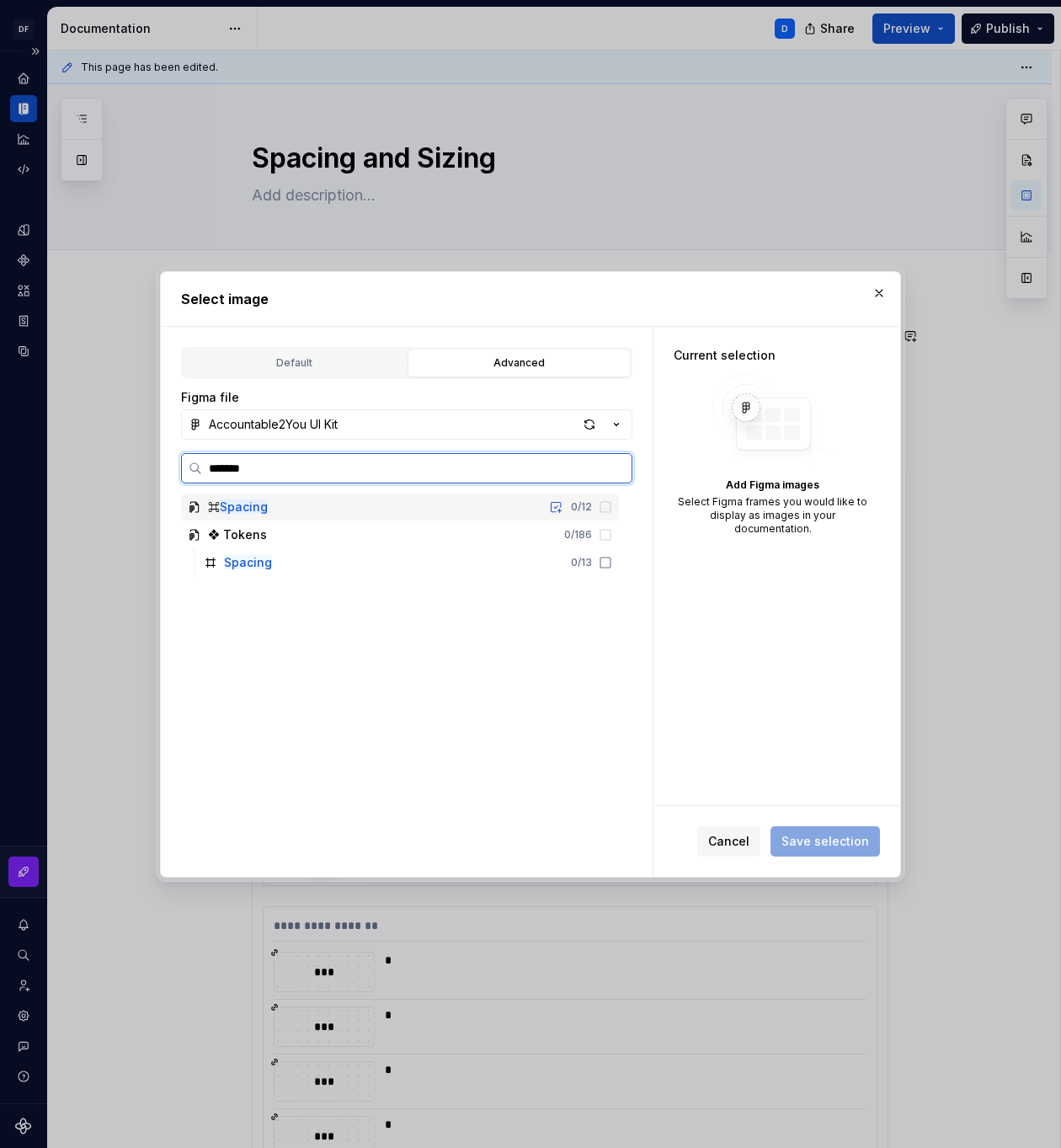 click on "⌘  Spacing 0 / 12" at bounding box center [400, 507] 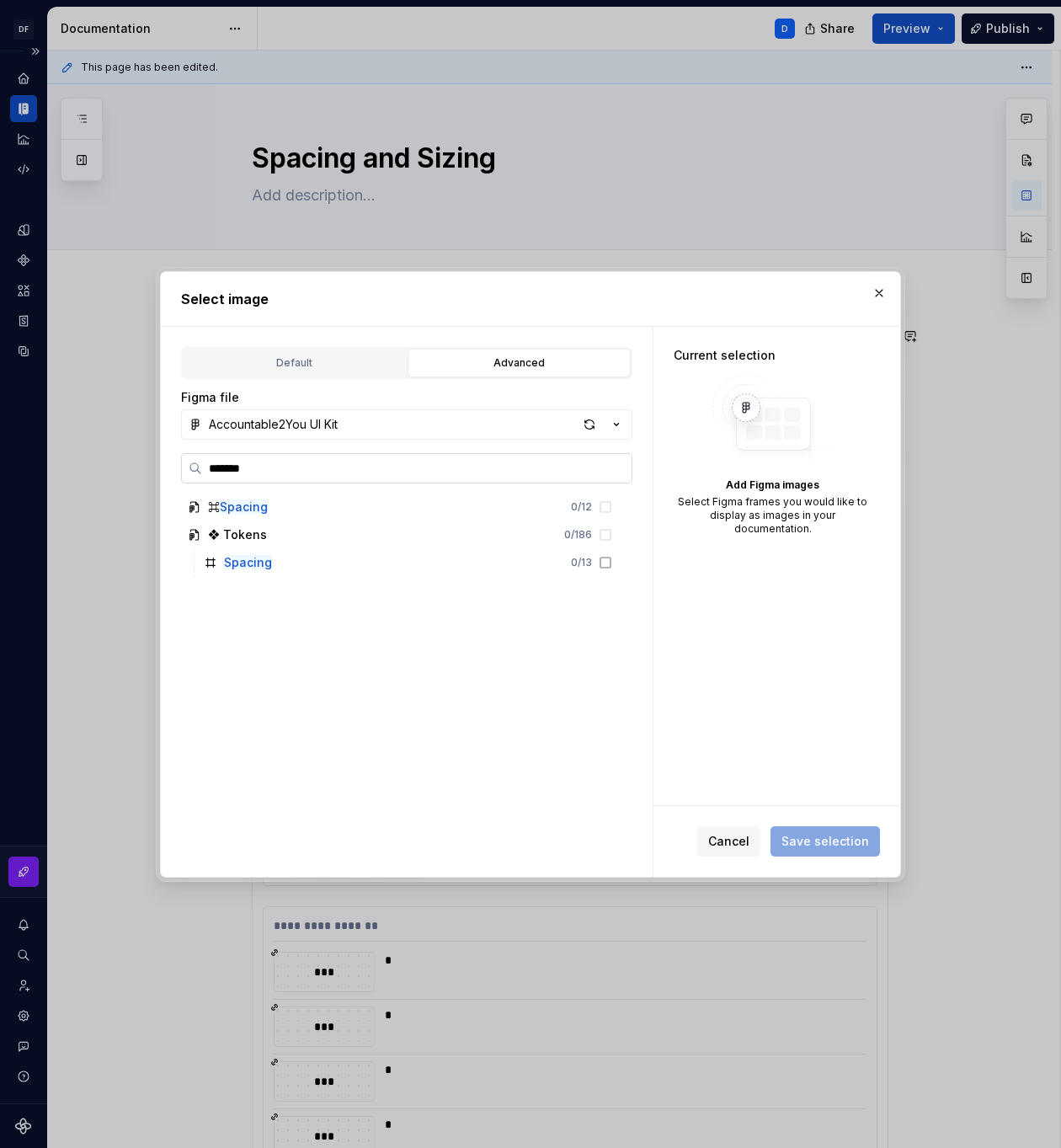 click on "*******" at bounding box center [417, 468] 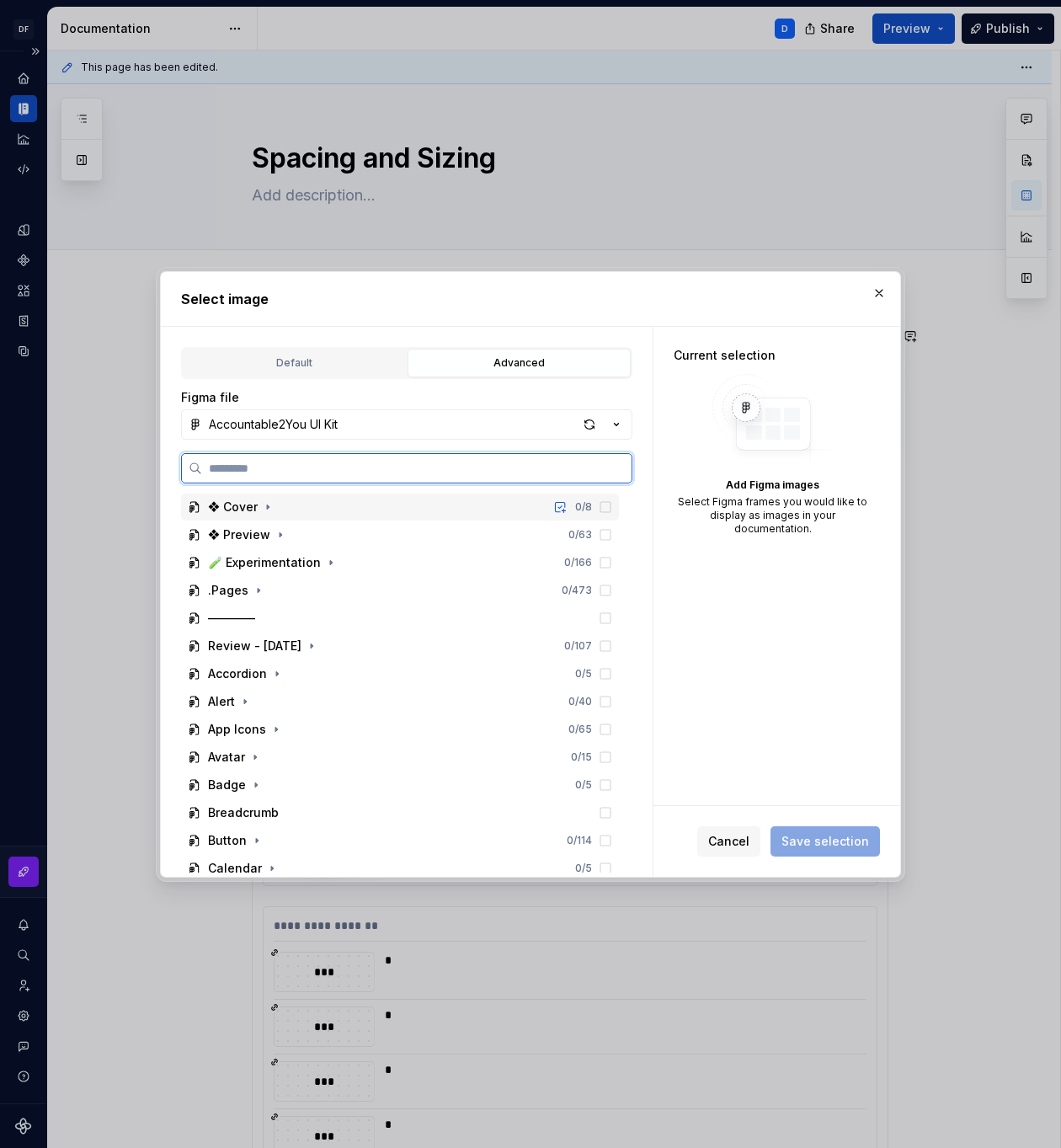 scroll, scrollTop: 1122, scrollLeft: 0, axis: vertical 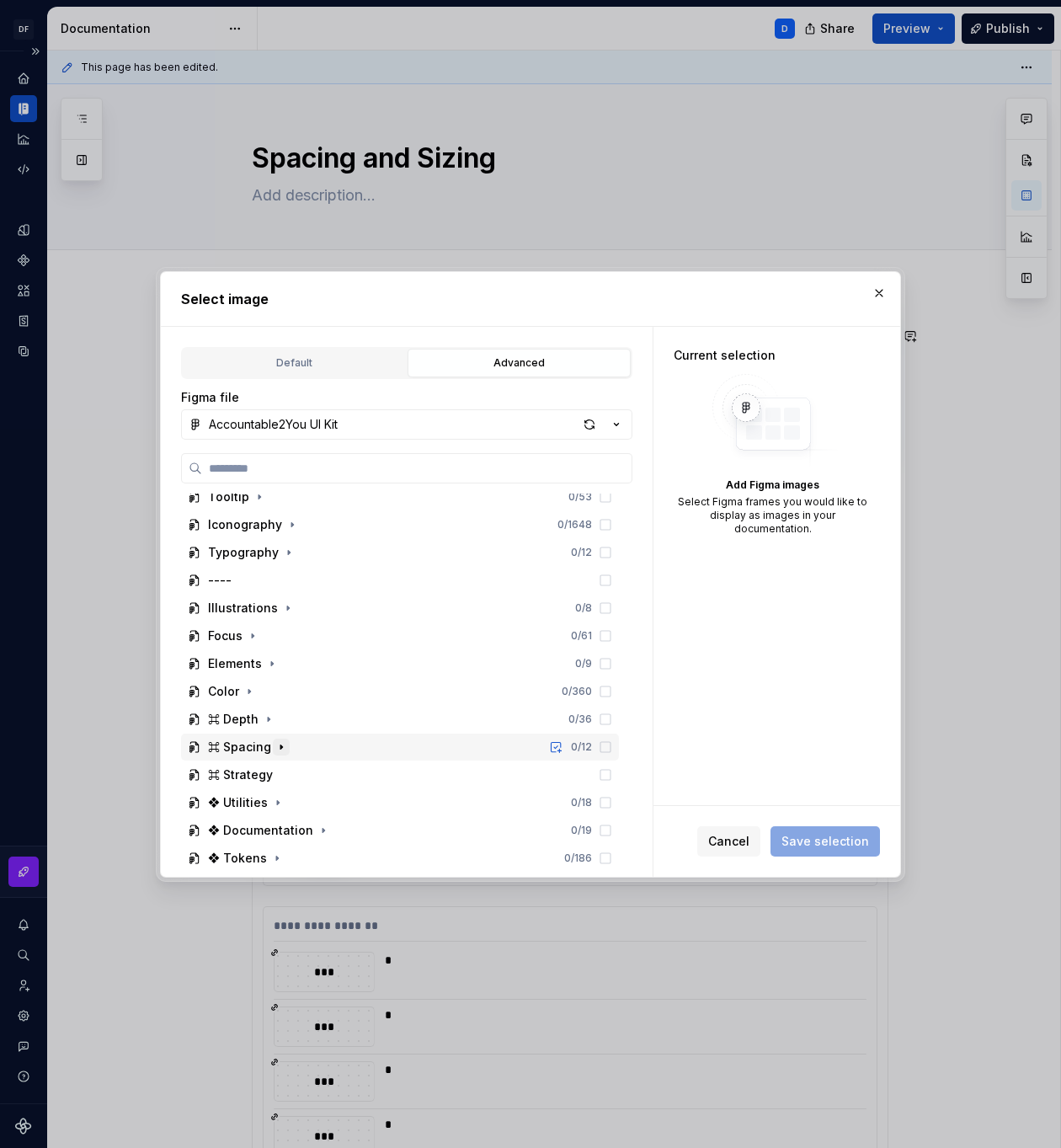 click 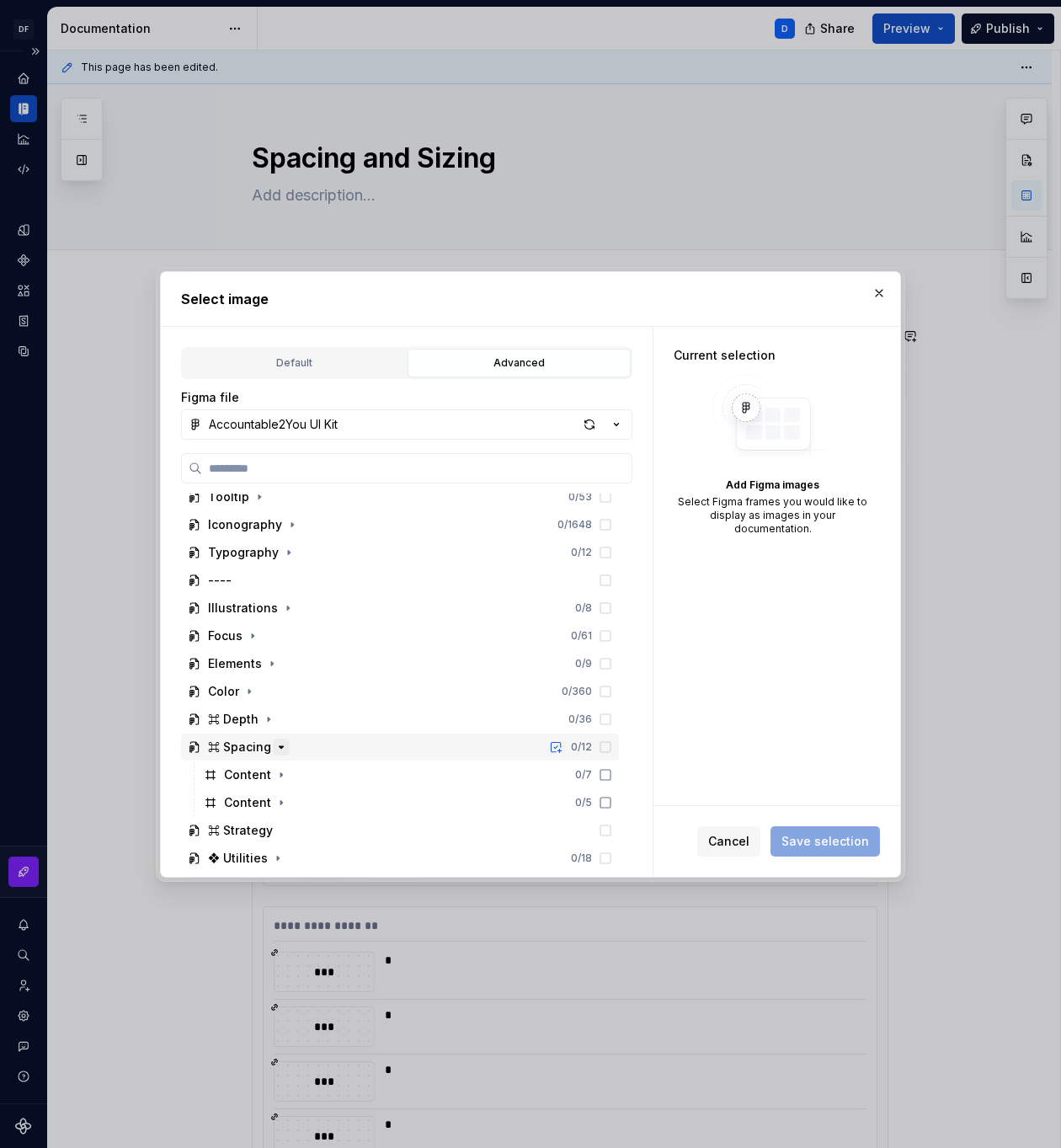 scroll, scrollTop: 1177, scrollLeft: 0, axis: vertical 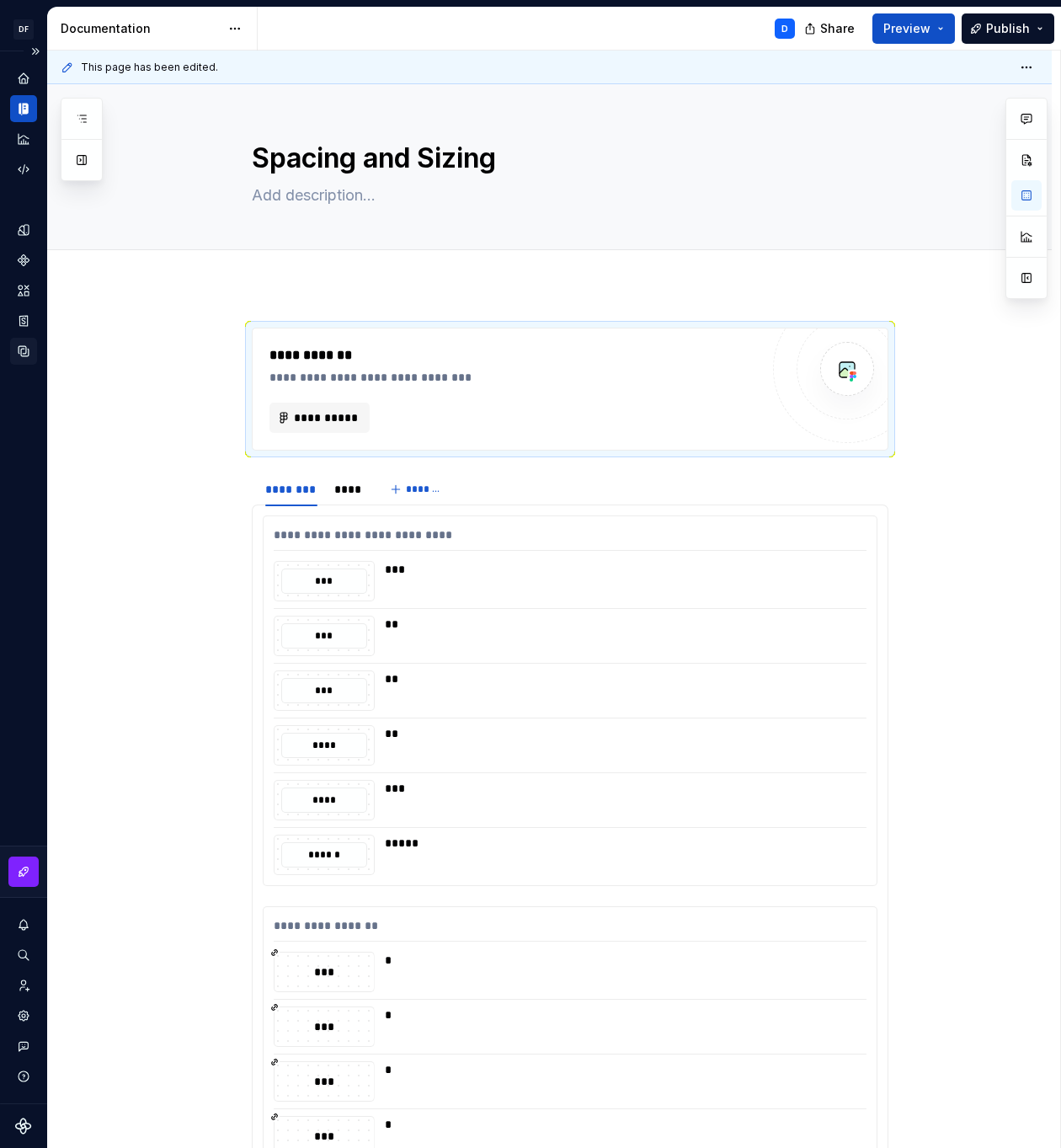 click 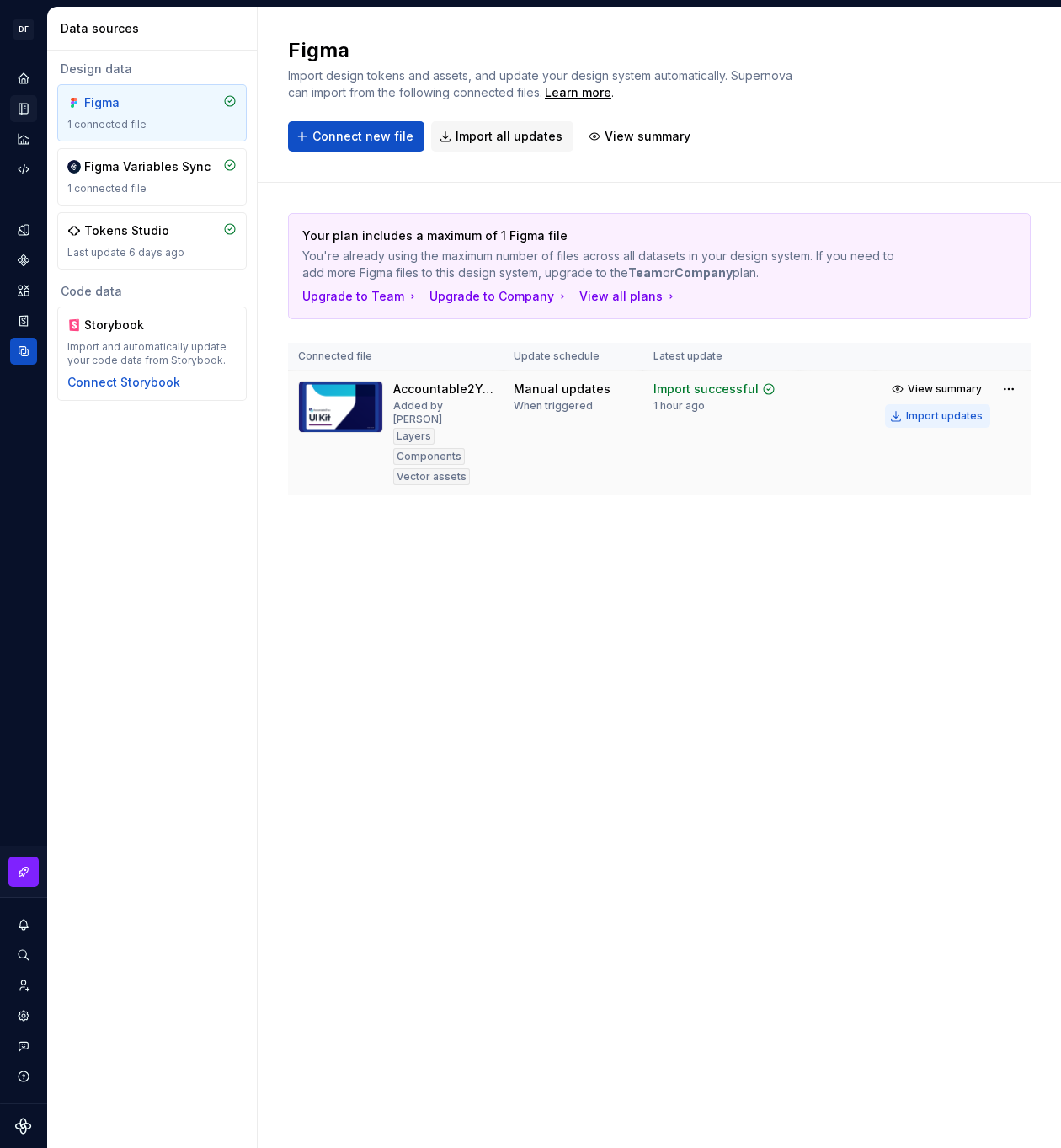 click on "Import updates" at bounding box center [944, 416] 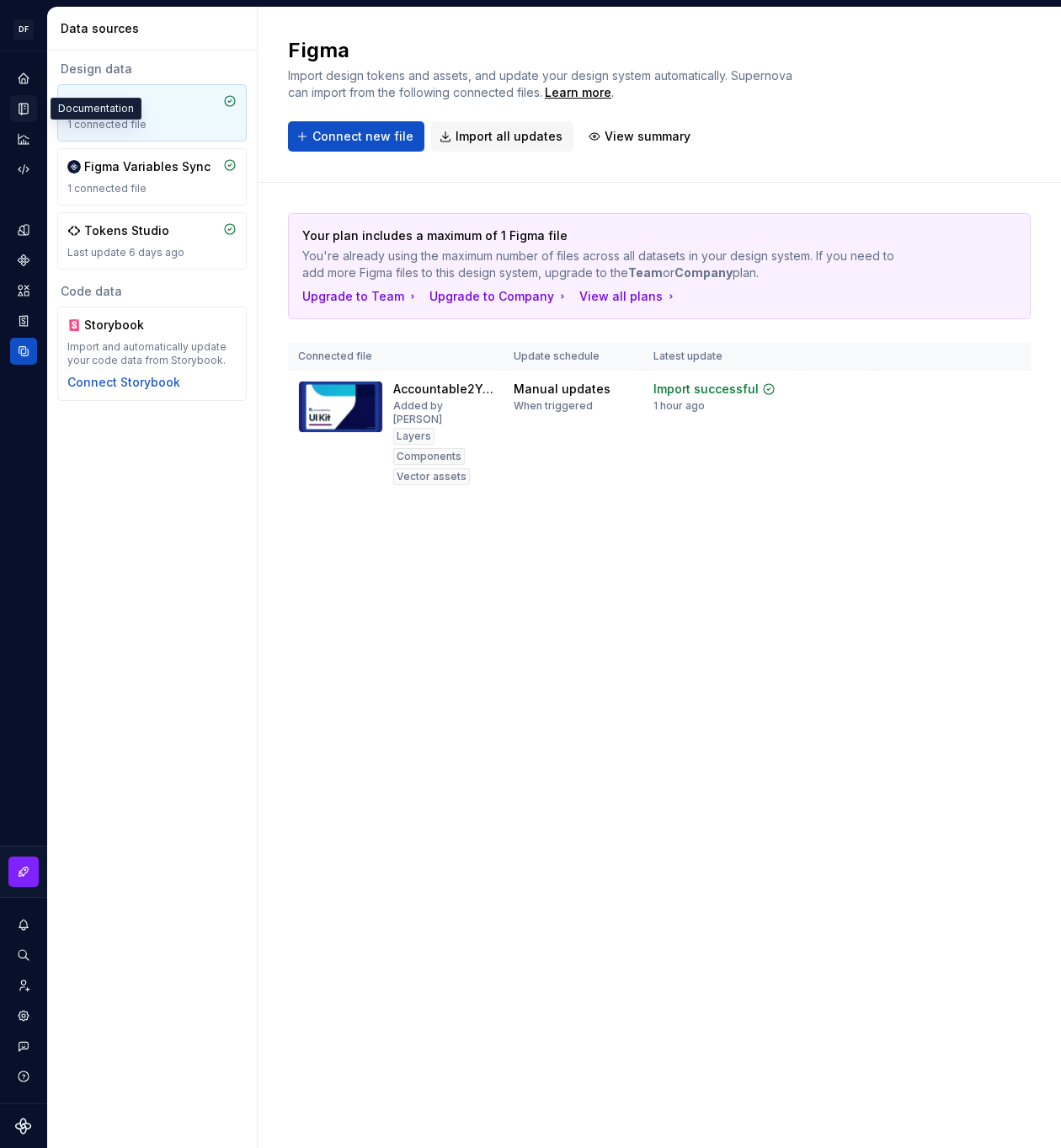 click 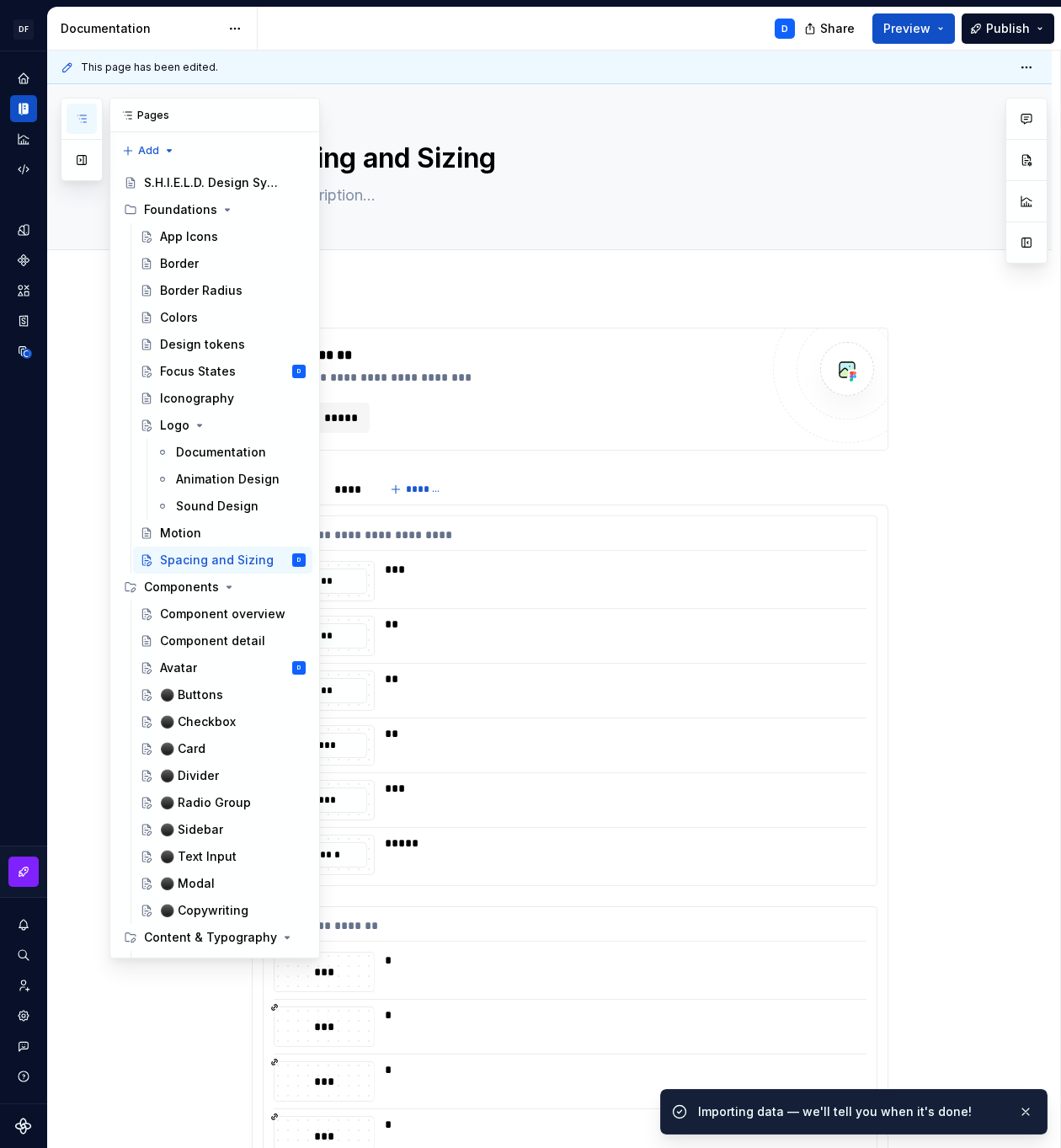 click 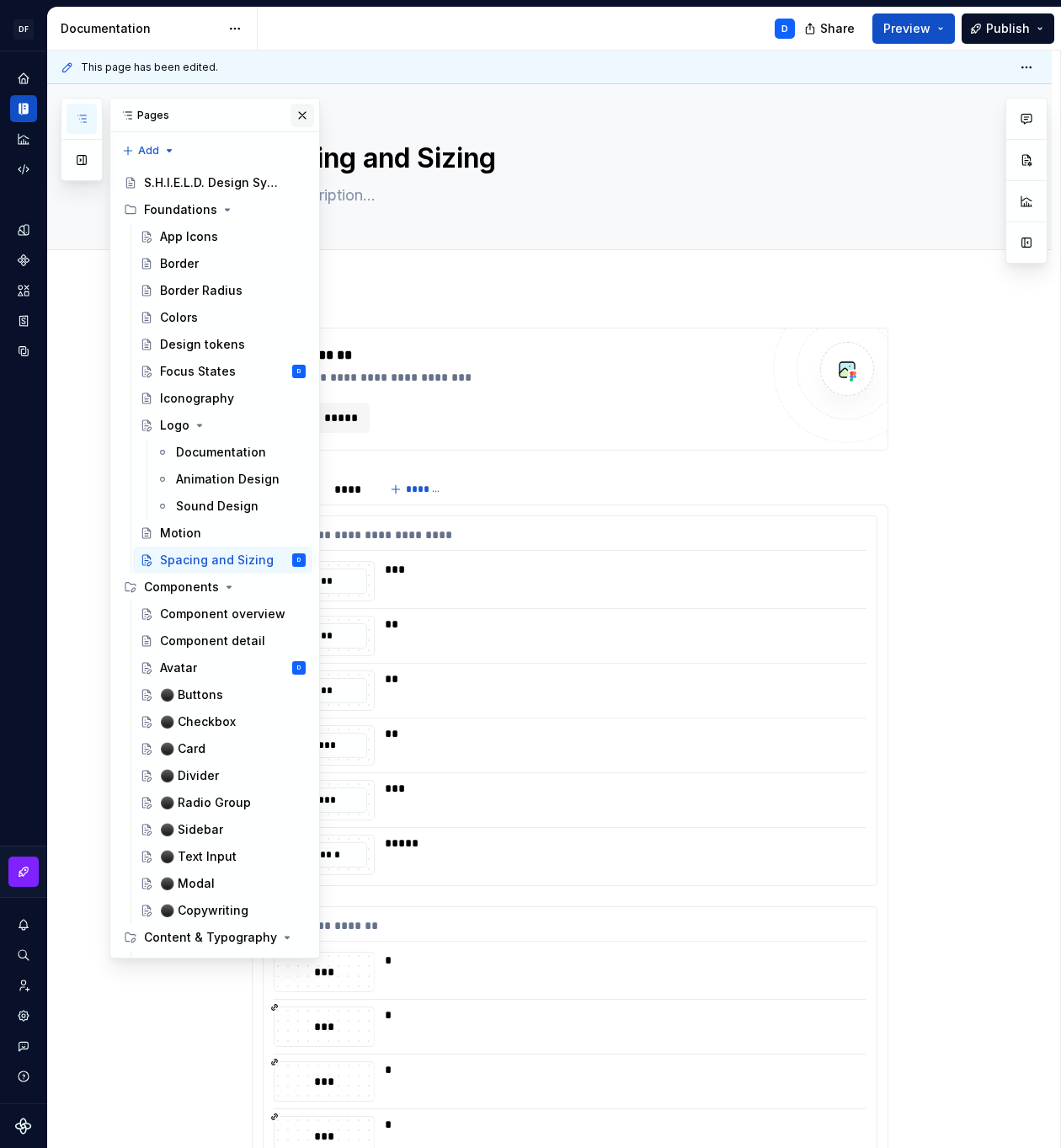 click at bounding box center [302, 115] 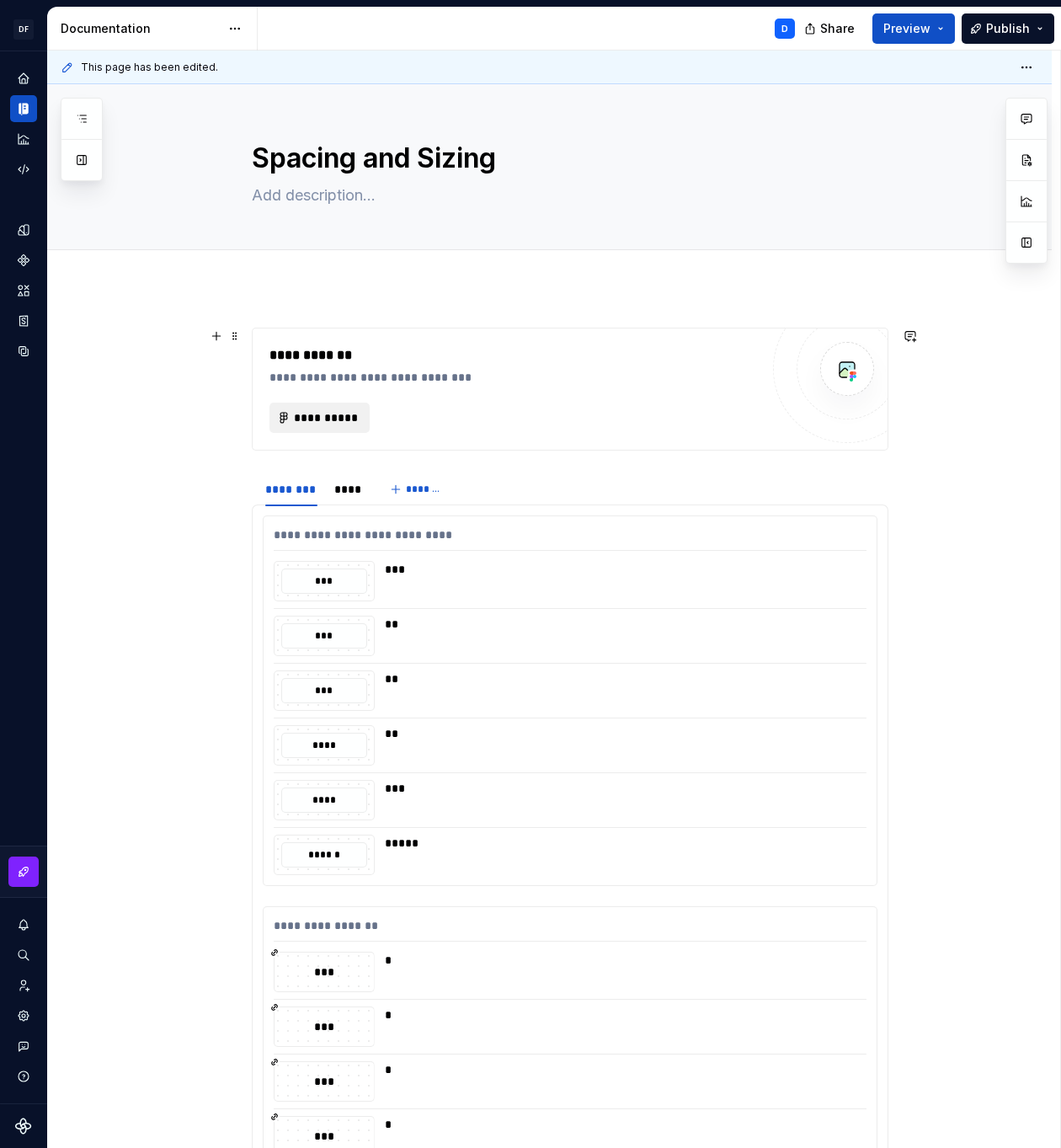 click on "**********" at bounding box center (327, 418) 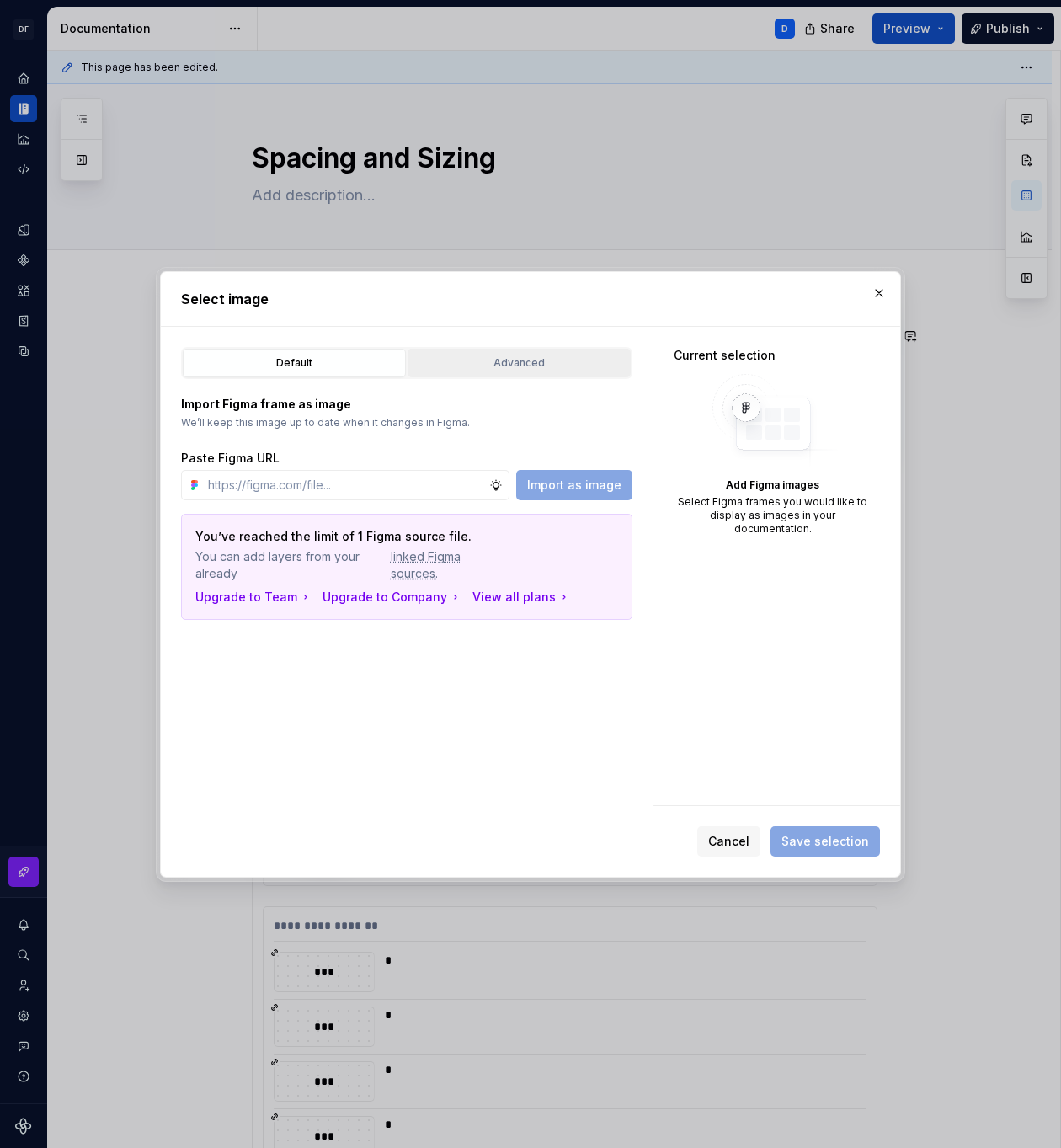 click on "Advanced" at bounding box center [519, 363] 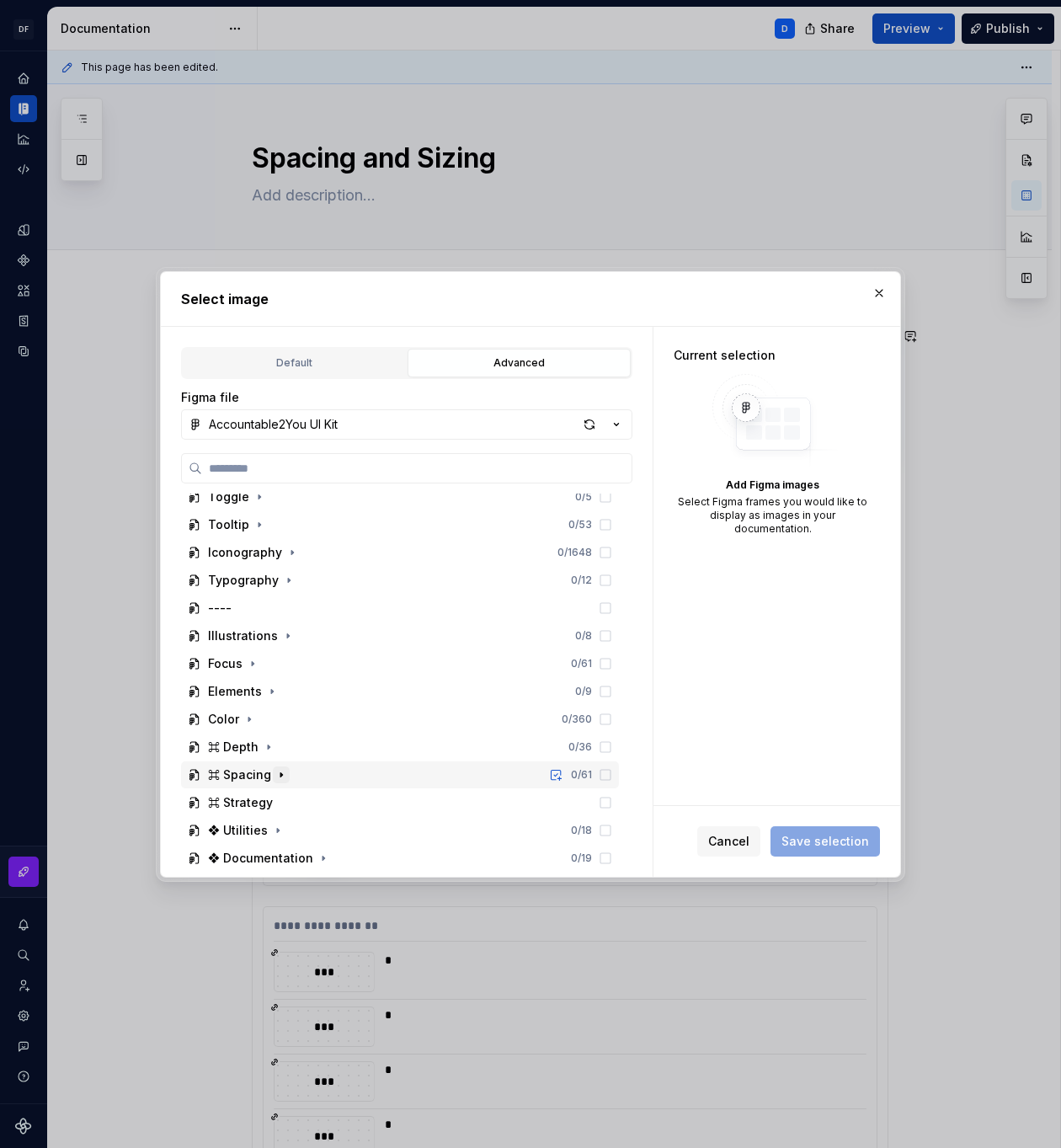 scroll, scrollTop: 1134, scrollLeft: 0, axis: vertical 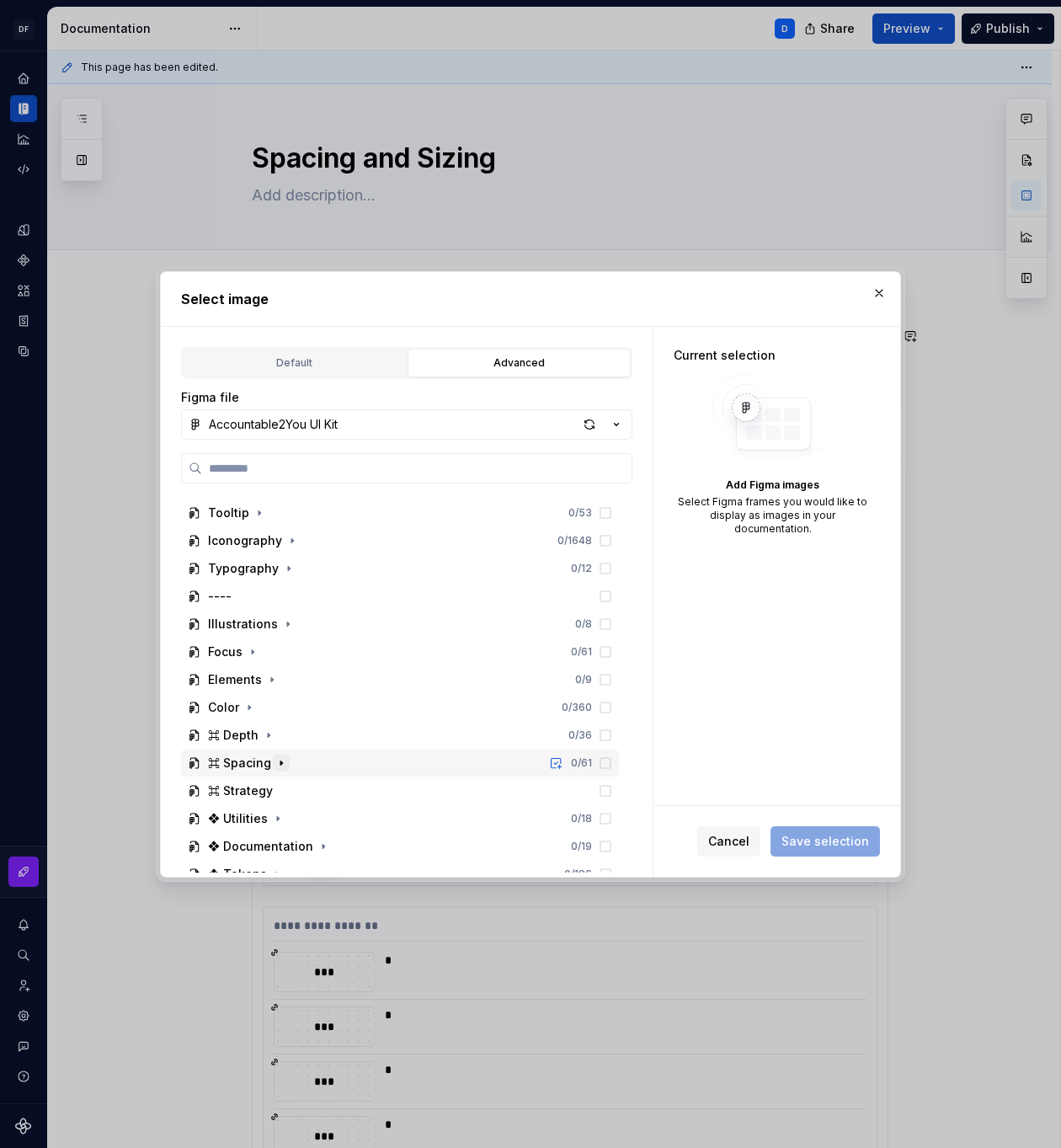 click 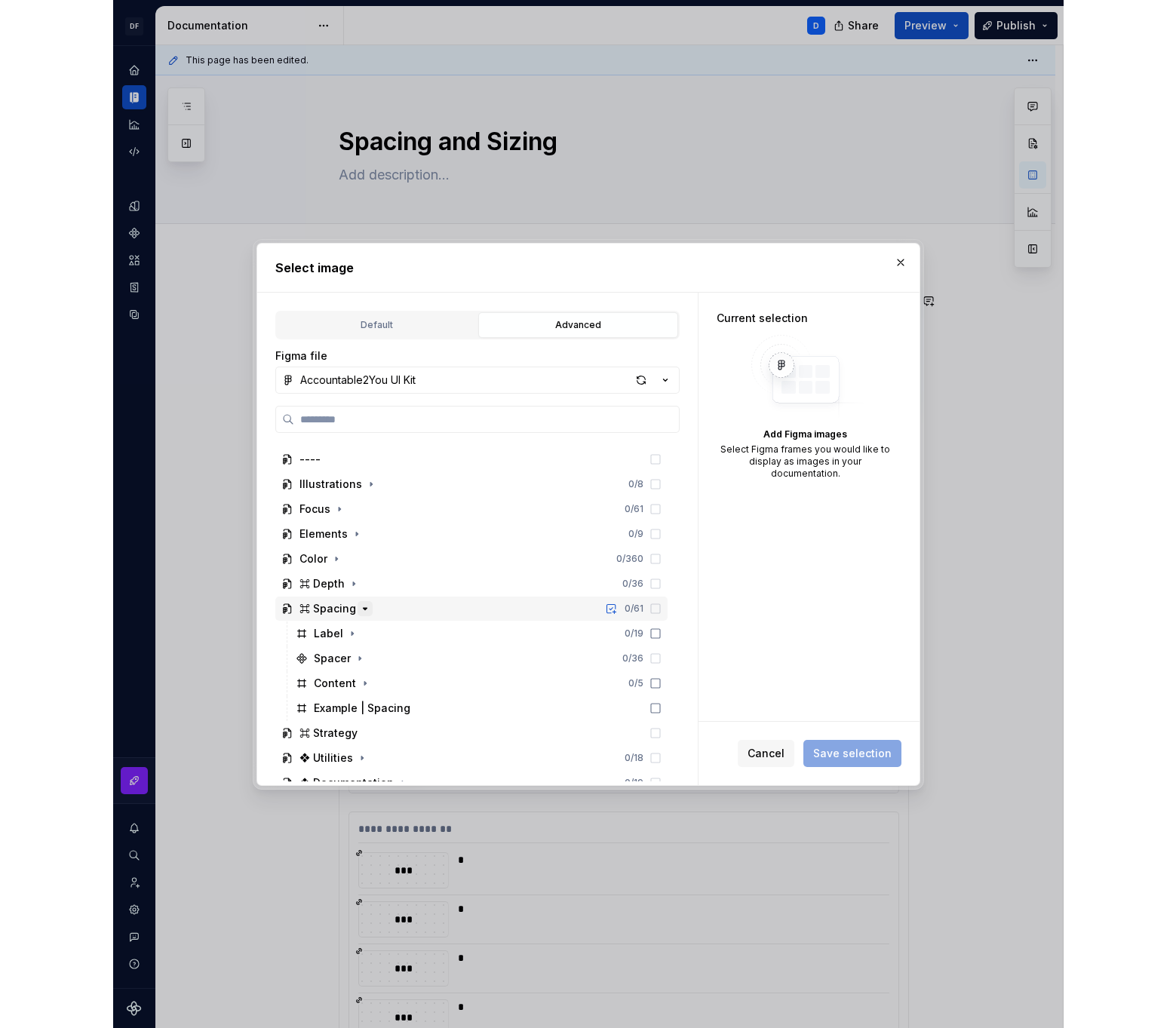 scroll, scrollTop: 1129, scrollLeft: 0, axis: vertical 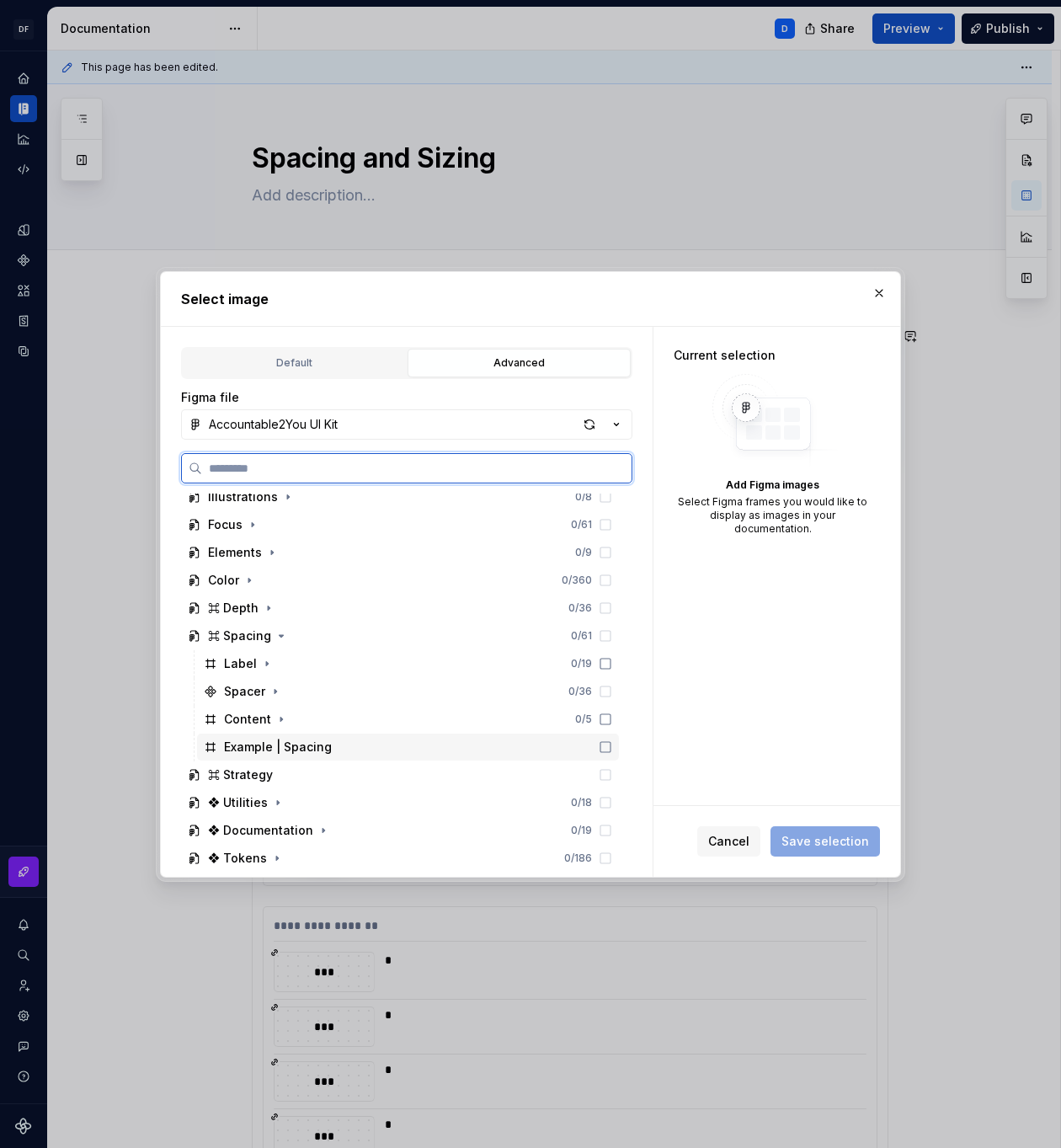 click 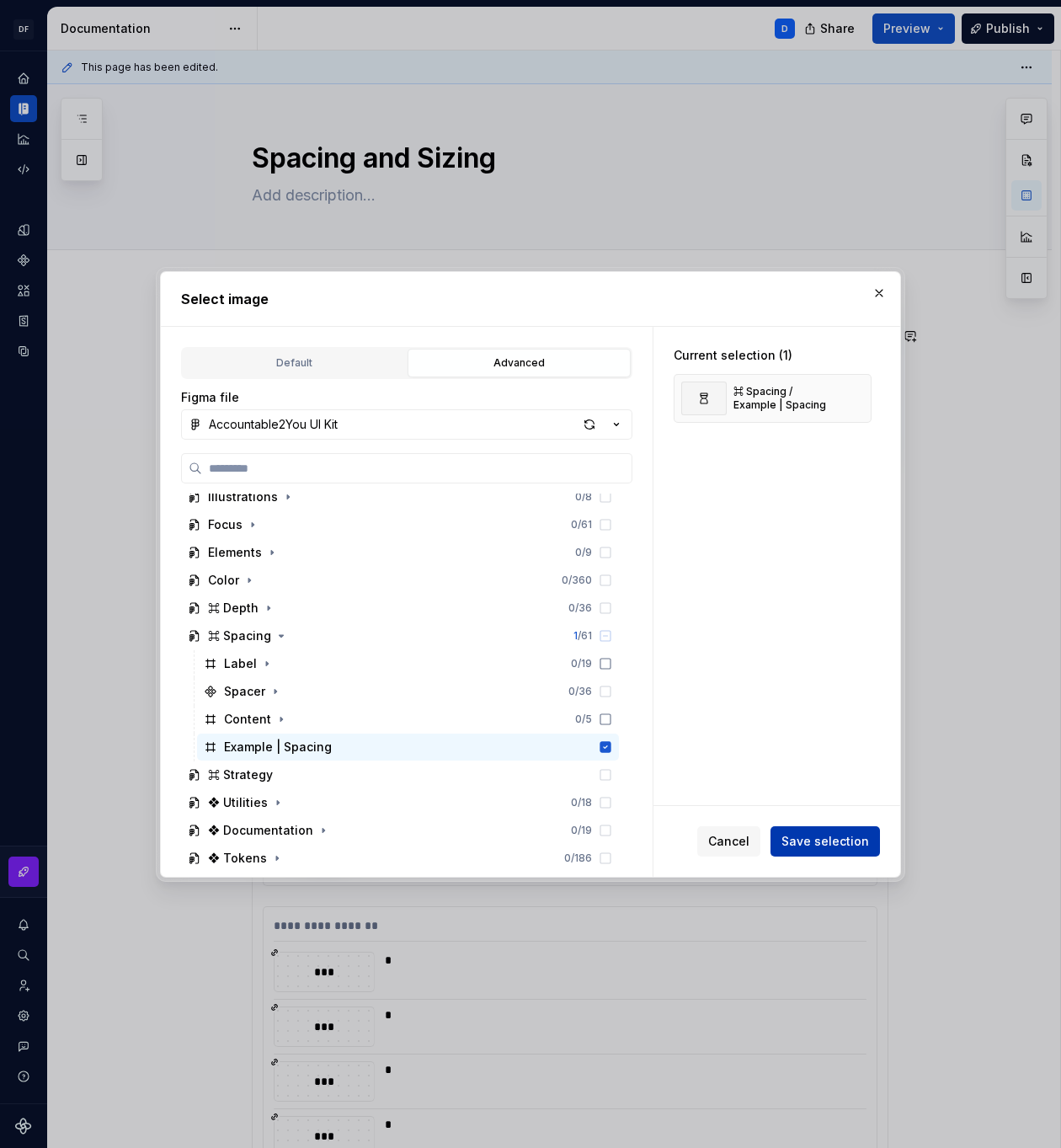 click on "Save selection" at bounding box center (825, 841) 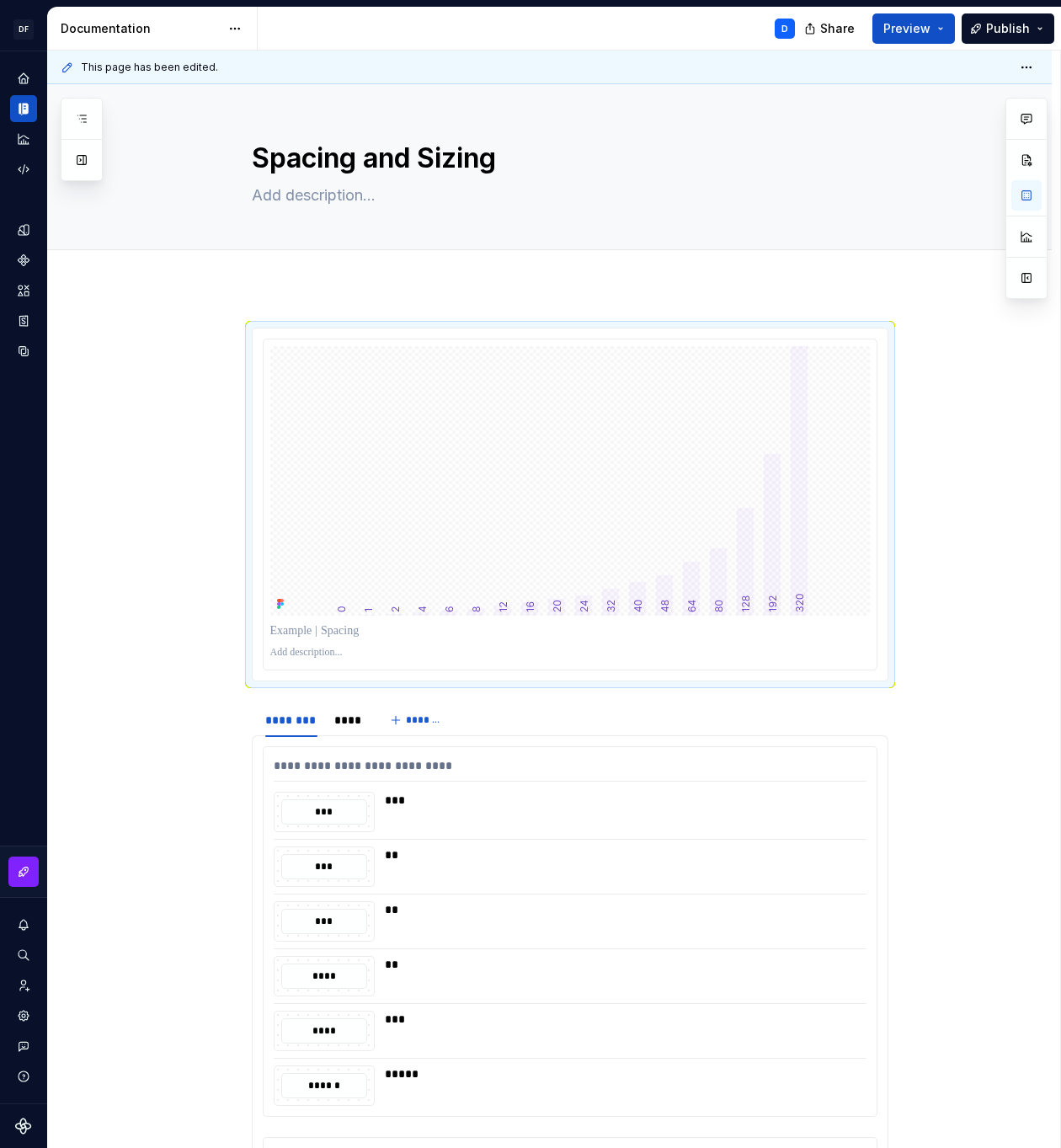 click on "**********" at bounding box center (549, 1427) 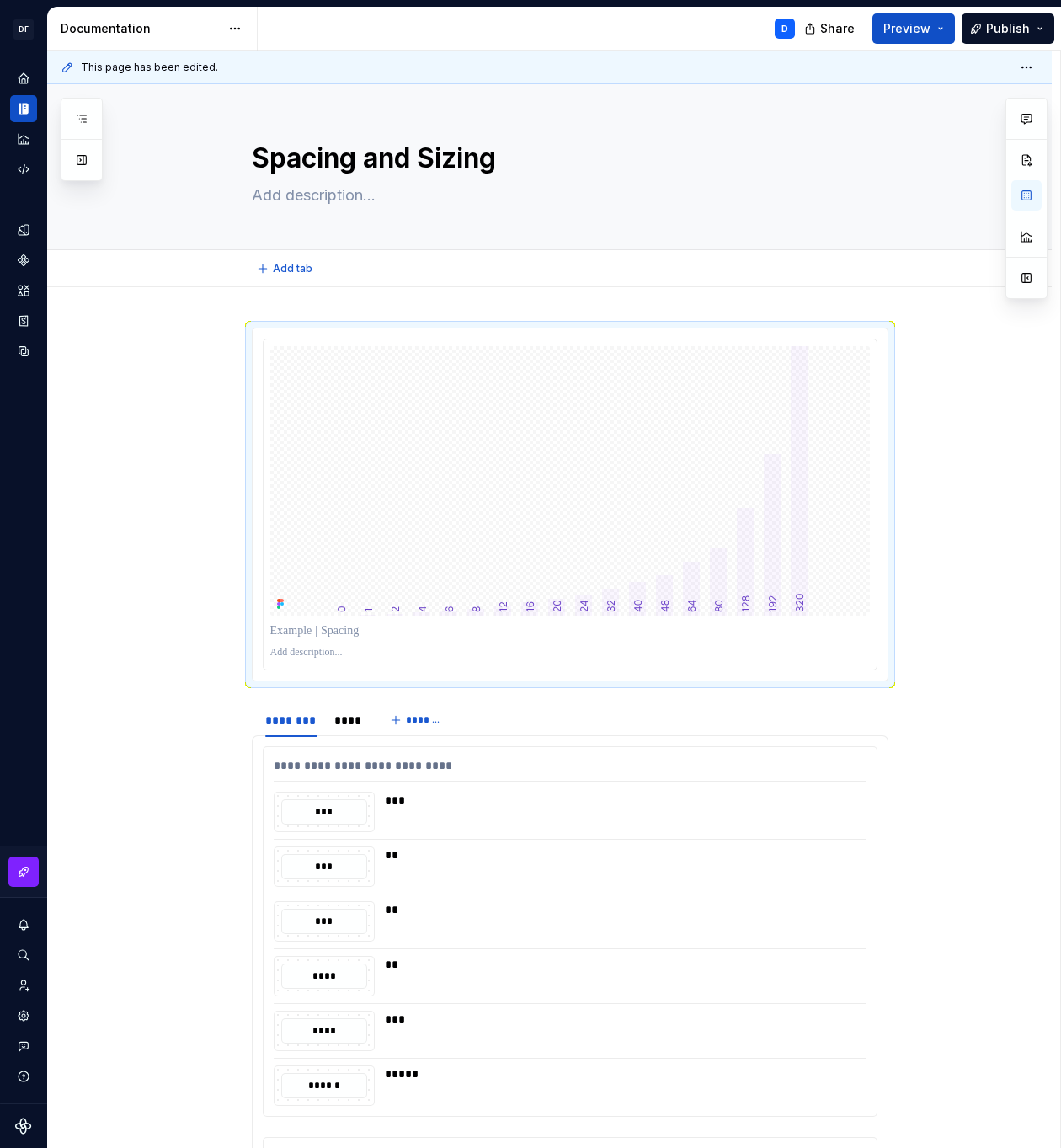 type on "*" 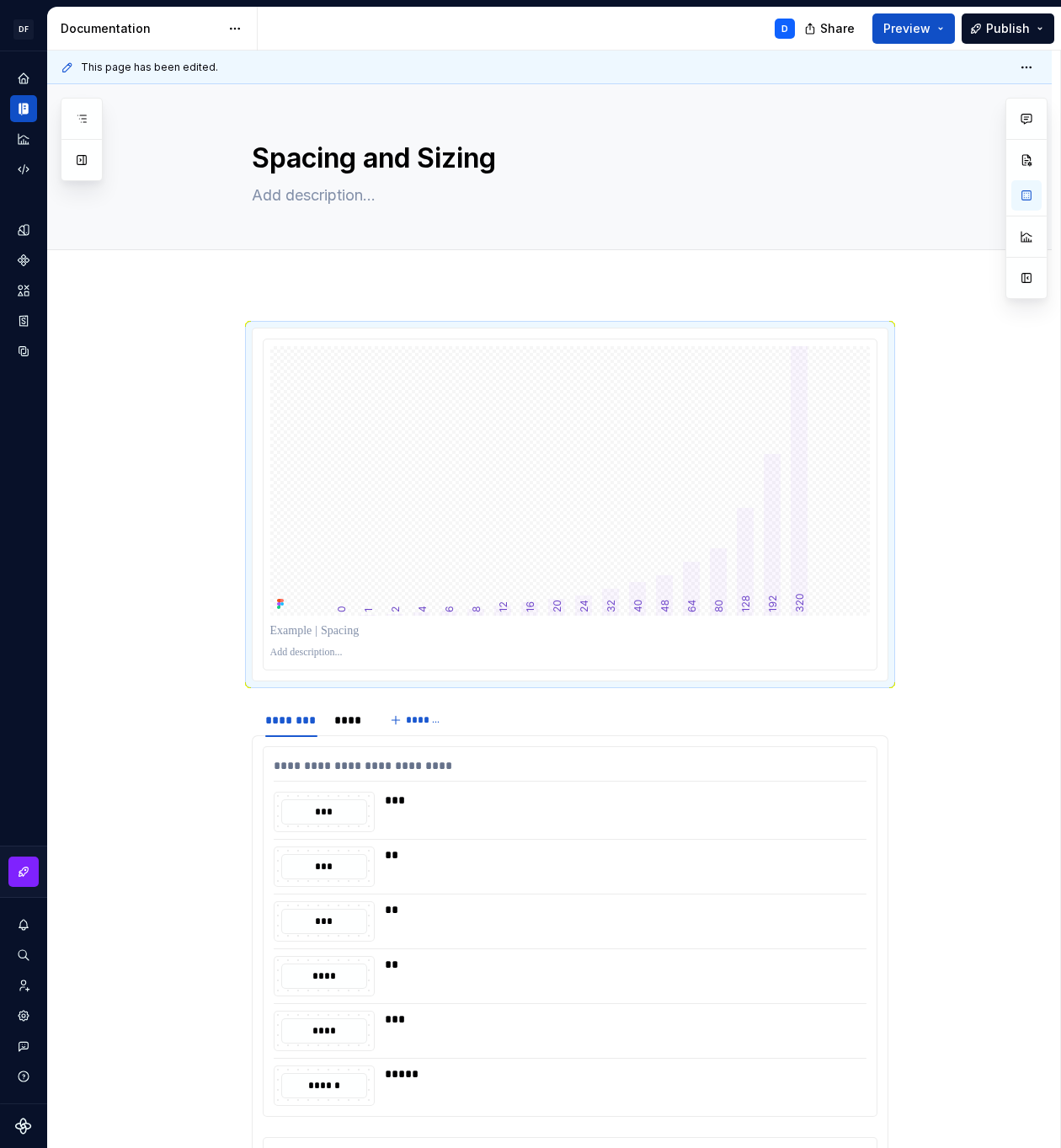 click on "**********" at bounding box center (549, 1427) 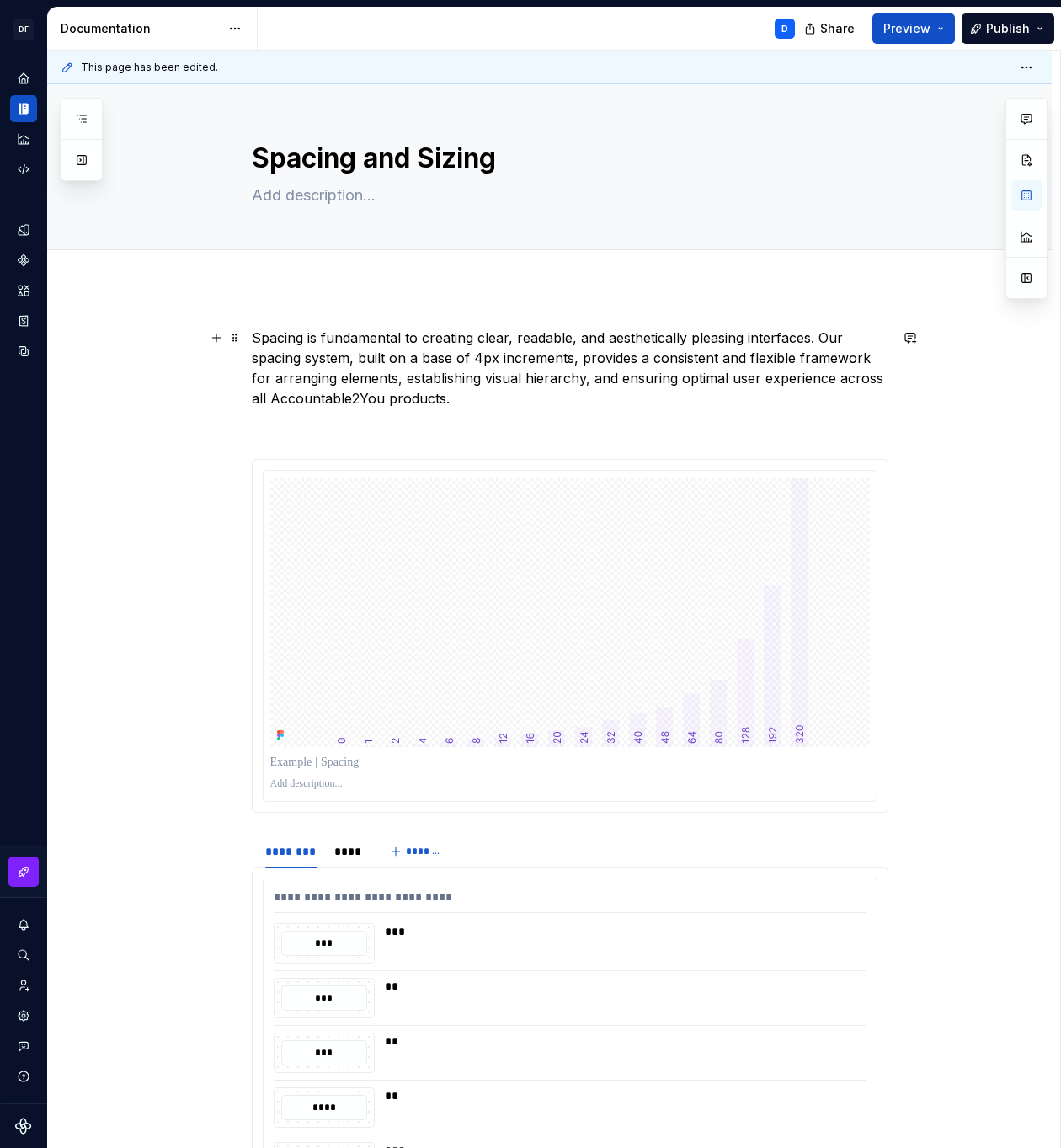 click on "Spacing is fundamental to creating clear, readable, and aesthetically pleasing interfaces. Our spacing system, built on a base of 4px increments, provides a consistent and flexible framework for arranging elements, establishing visual hierarchy, and ensuring optimal user experience across all Accountable2You products." at bounding box center [570, 368] 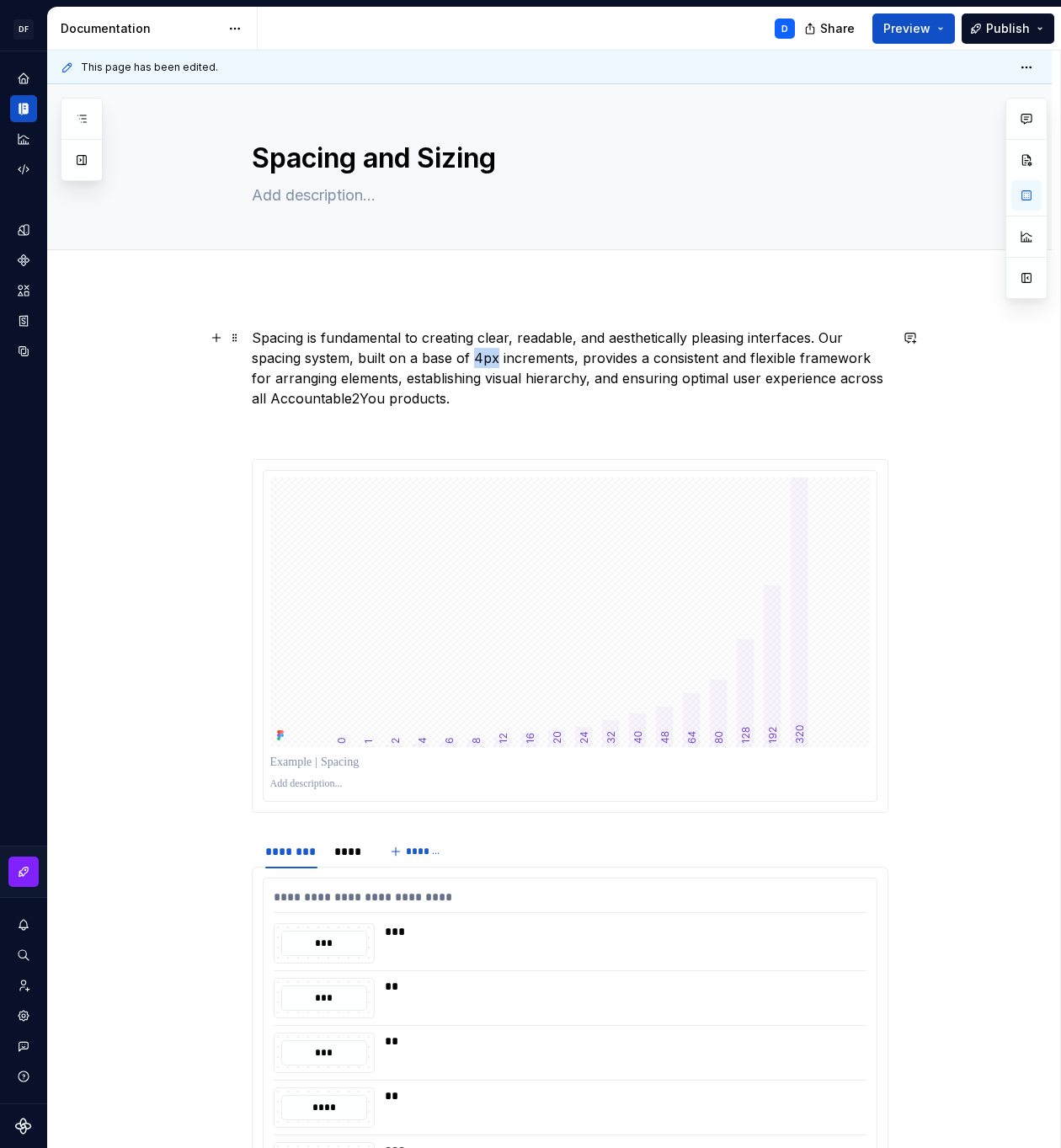 click on "Spacing is fundamental to creating clear, readable, and aesthetically pleasing interfaces. Our spacing system, built on a base of 4px increments, provides a consistent and flexible framework for arranging elements, establishing visual hierarchy, and ensuring optimal user experience across all Accountable2You products." at bounding box center [570, 368] 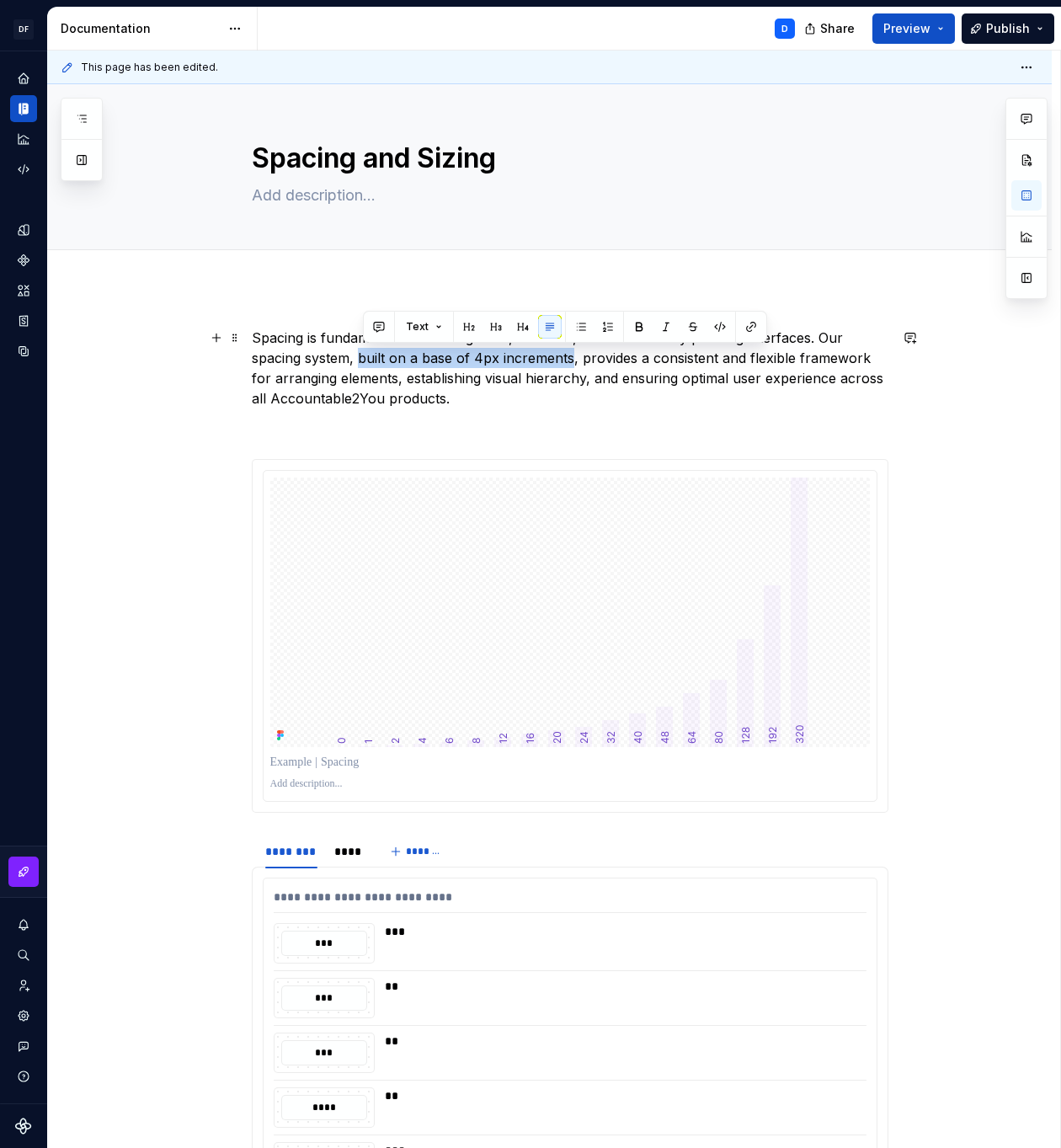 drag, startPoint x: 363, startPoint y: 357, endPoint x: 577, endPoint y: 359, distance: 214.00935 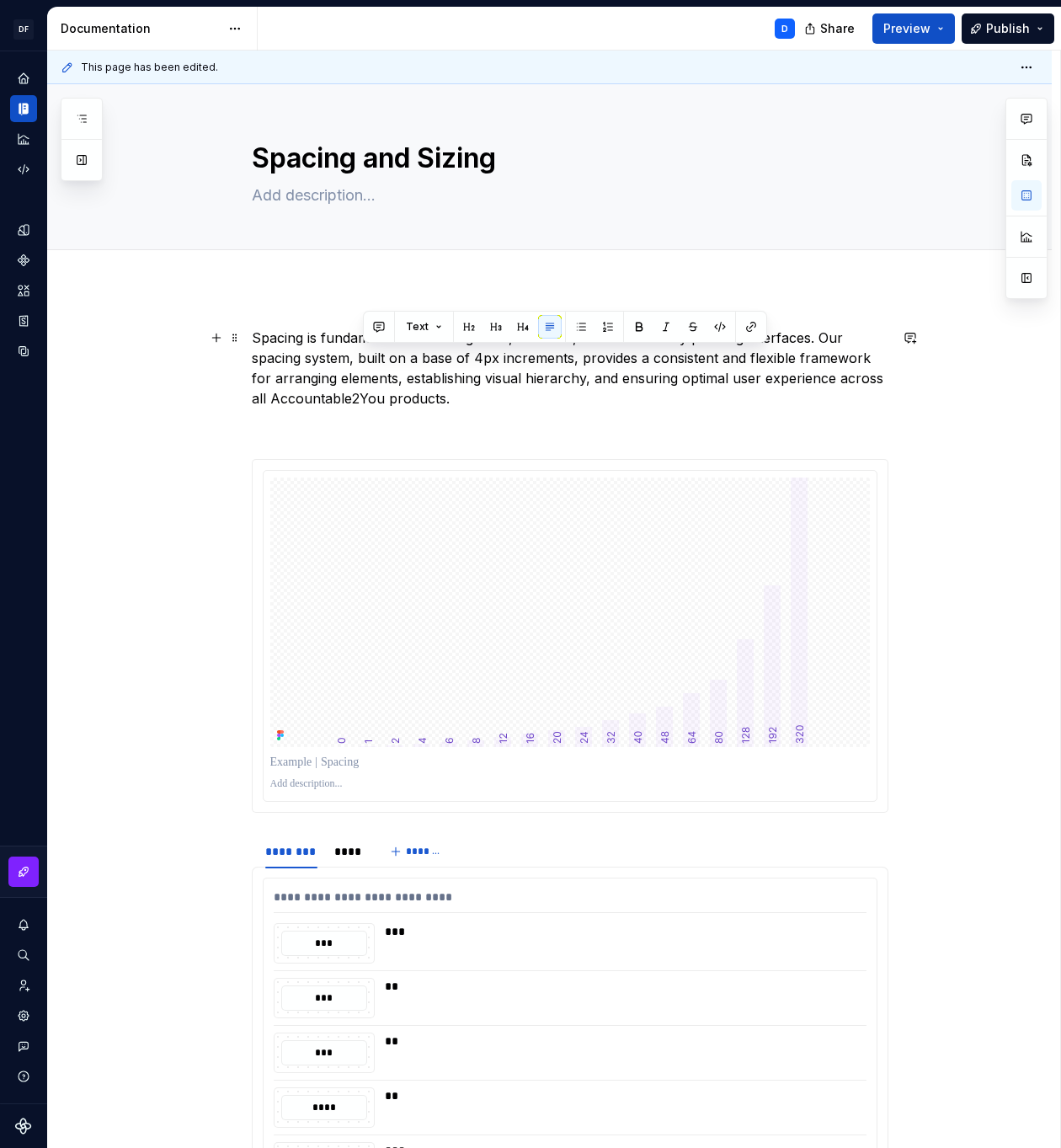 type 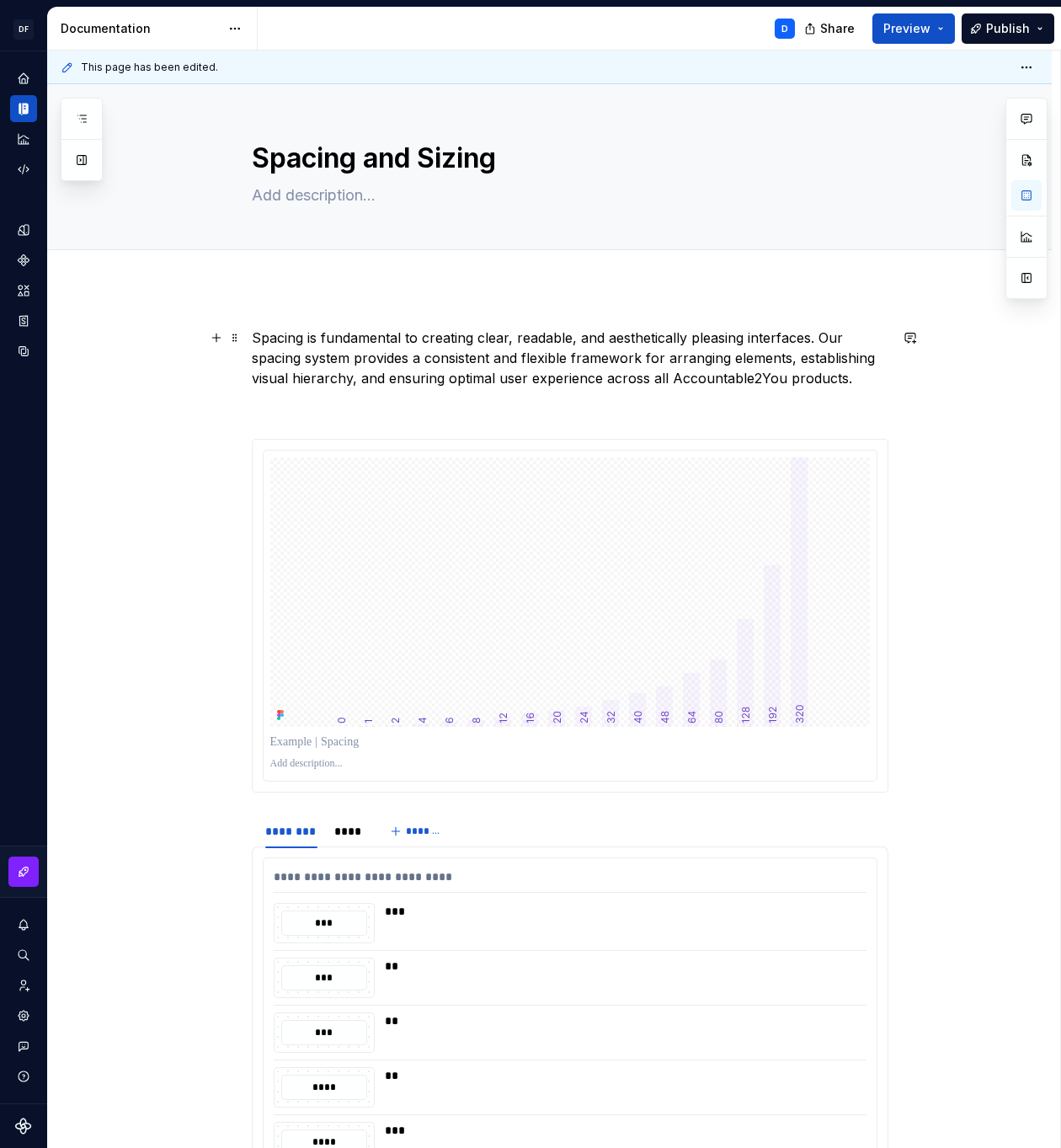 click on "**********" at bounding box center (549, 1482) 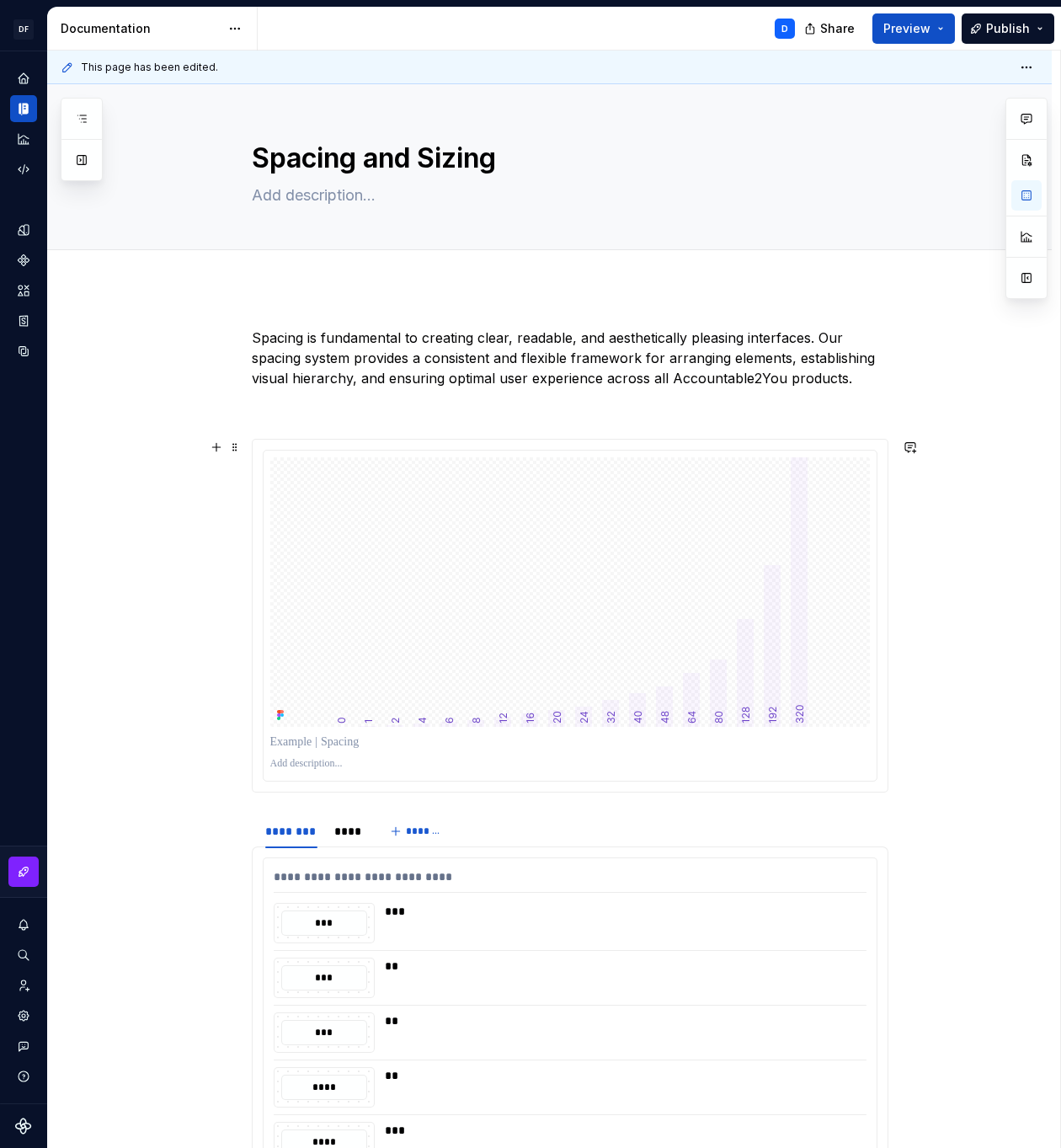 click on "**********" at bounding box center [549, 1482] 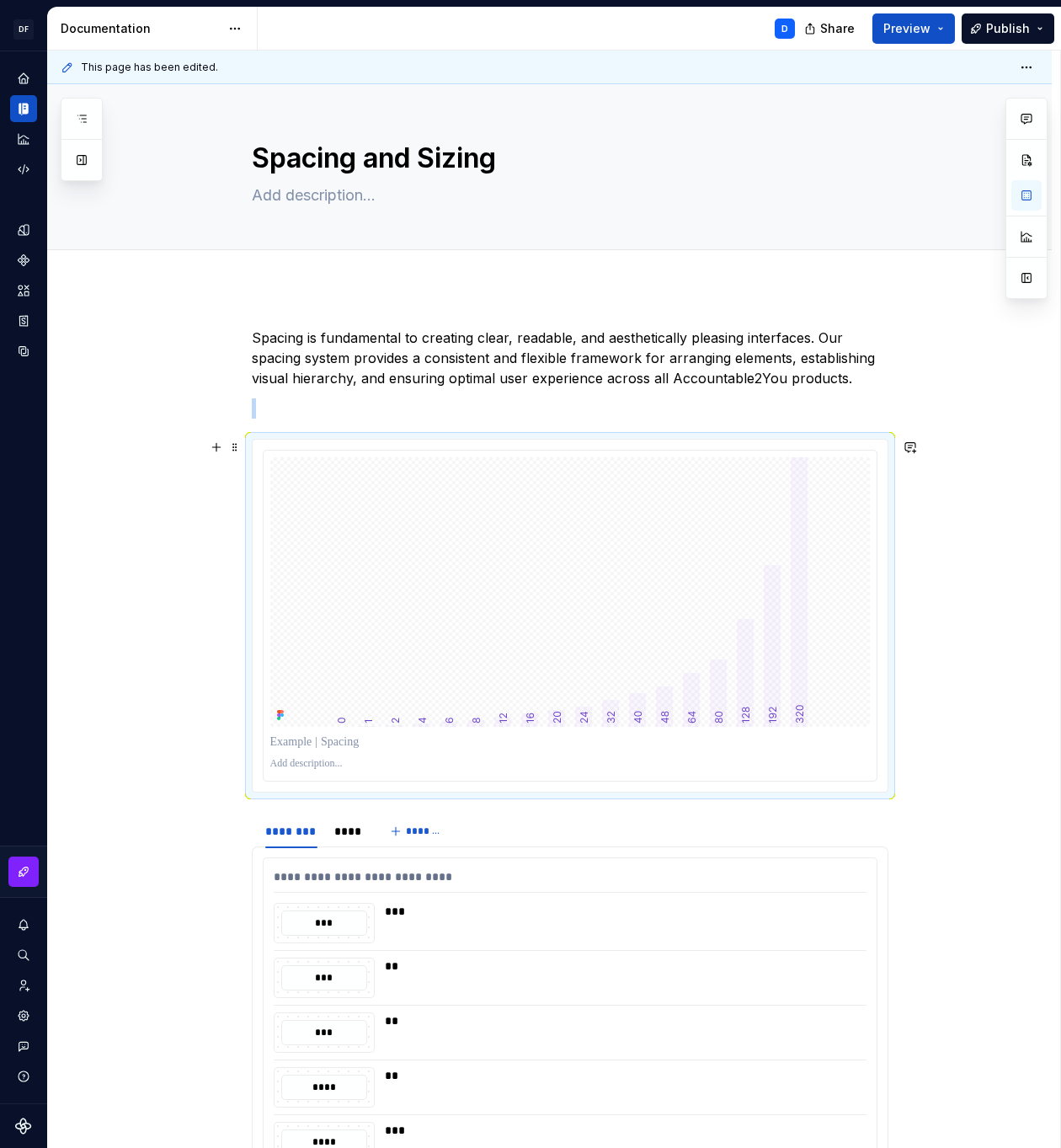 click on "**********" at bounding box center [549, 1482] 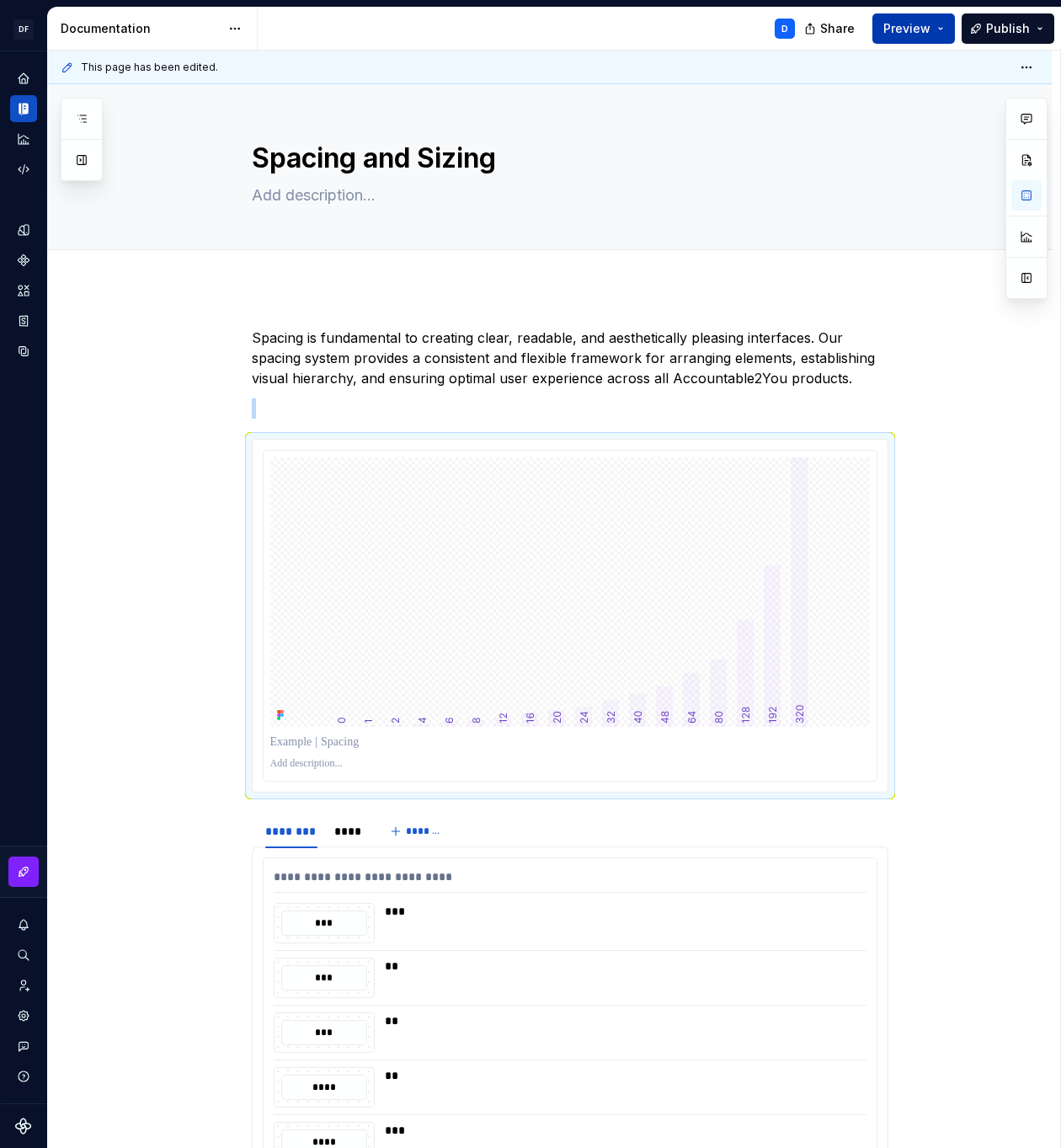 click on "Preview" at bounding box center [914, 29] 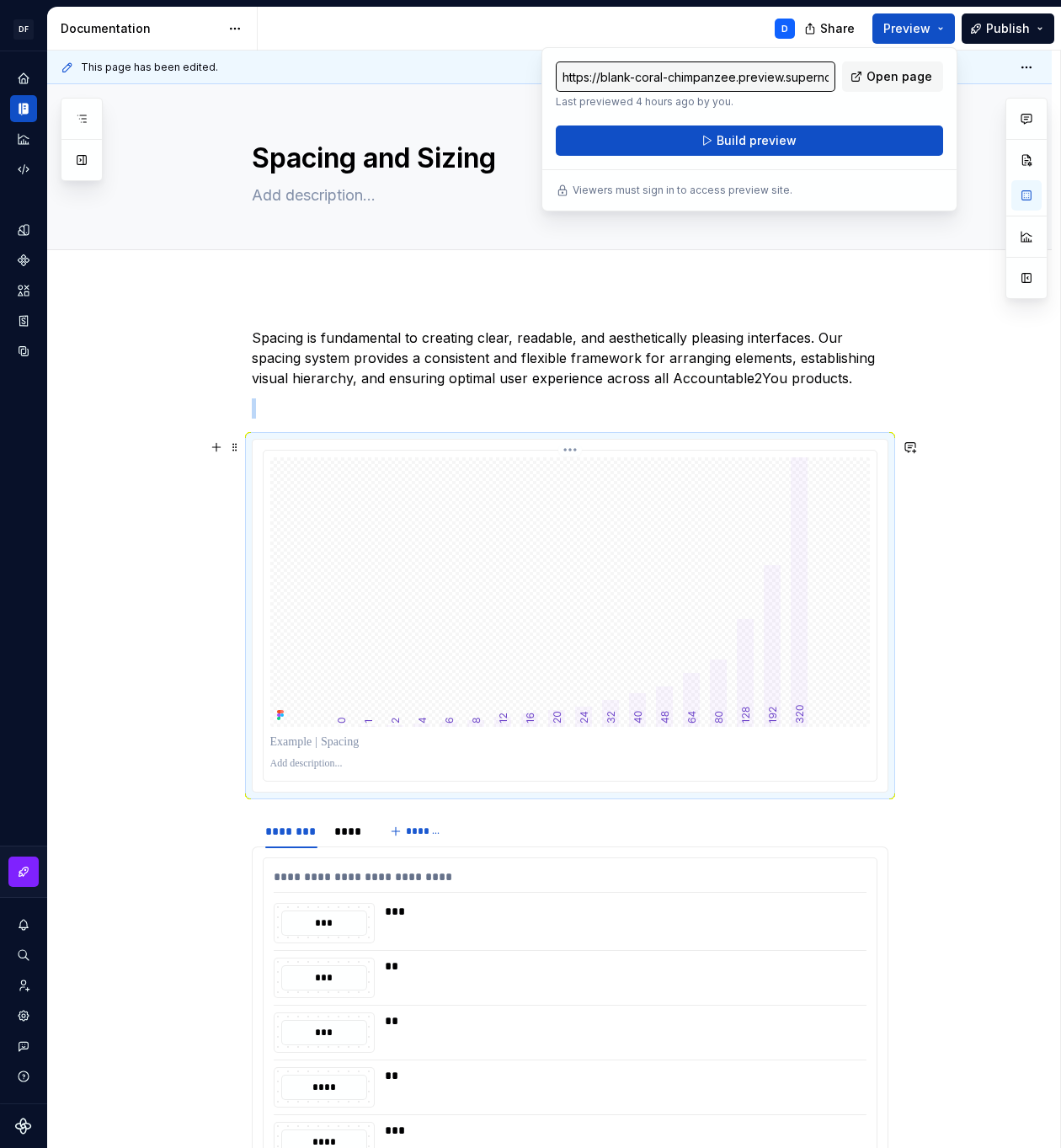 click at bounding box center (570, 592) 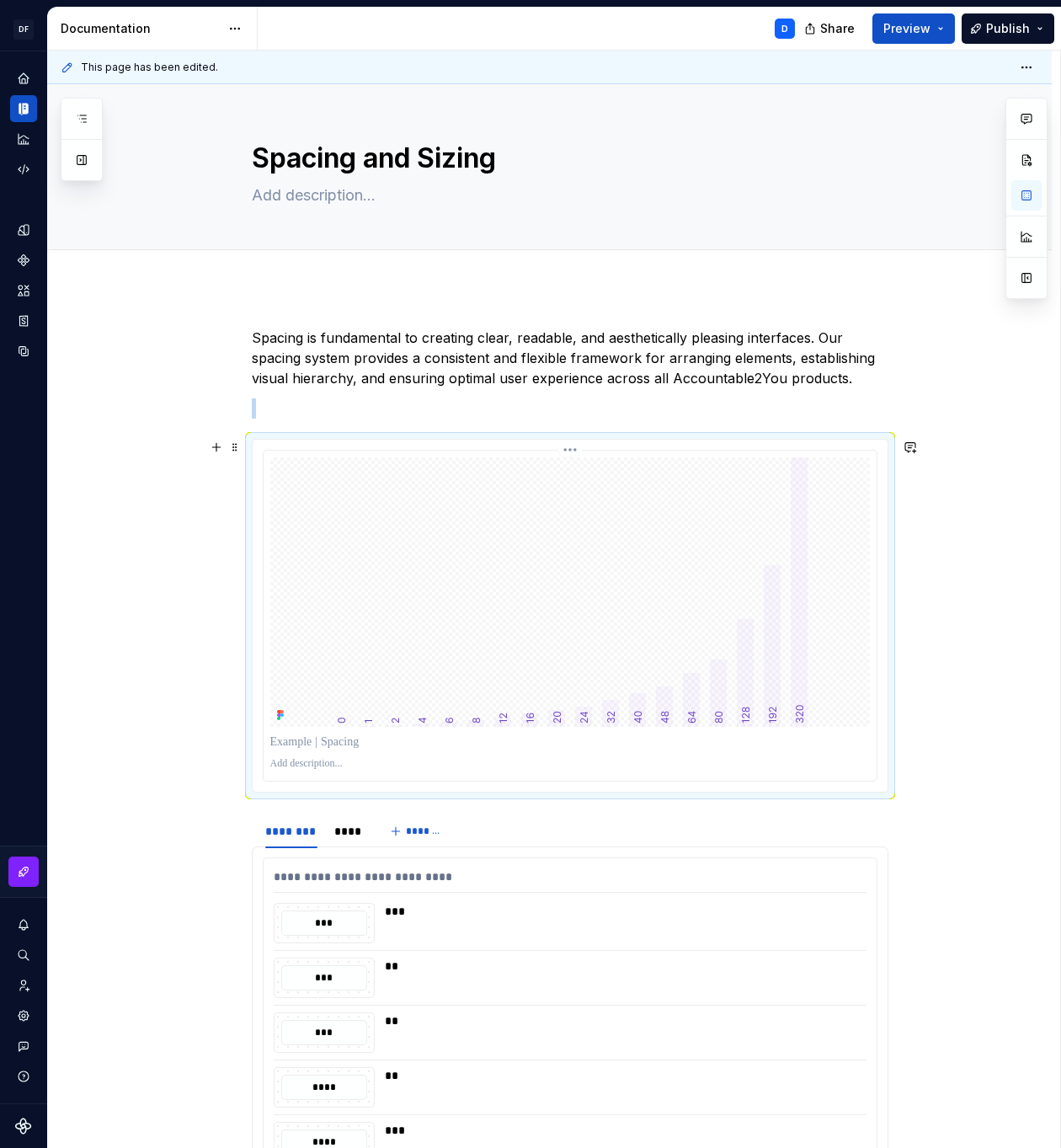 click at bounding box center [570, 592] 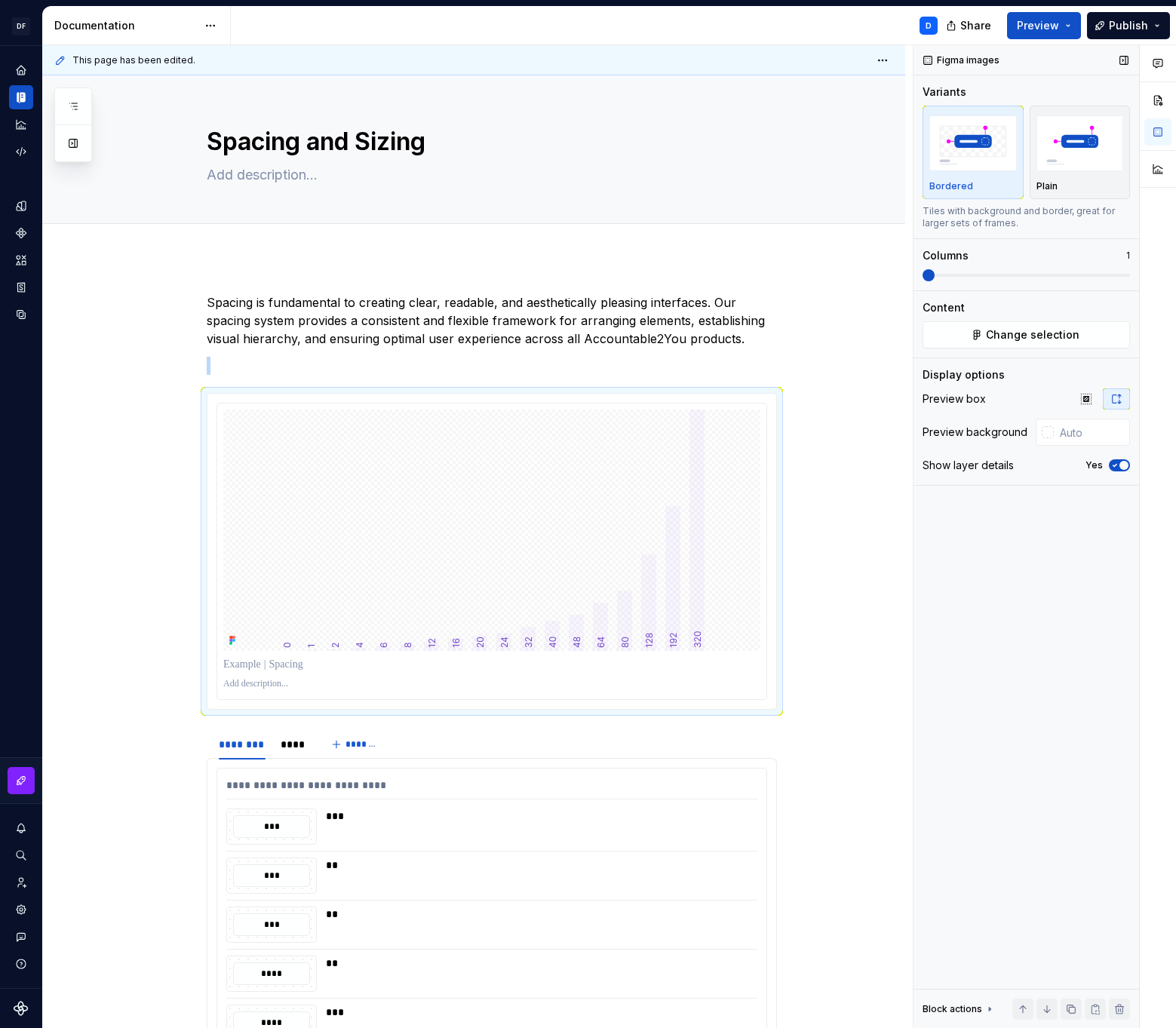 click at bounding box center [1124, 465] 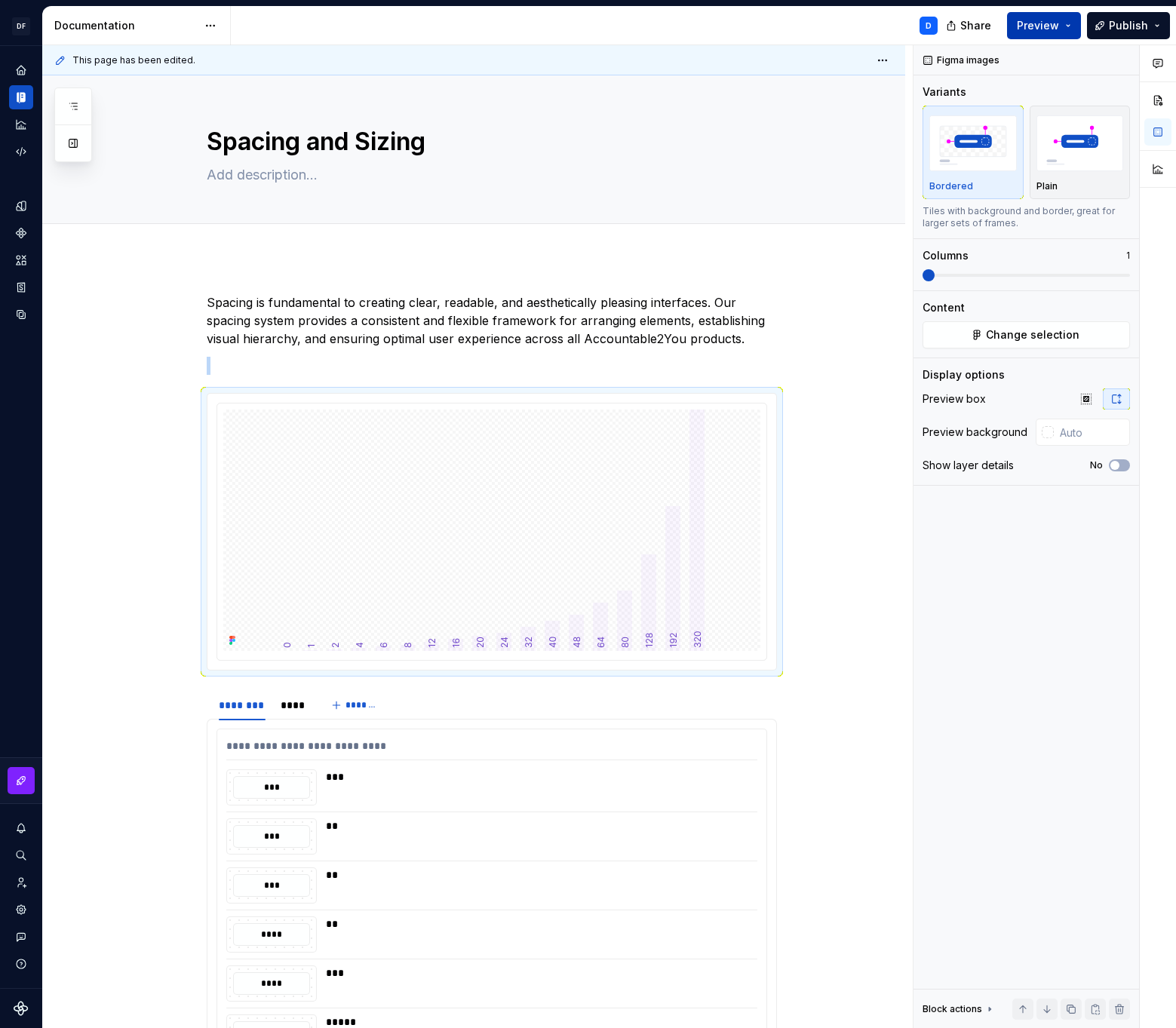 click on "Preview" at bounding box center (1038, 26) 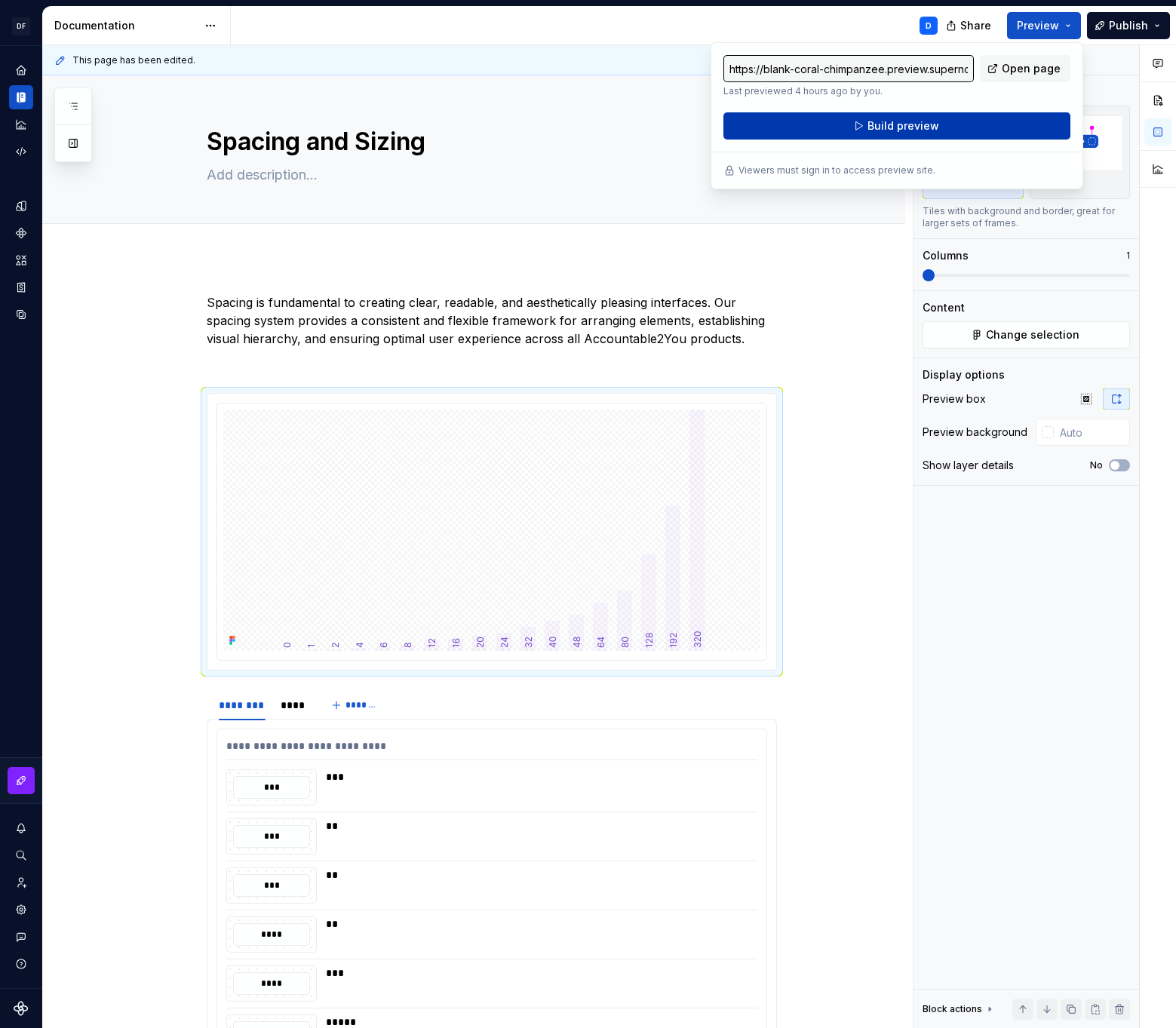 click on "Build preview" at bounding box center (897, 126) 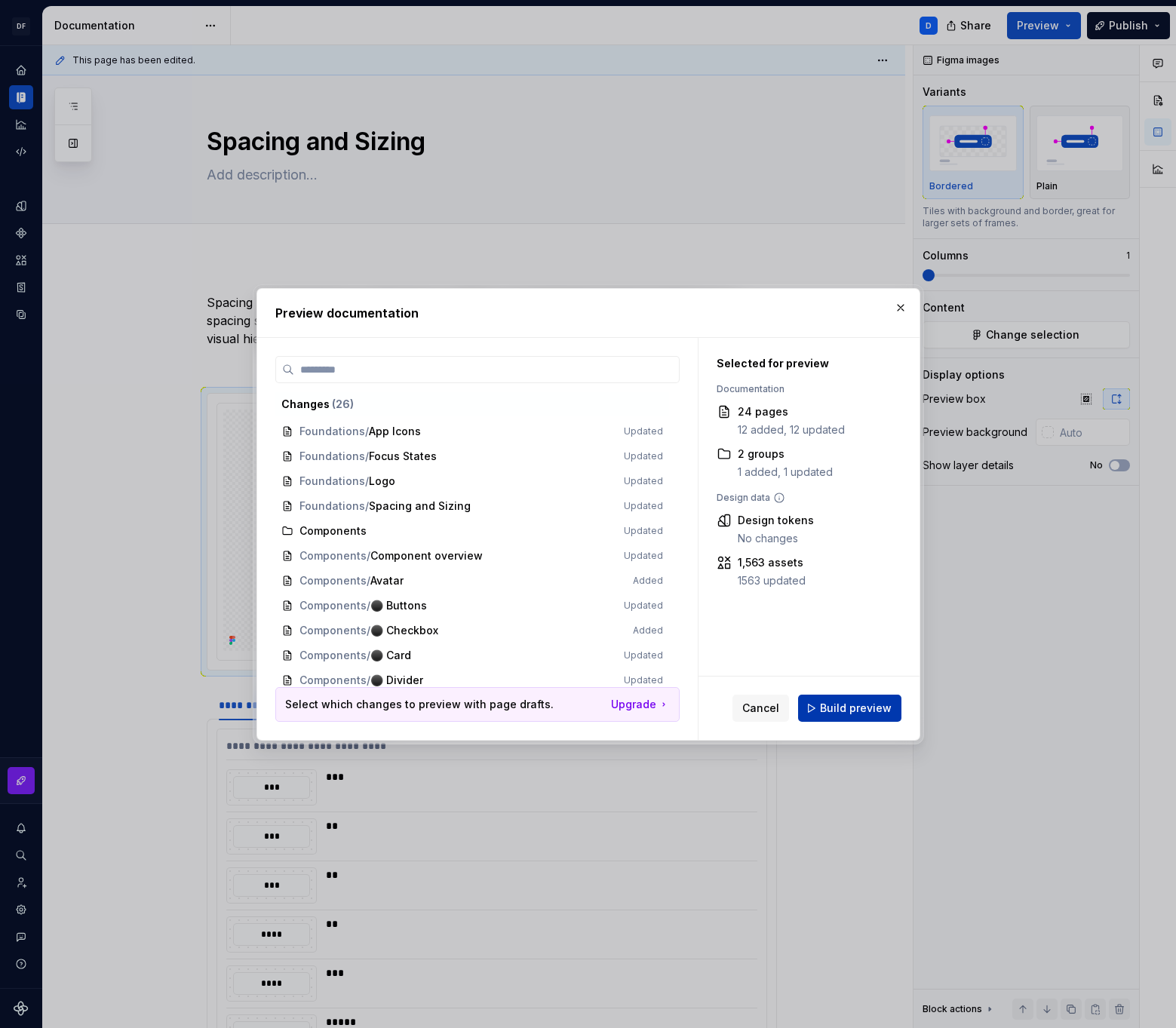 click on "Build preview" at bounding box center (855, 708) 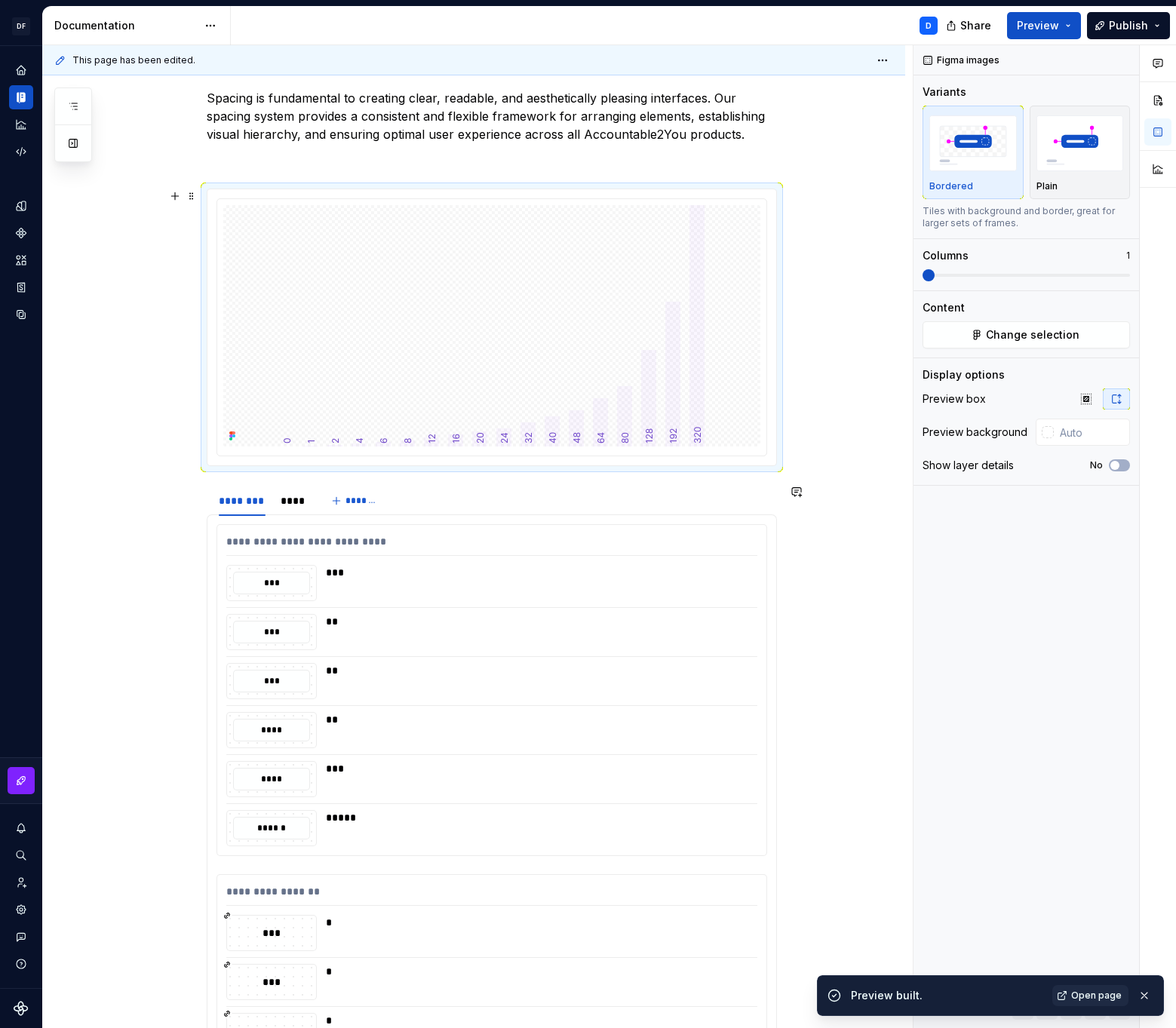 scroll, scrollTop: 143, scrollLeft: 0, axis: vertical 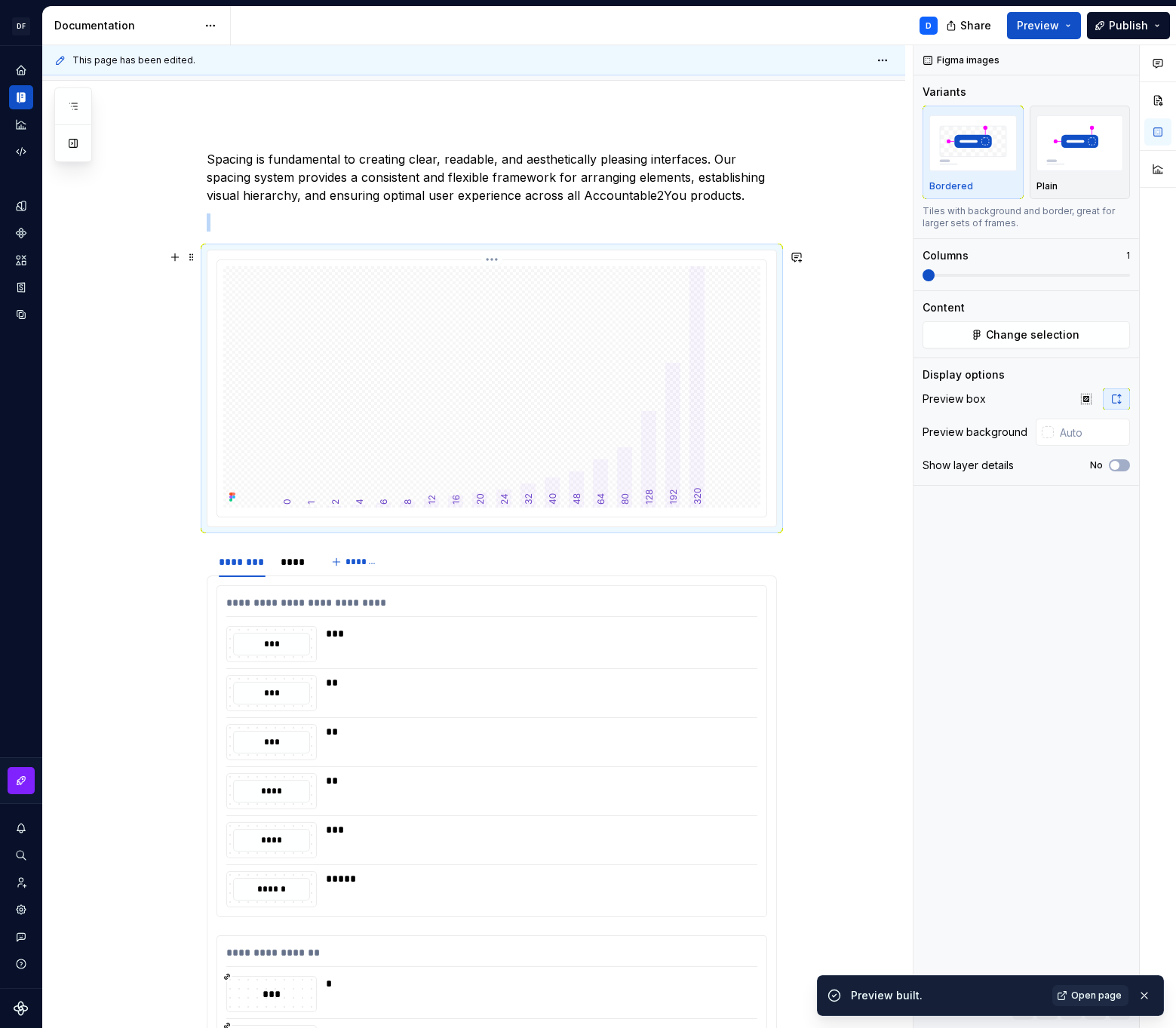 click at bounding box center [492, 387] 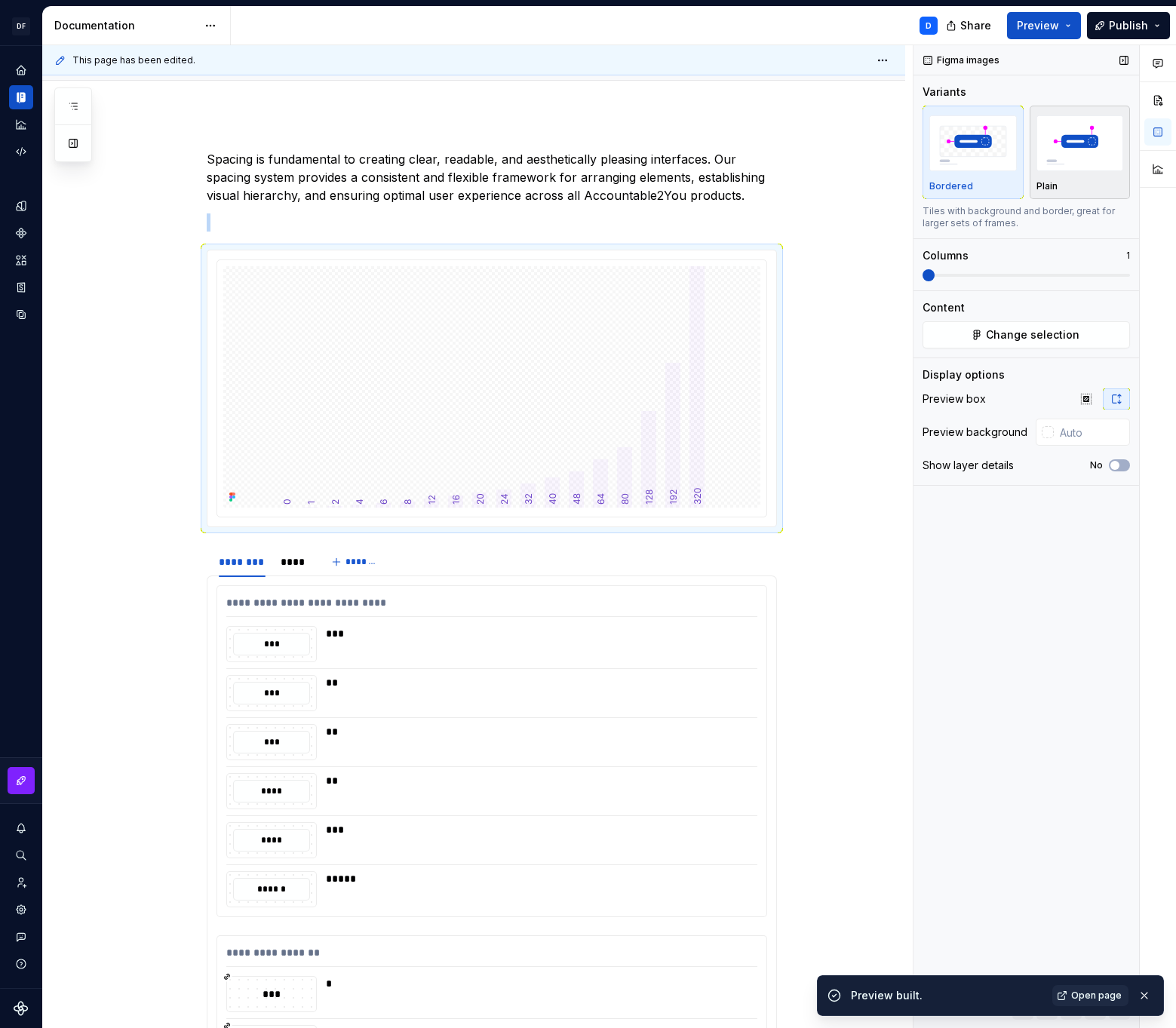 click at bounding box center (1080, 143) 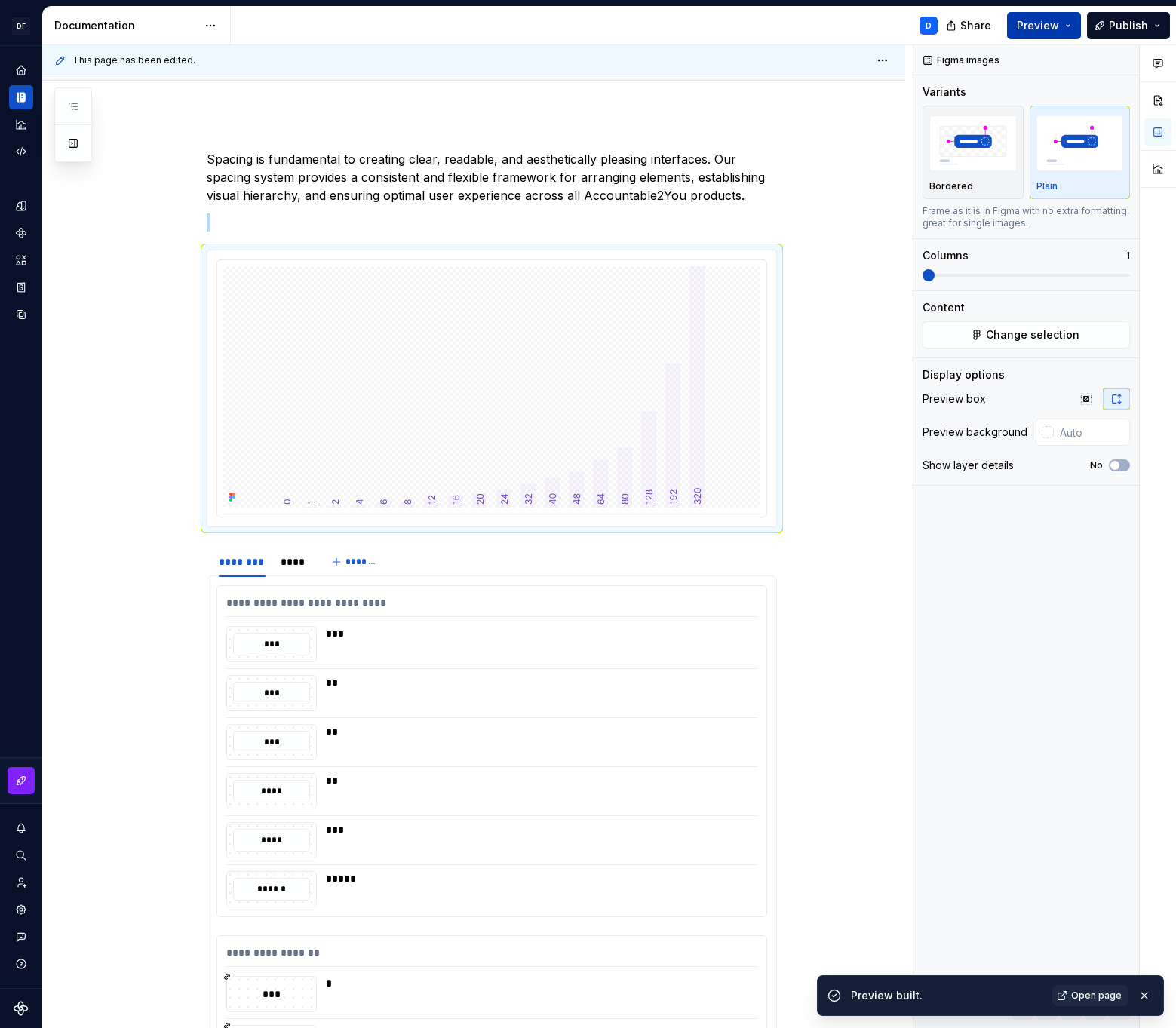 click on "Preview" at bounding box center [1038, 26] 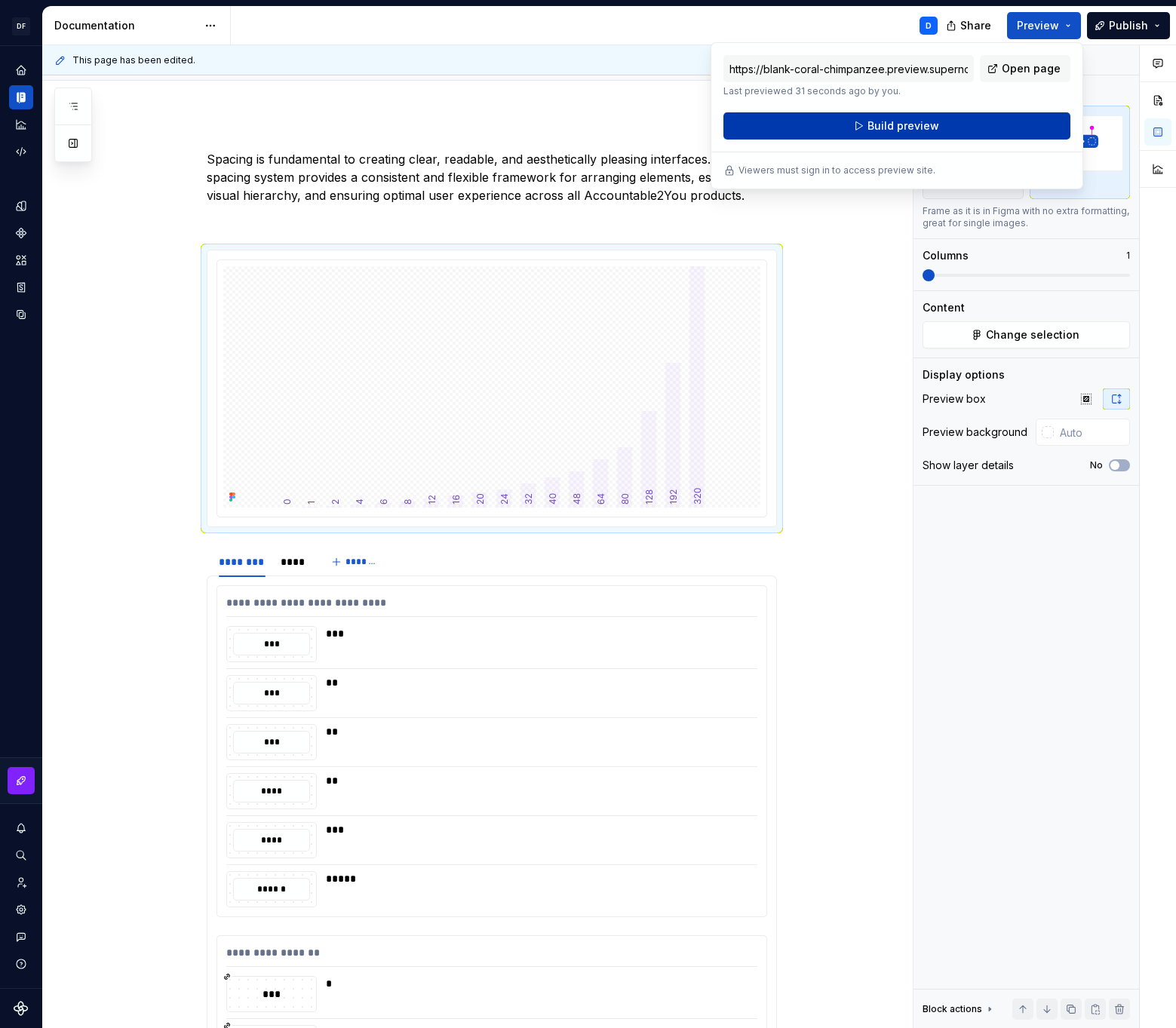 click on "Build preview" at bounding box center (897, 126) 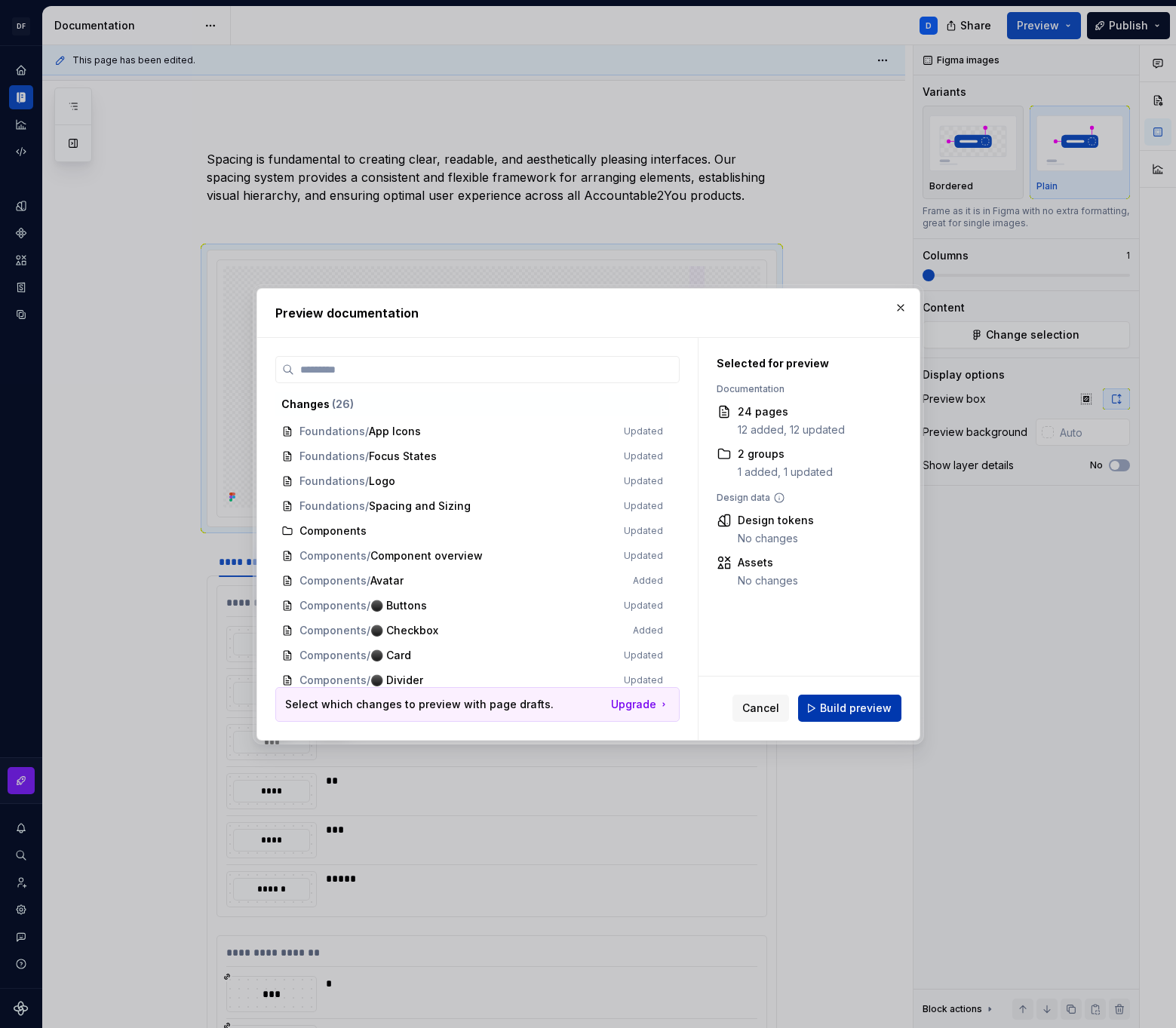 click on "Build preview" at bounding box center [855, 708] 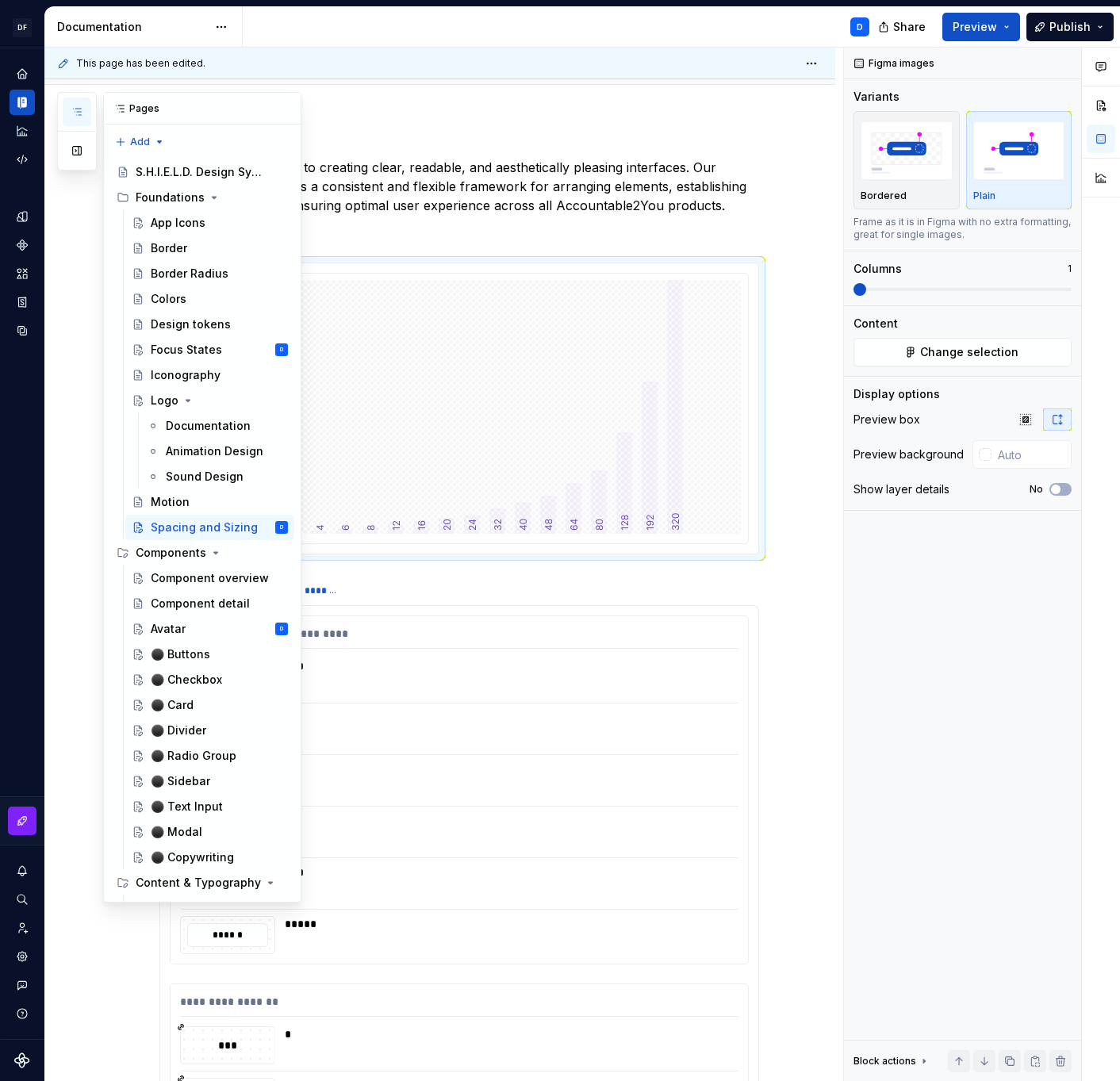 click 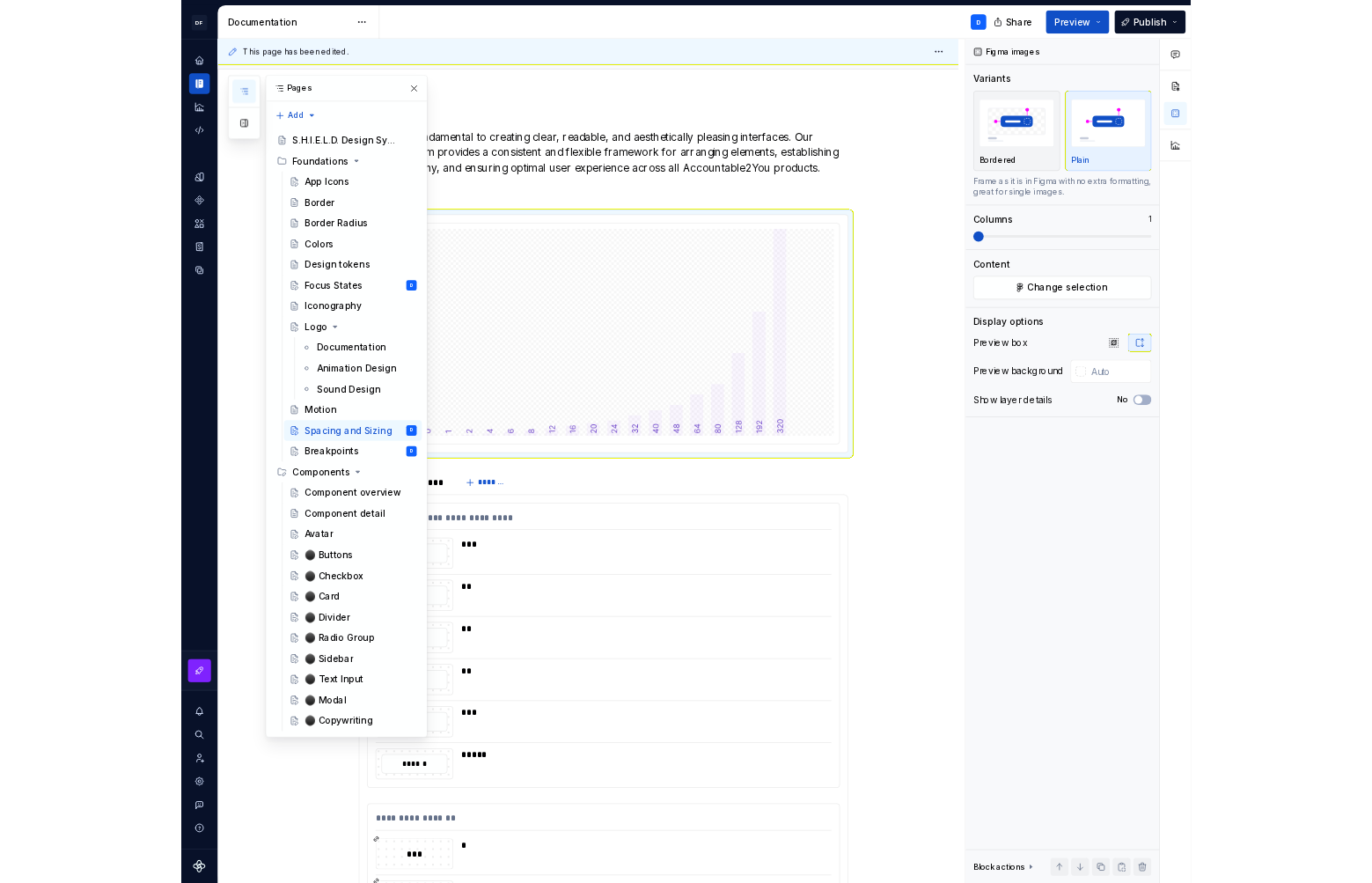 scroll, scrollTop: 167, scrollLeft: 0, axis: vertical 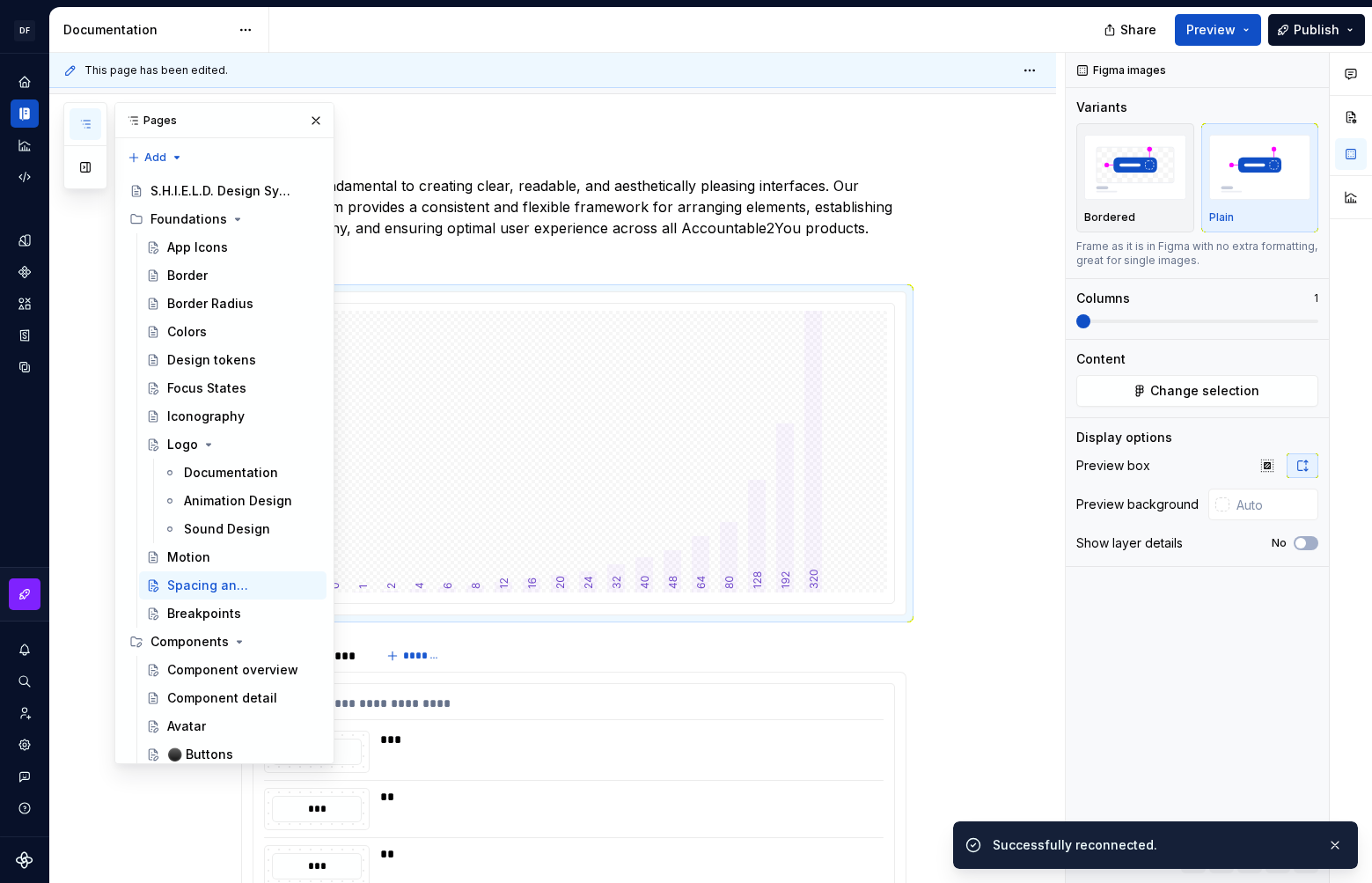 type on "*" 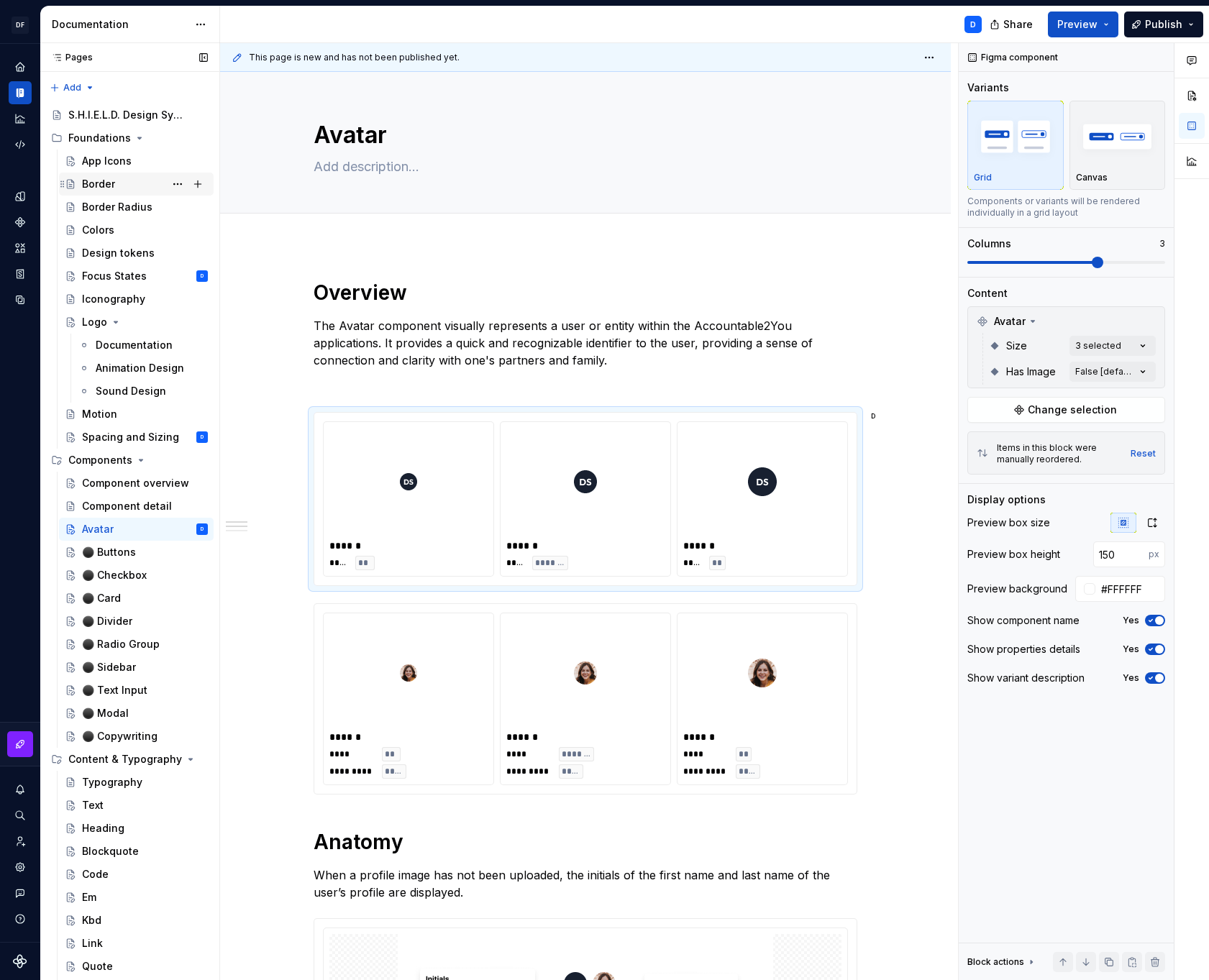 scroll, scrollTop: 0, scrollLeft: 0, axis: both 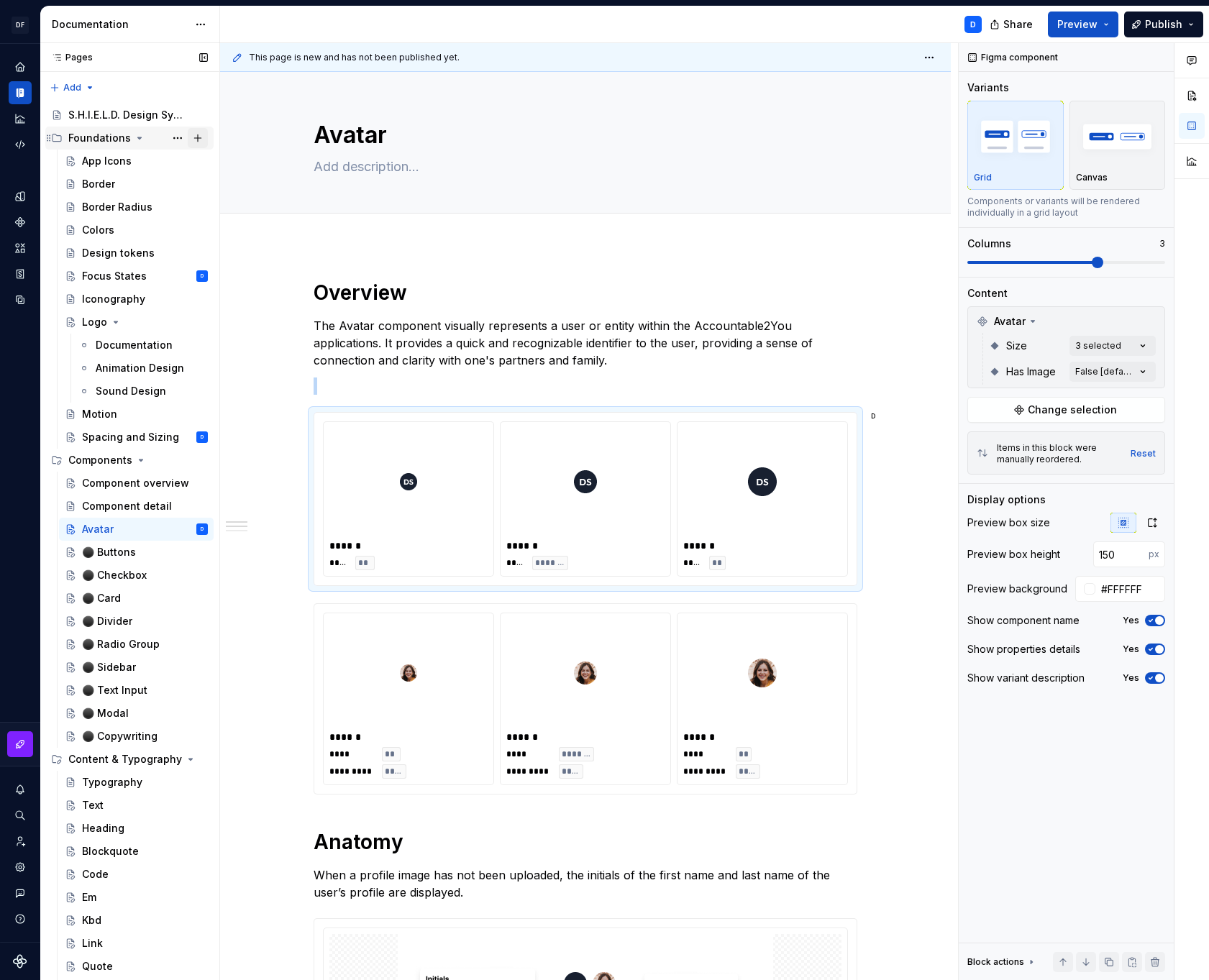 click at bounding box center [198, 138] 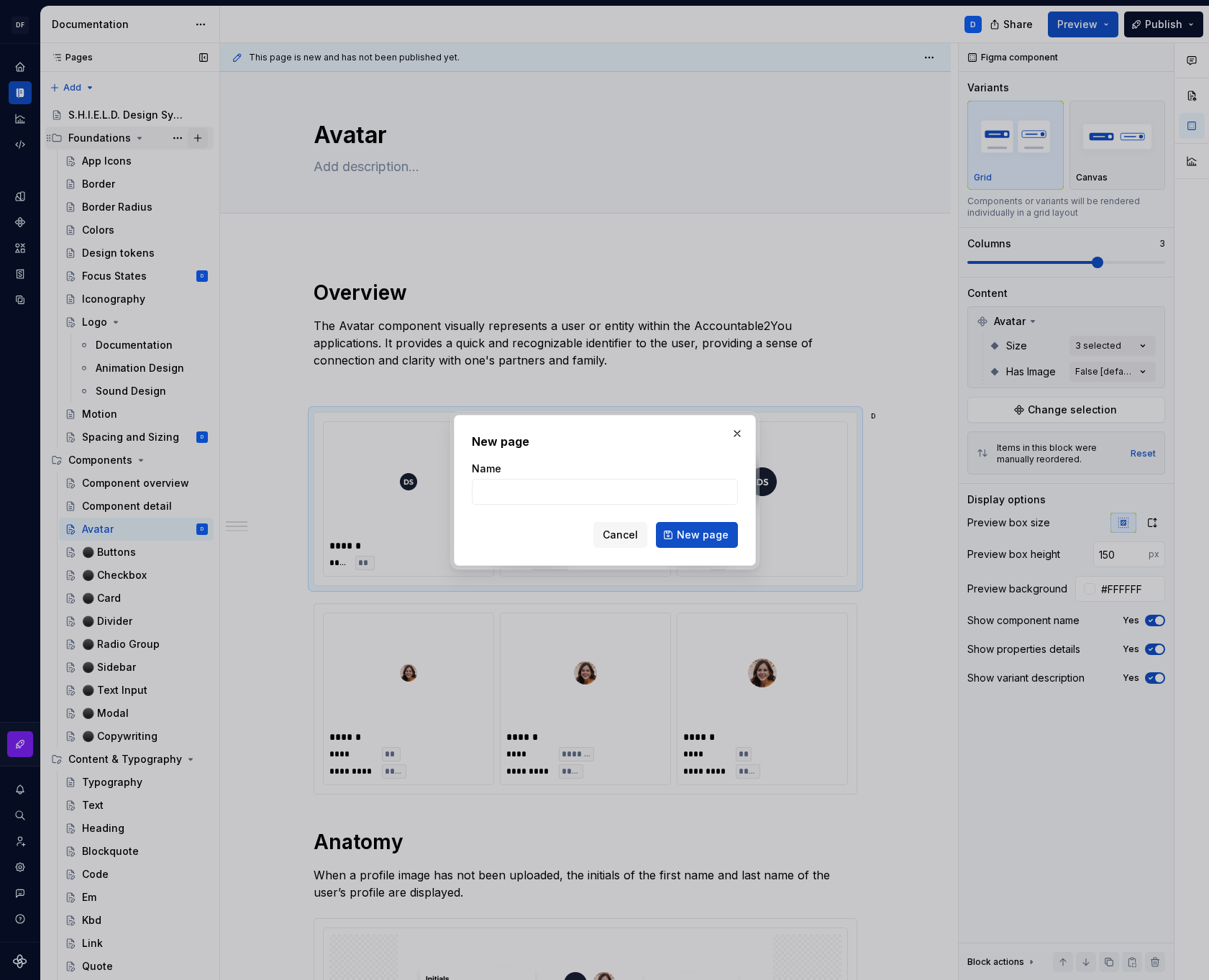 type on "*" 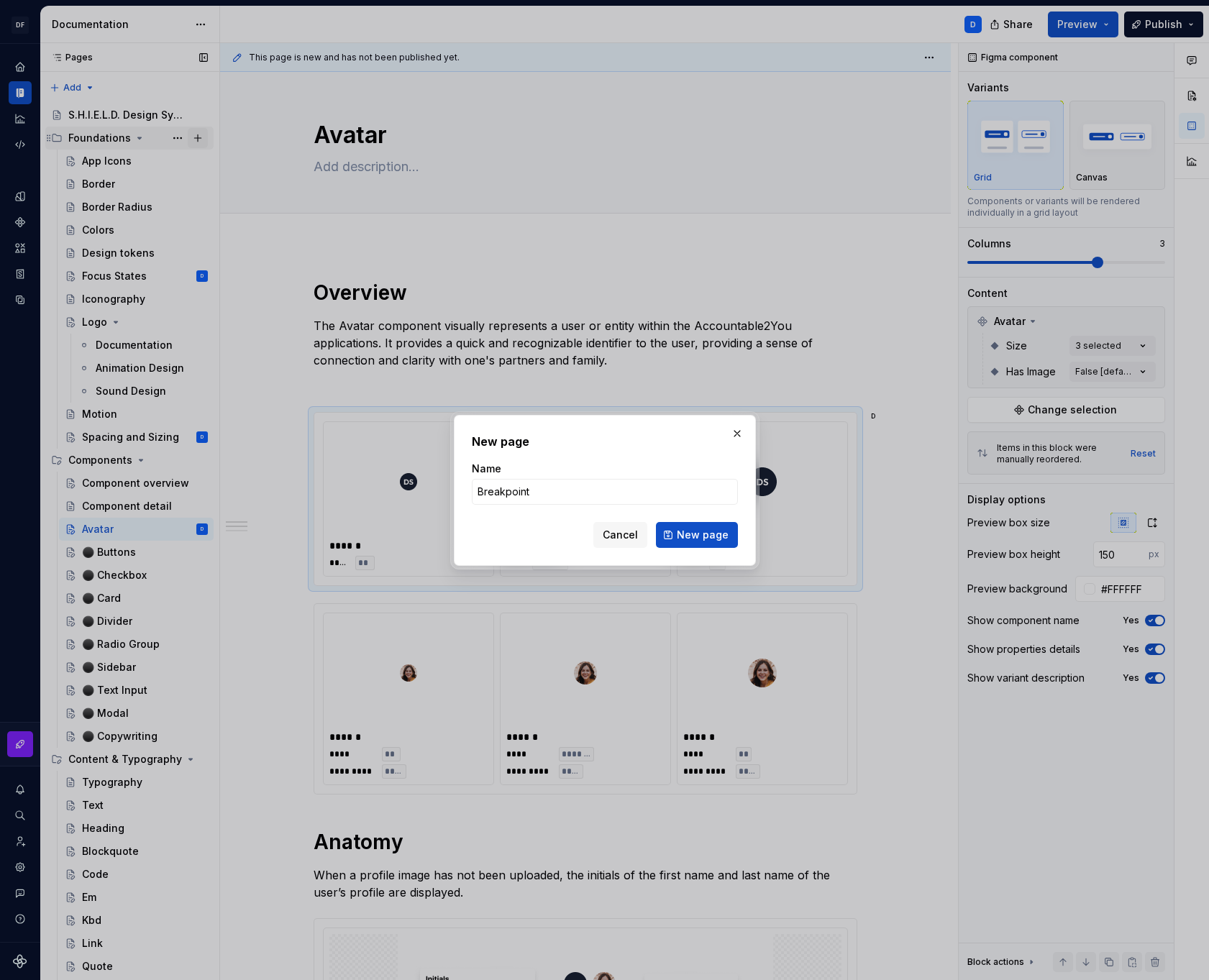 type on "Breakpoints" 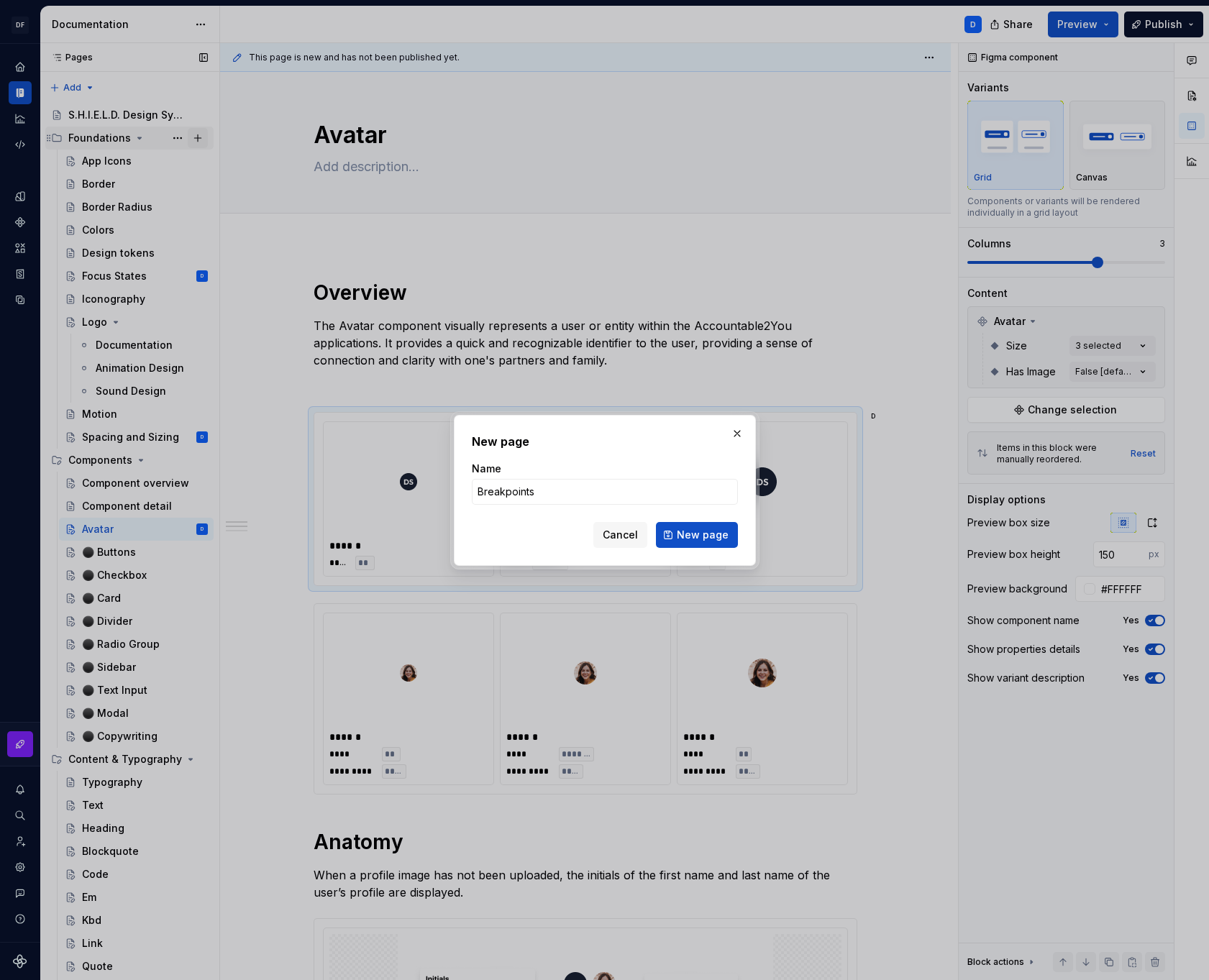 click on "New page" at bounding box center [697, 535] 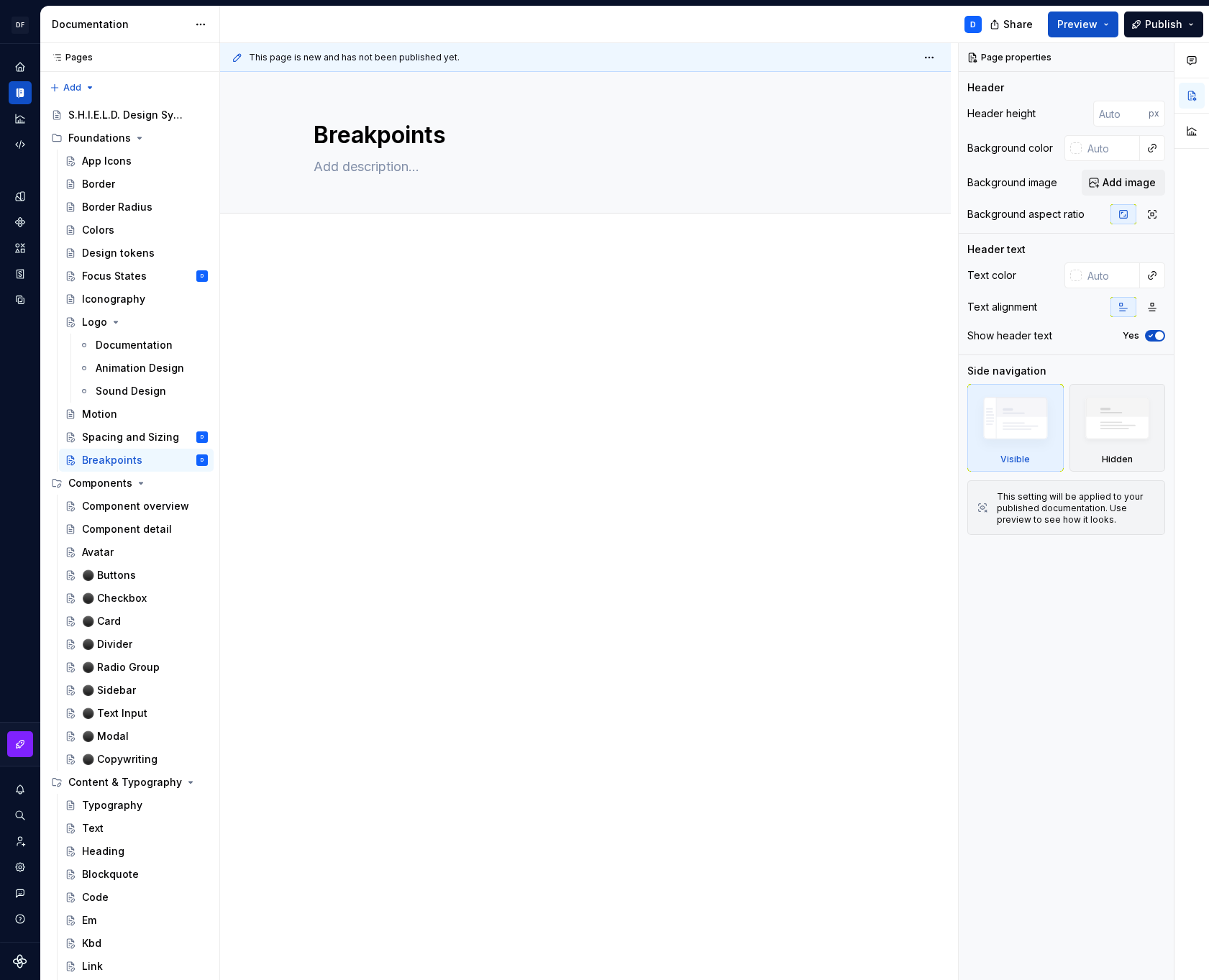 click at bounding box center [585, 445] 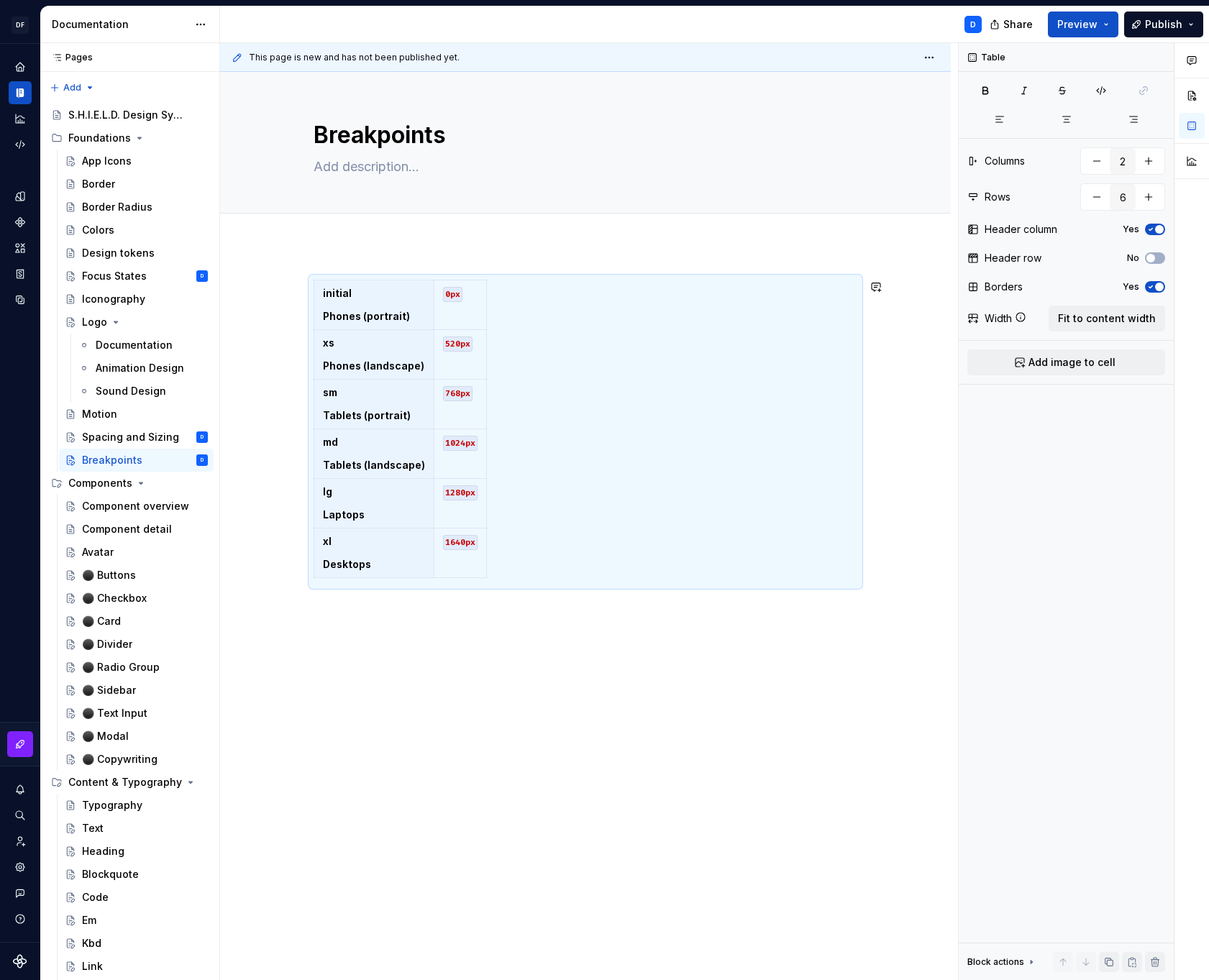click on "initial Phones (portrait) 0px xs Phones (landscape) 520px sm Tablets (portrait) 768px md Tablets (landscape) 1024px lg Laptops 1280px xl Desktops 1640px" at bounding box center [585, 570] 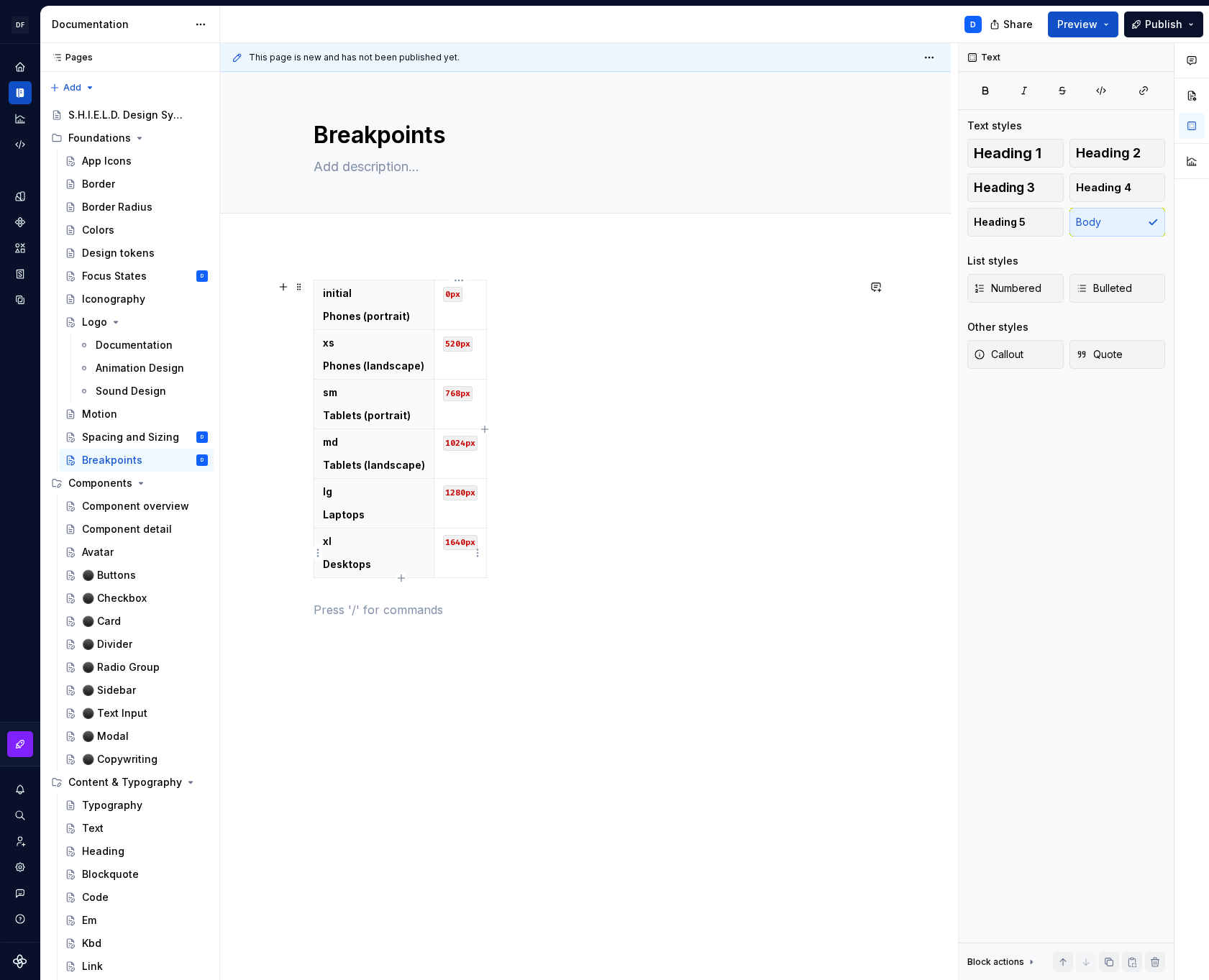 click on "1640px" at bounding box center (460, 553) 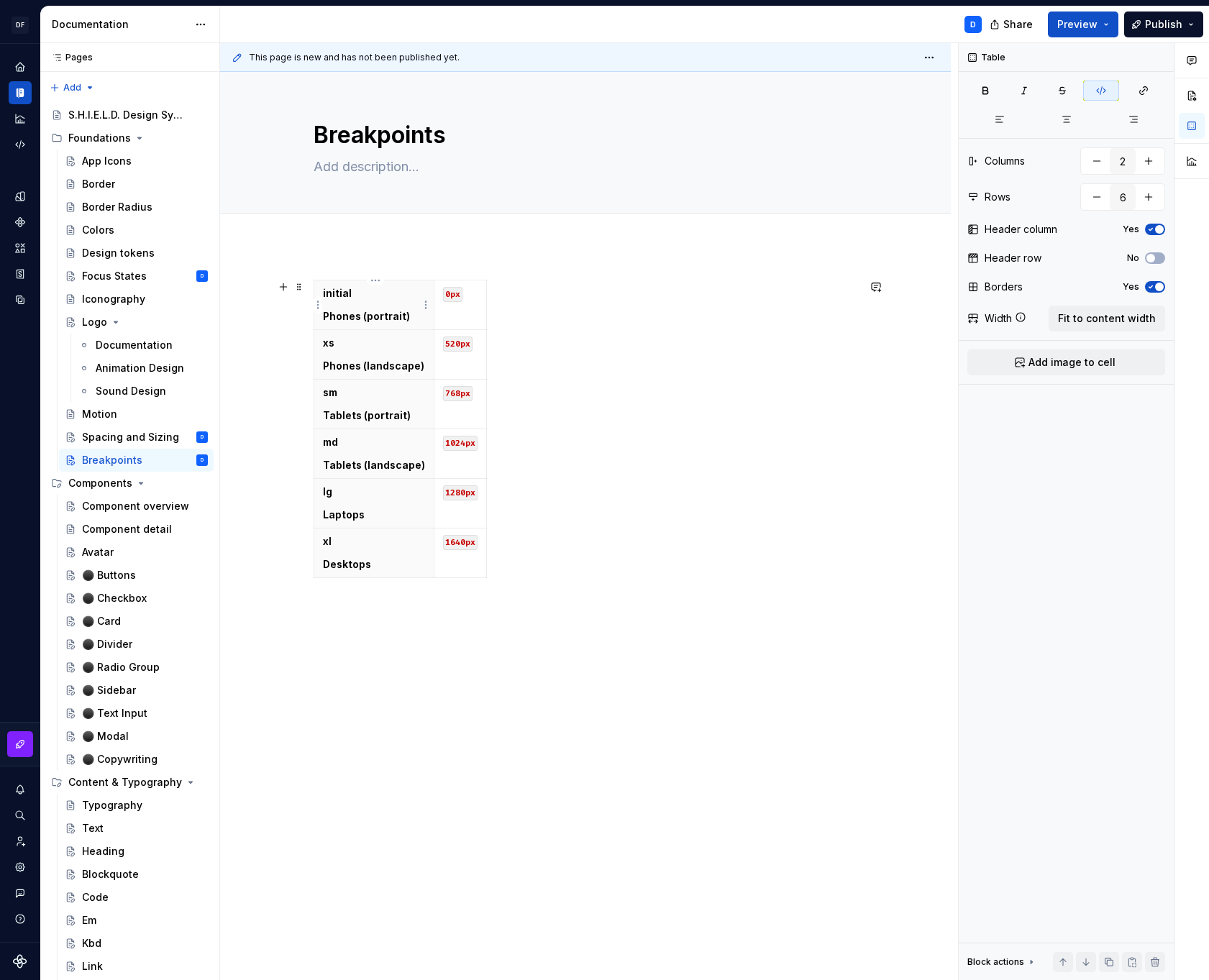 click on "initial Phones (portrait)" at bounding box center (374, 305) 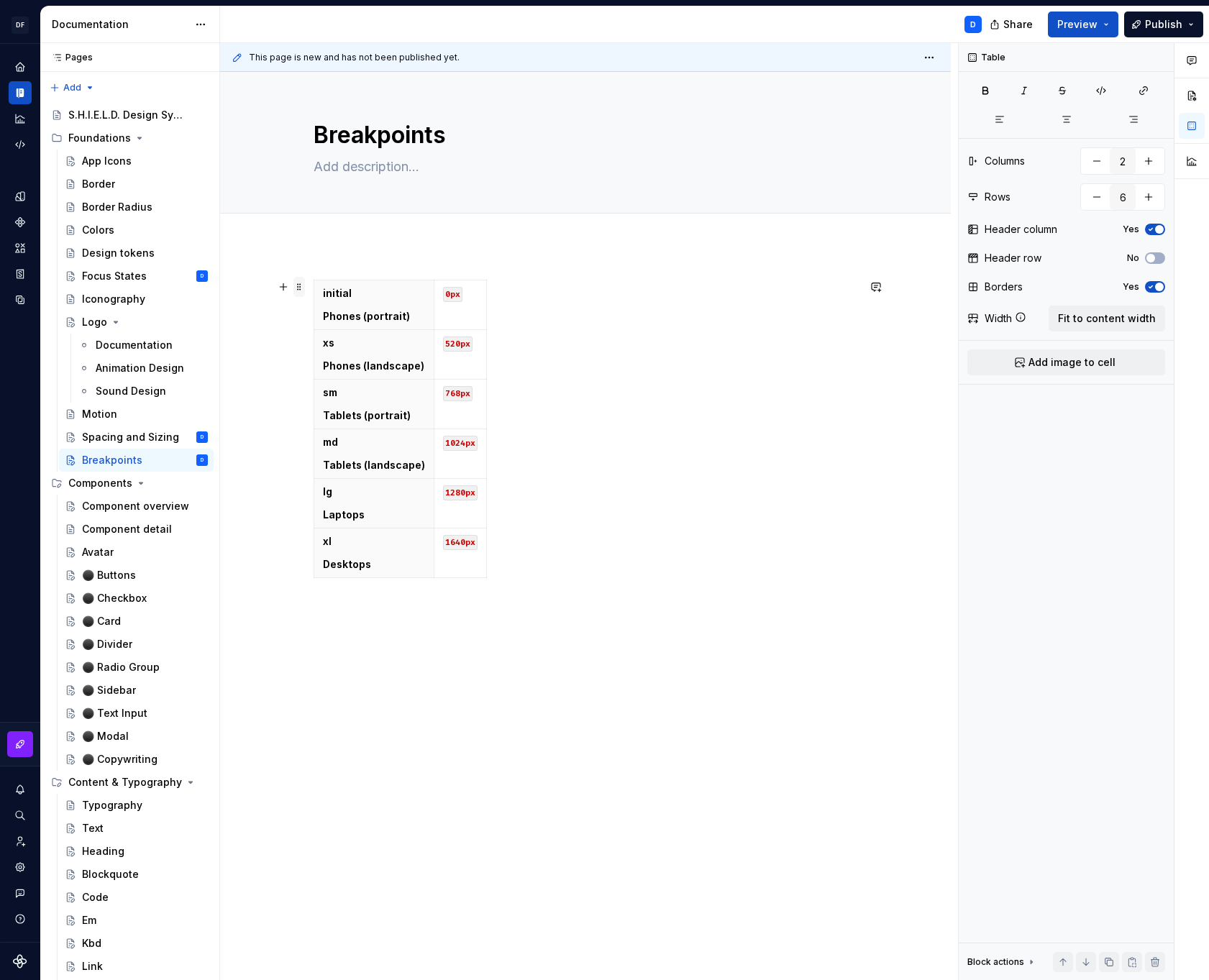 click at bounding box center (299, 287) 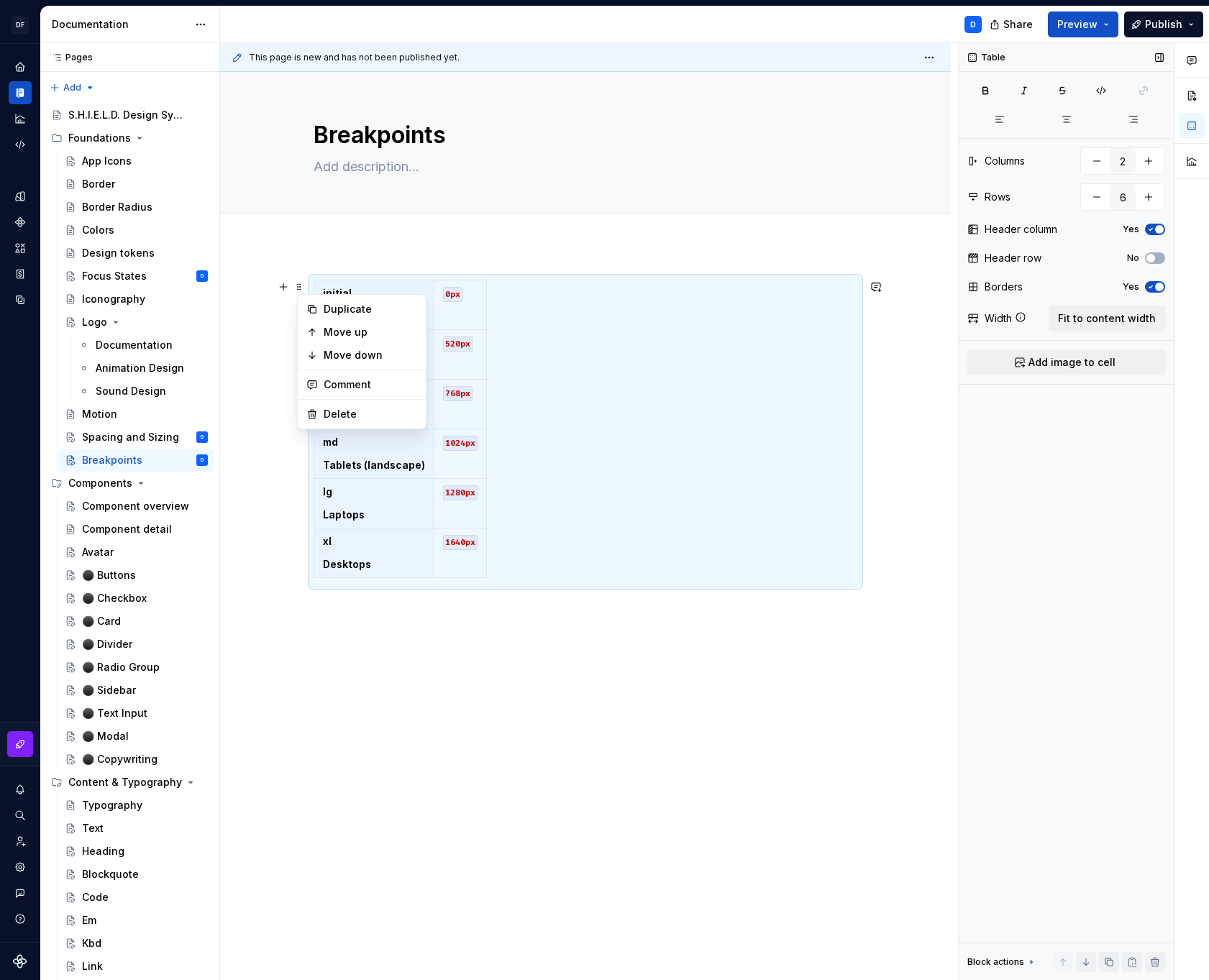 type on "*" 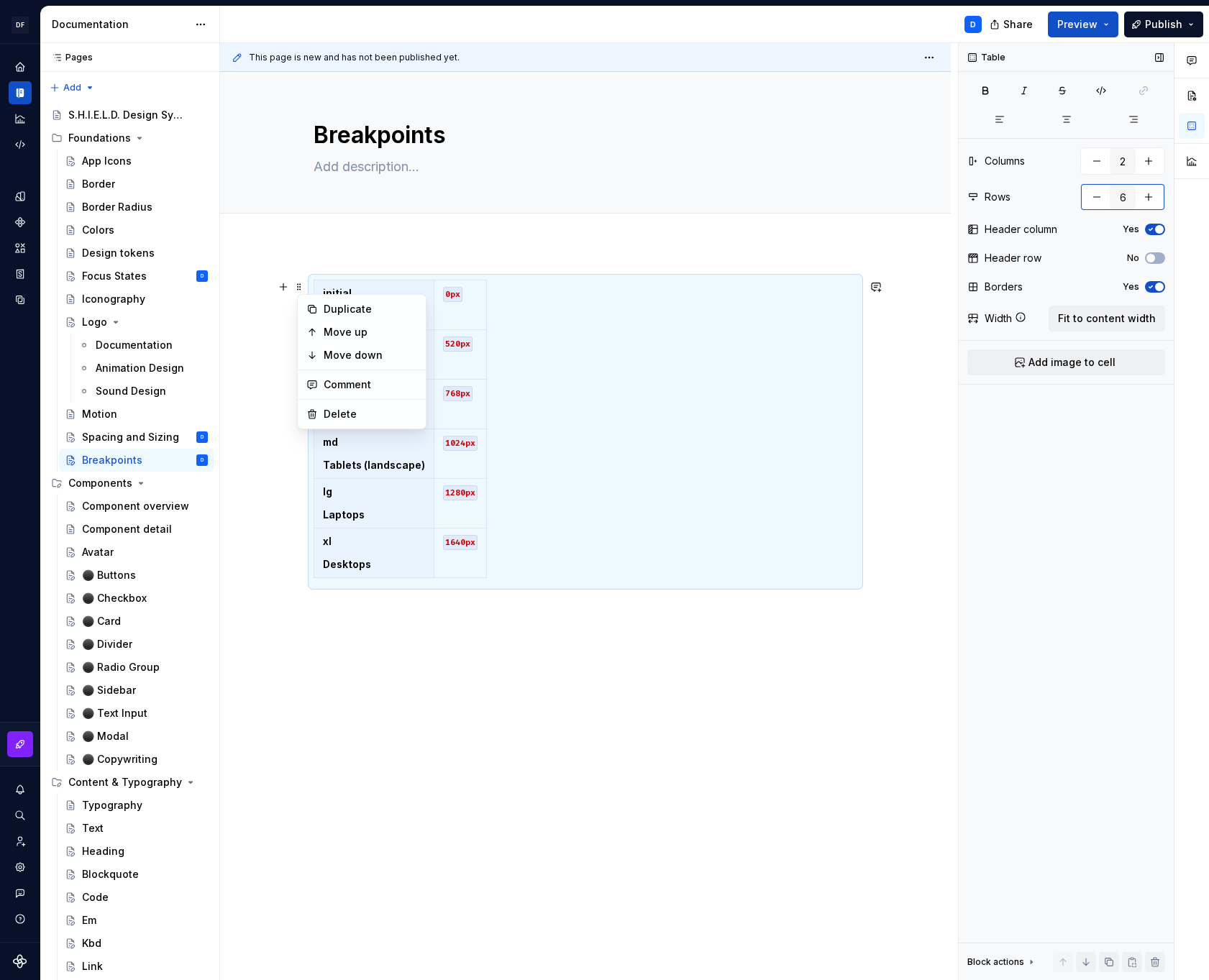 click at bounding box center [1097, 197] 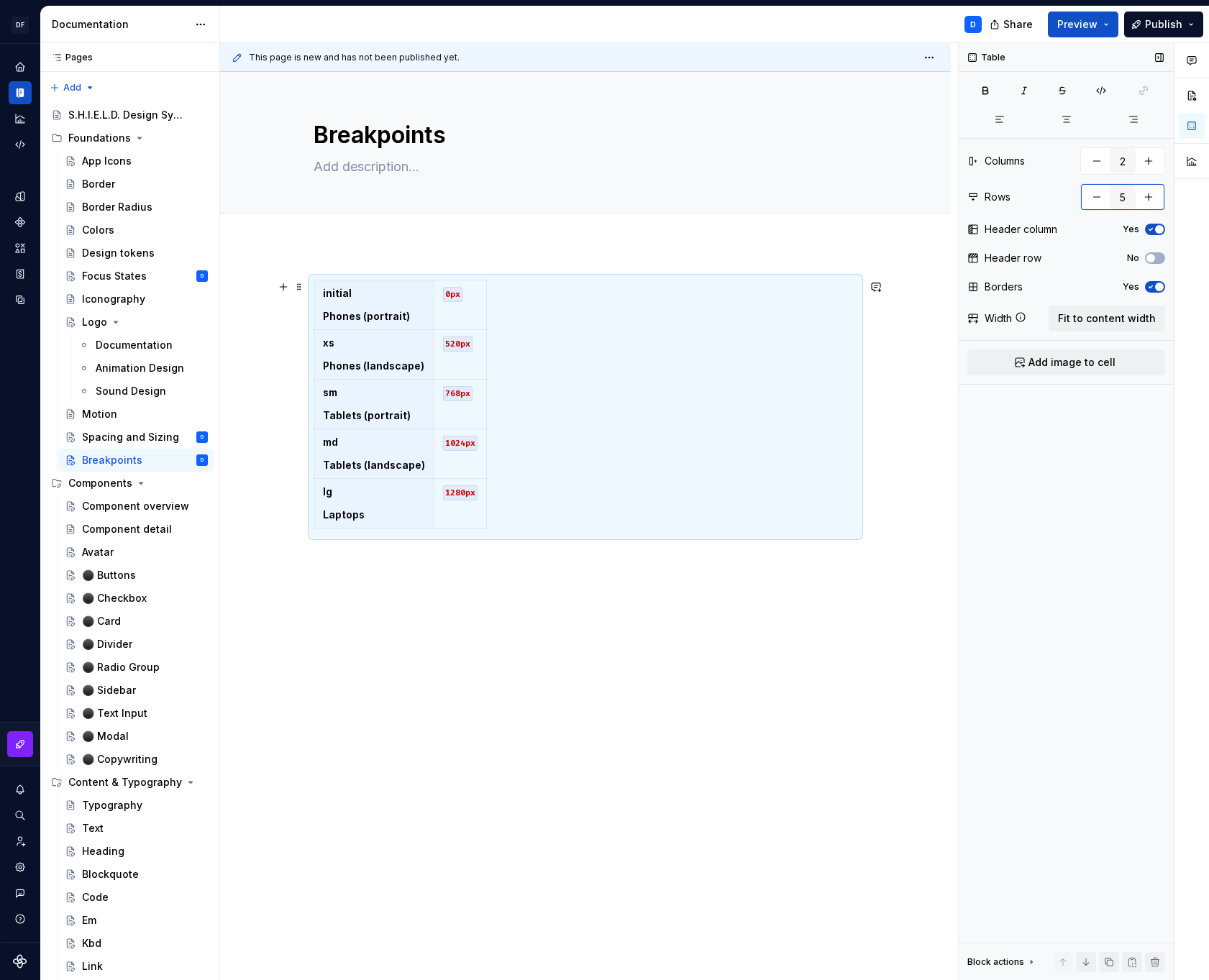 click at bounding box center [1097, 197] 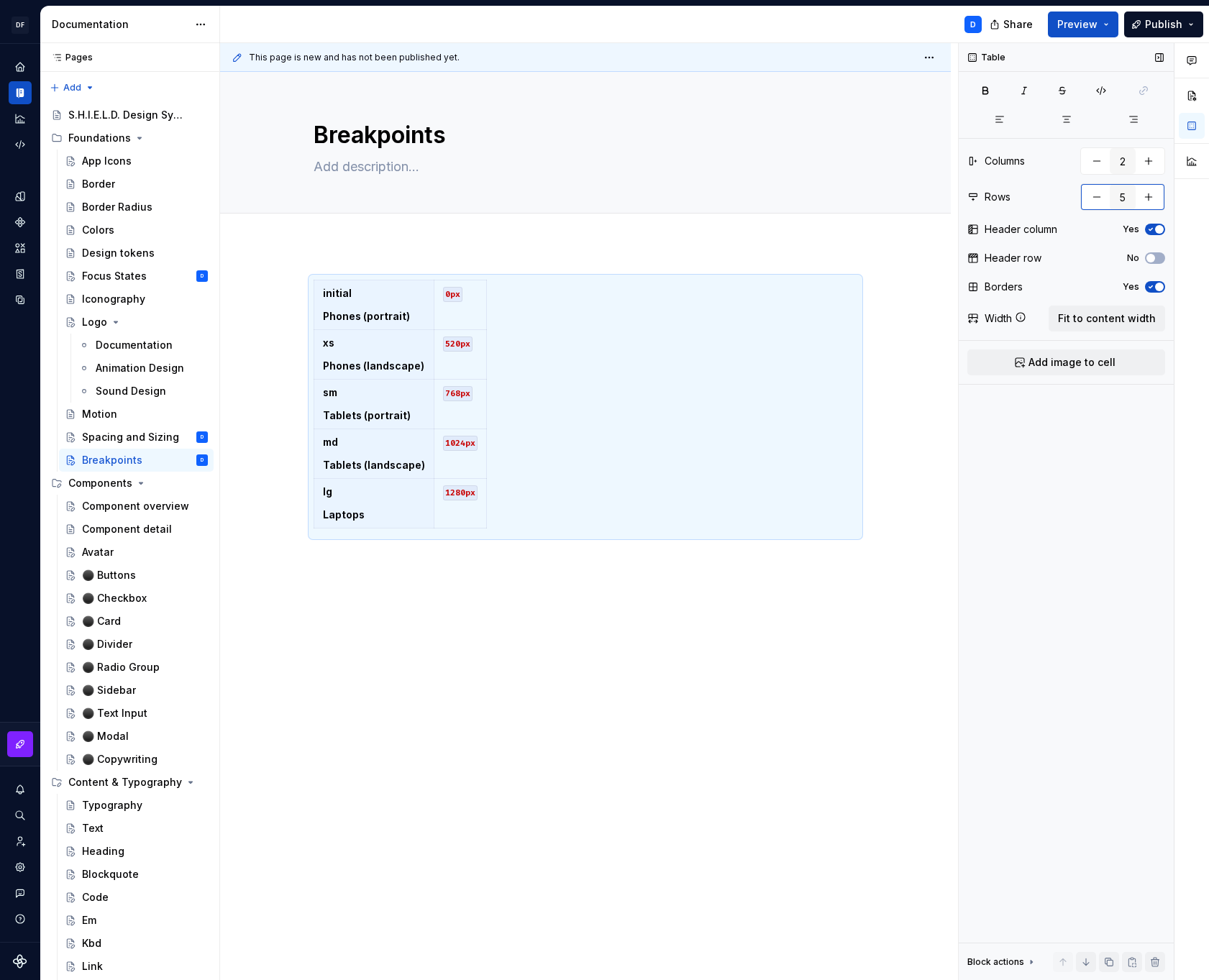 type on "6" 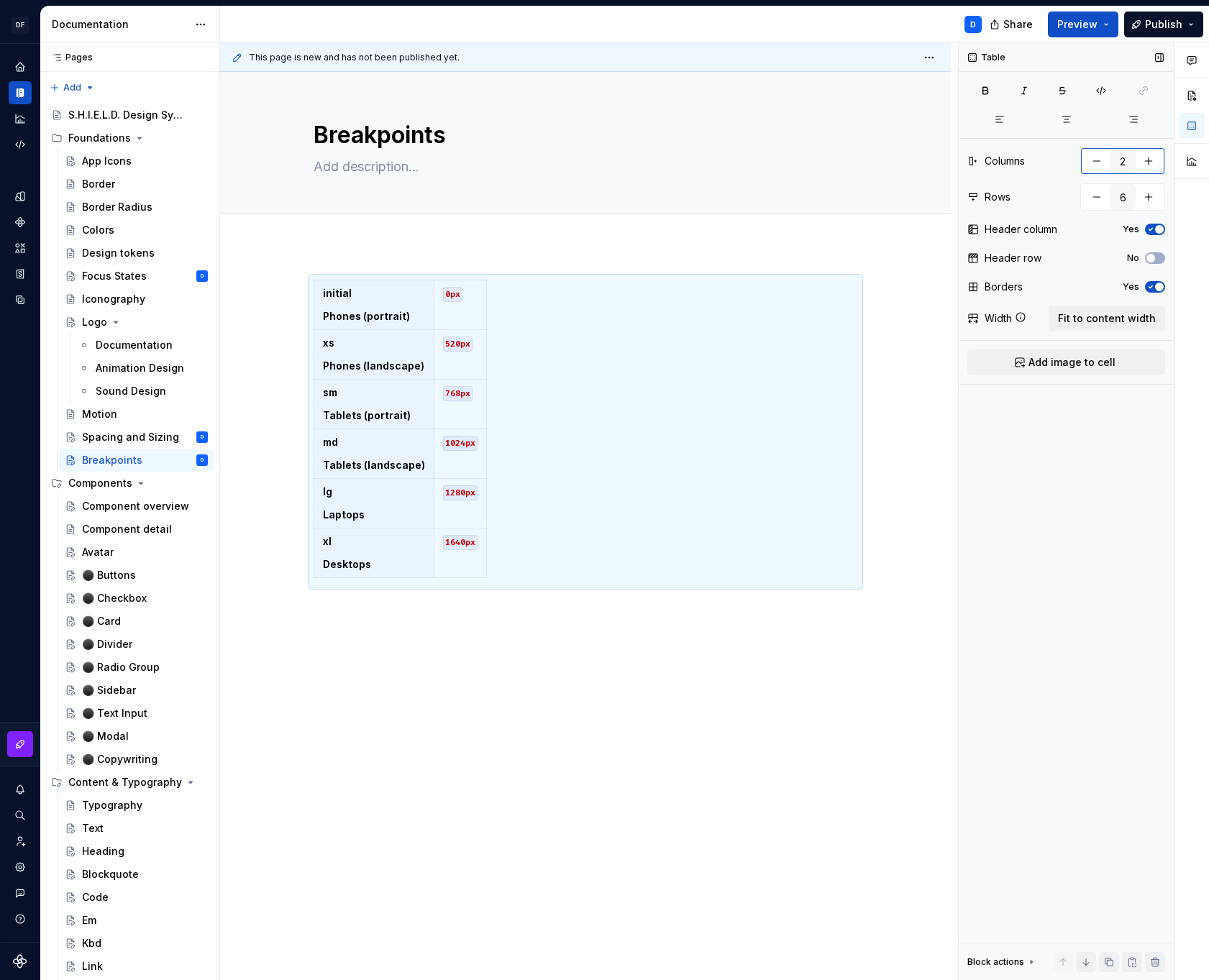 click at bounding box center (1149, 161) 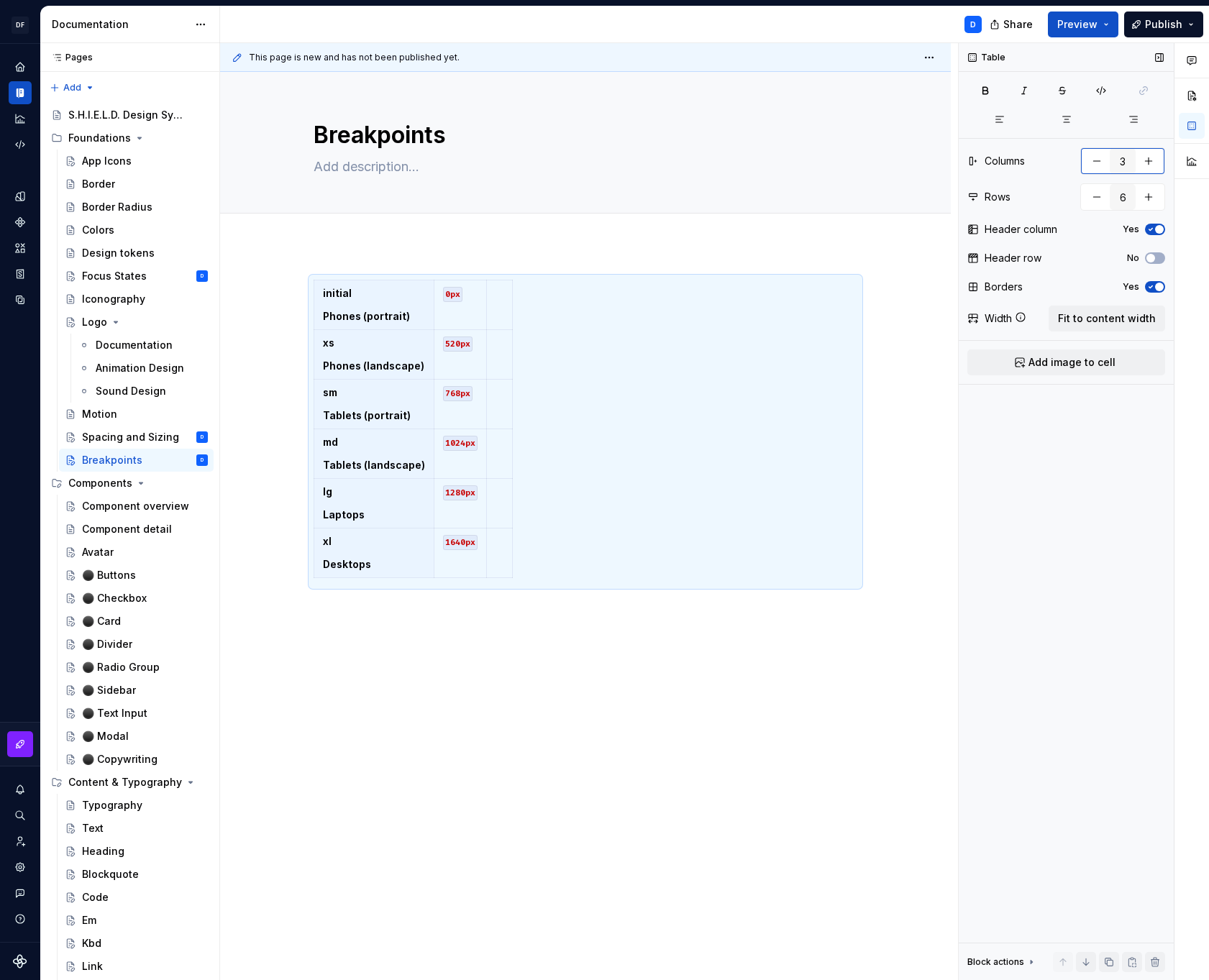 click at bounding box center [1149, 161] 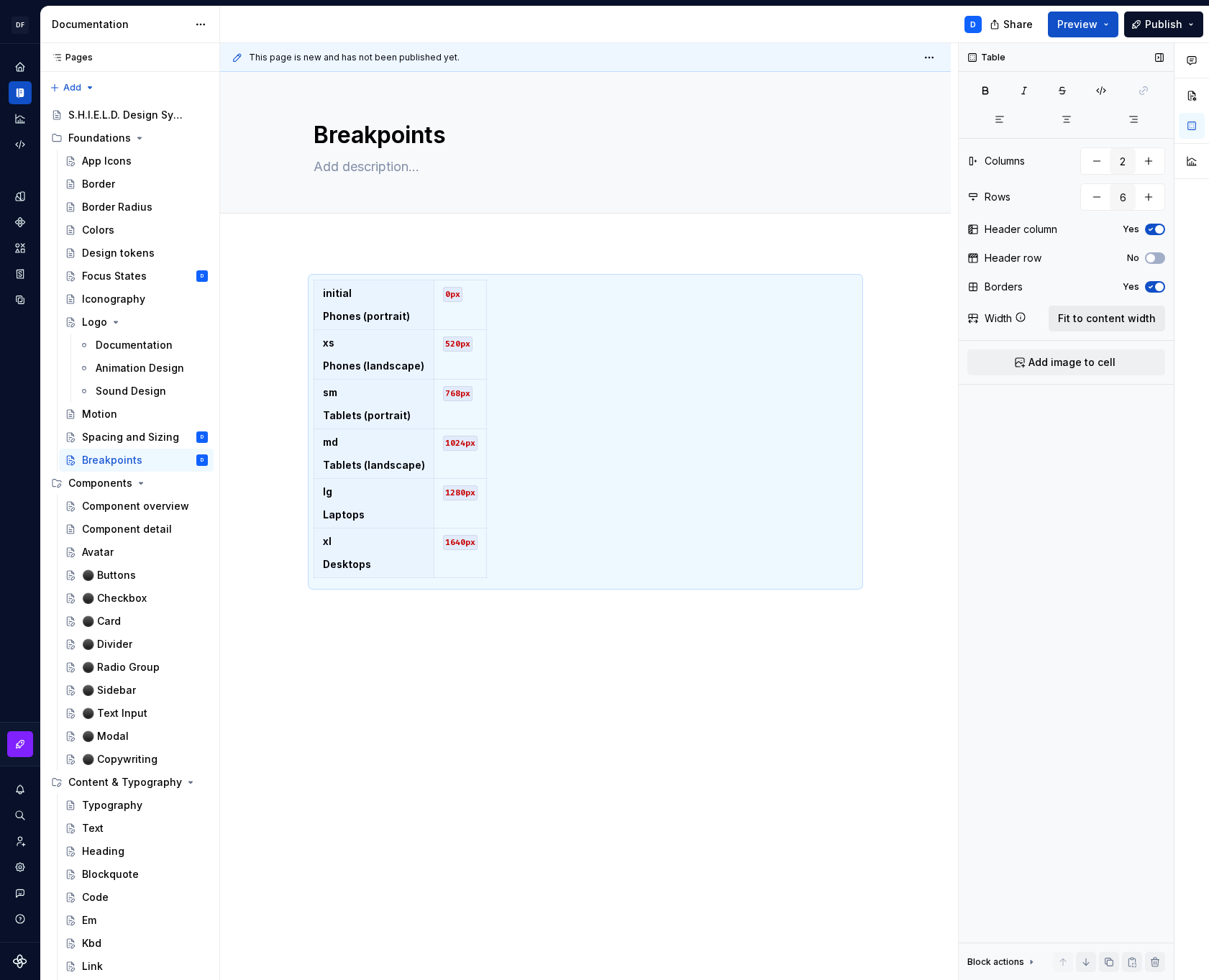 click on "Fit to content width" at bounding box center (1107, 319) 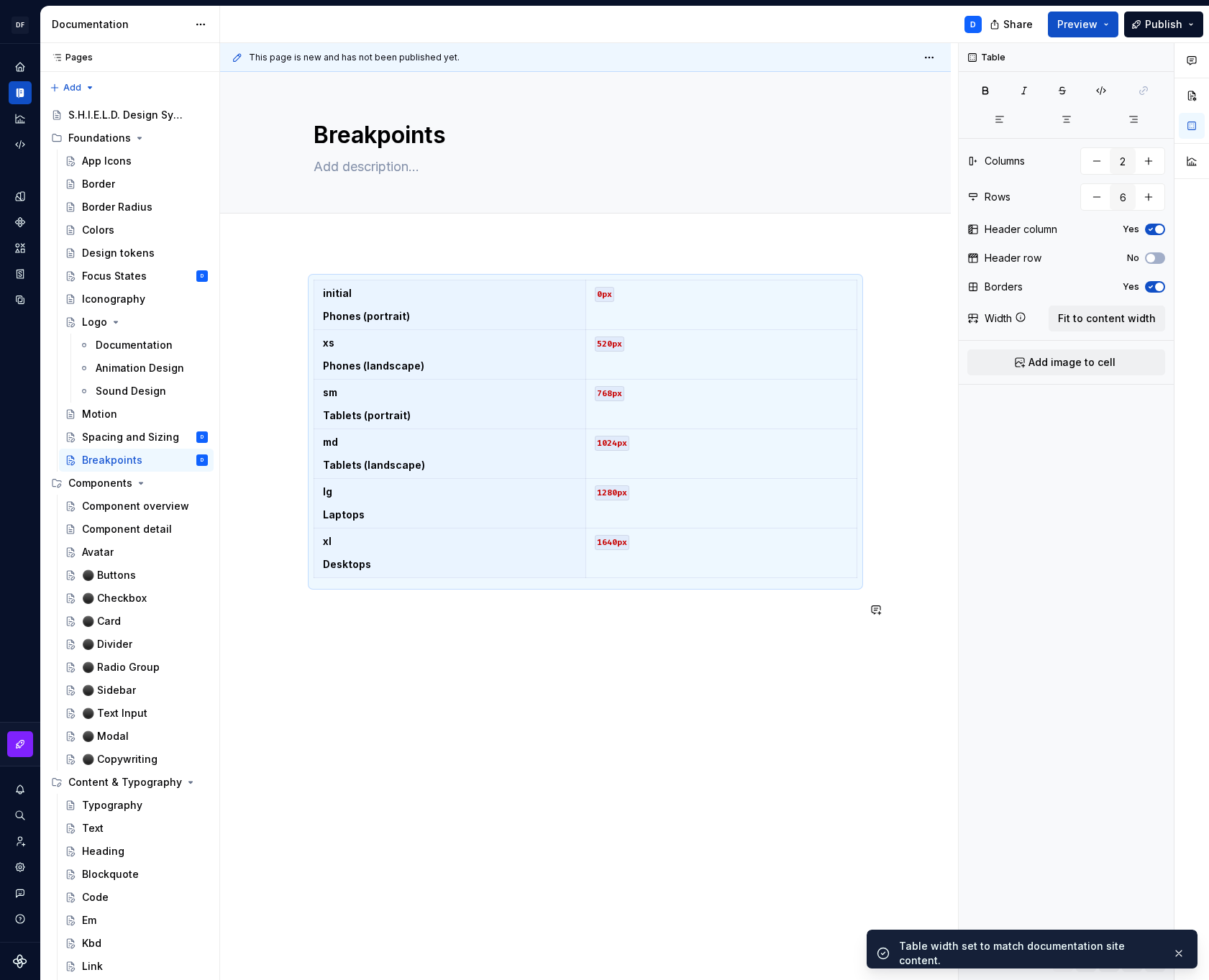 click on "initial Phones (portrait) 0px xs Phones (landscape) 520px sm Tablets (portrait) 768px md Tablets (landscape) 1024px lg Laptops 1280px xl Desktops 1640px" at bounding box center [585, 587] 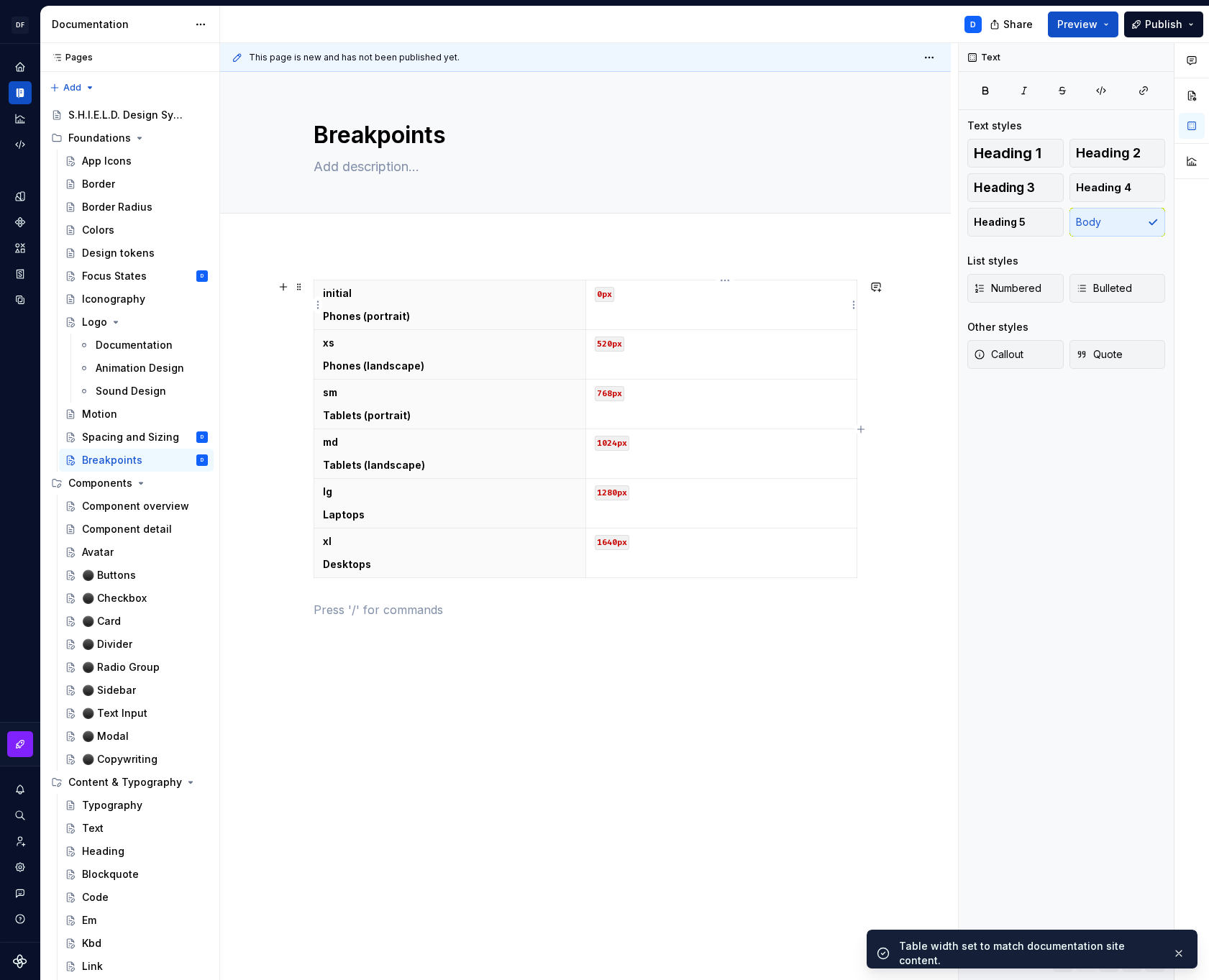 click on "0px" at bounding box center [604, 294] 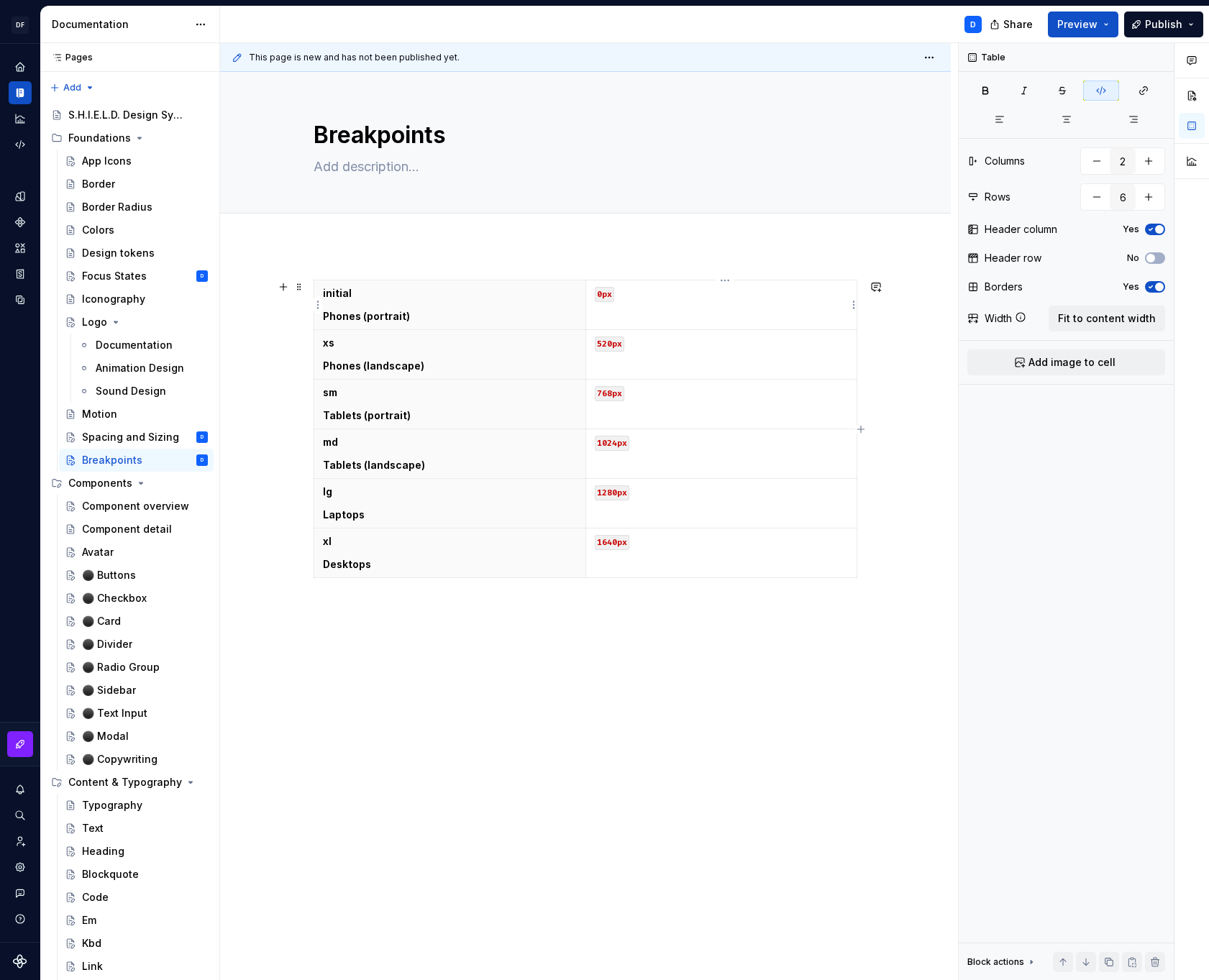 type on "*" 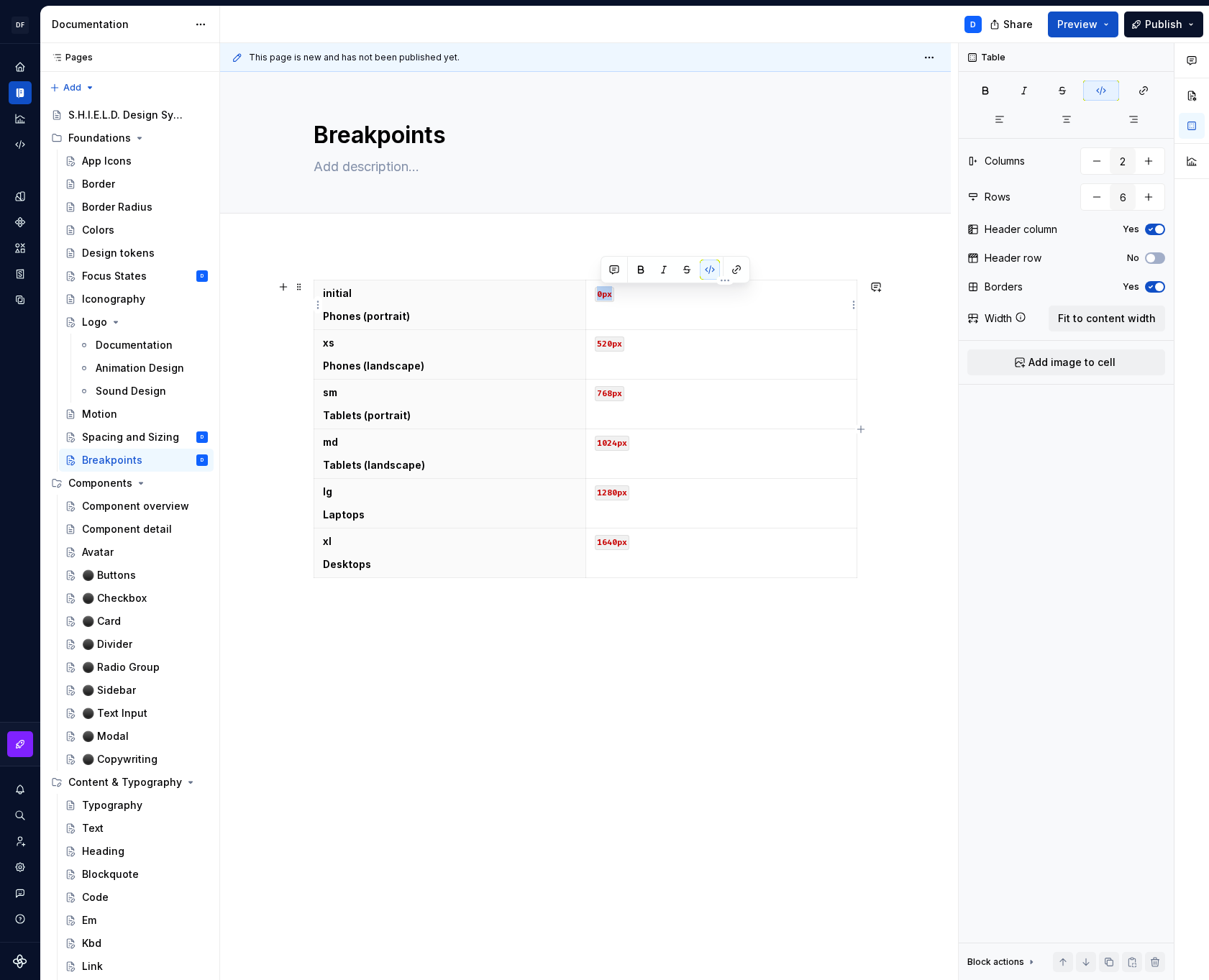 click on "0px" at bounding box center [604, 294] 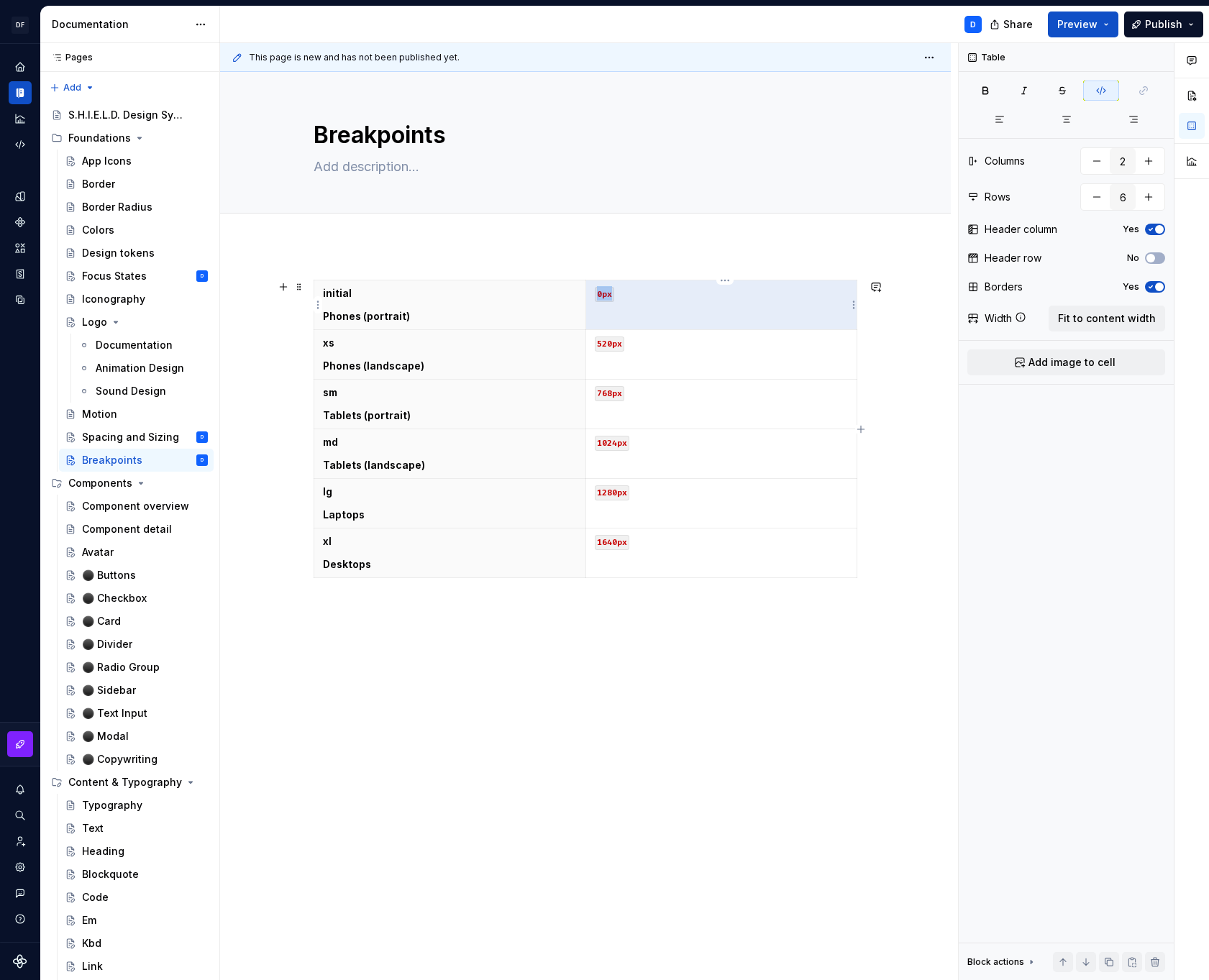 click on "0px" at bounding box center (721, 293) 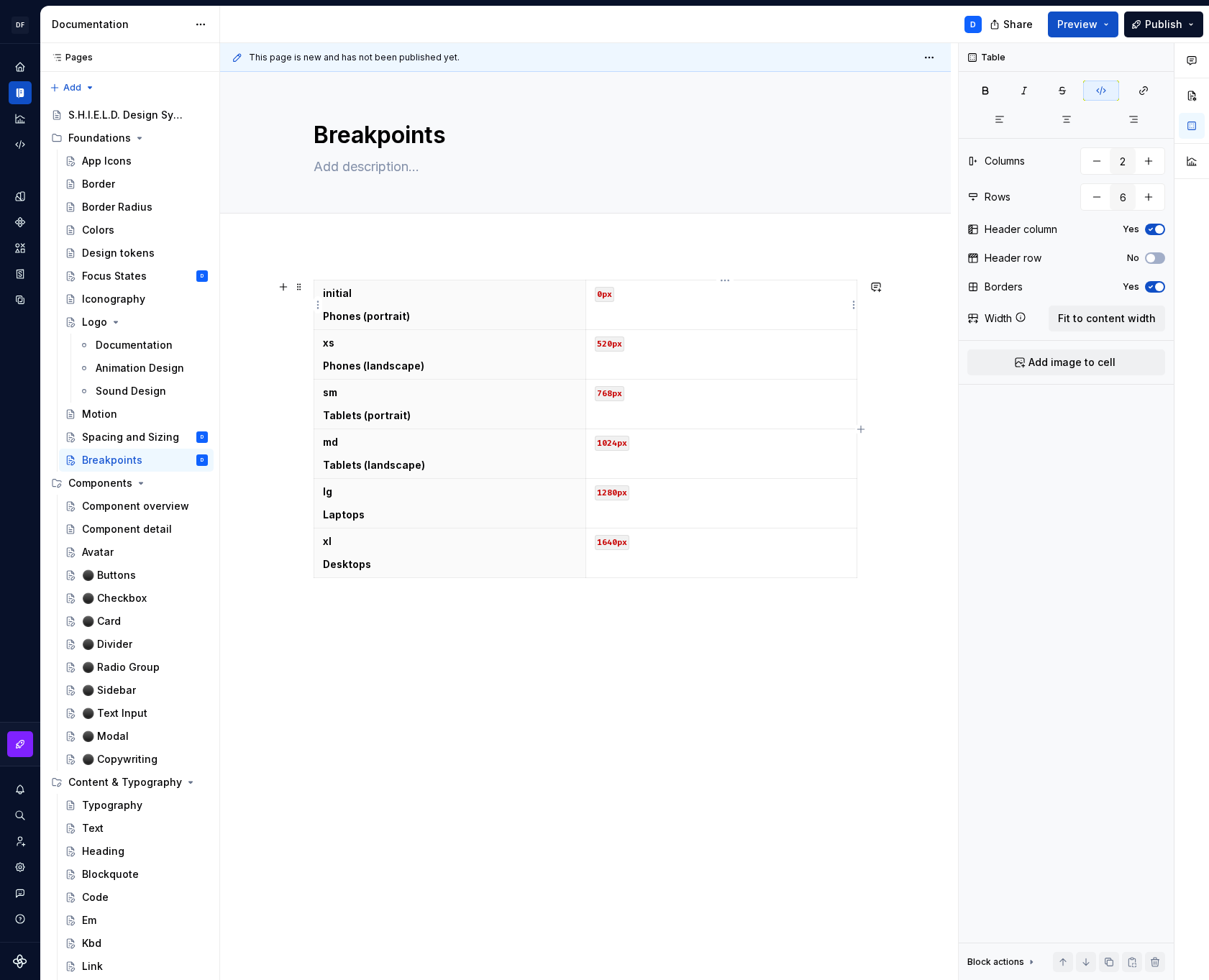 click on "0px" at bounding box center [721, 293] 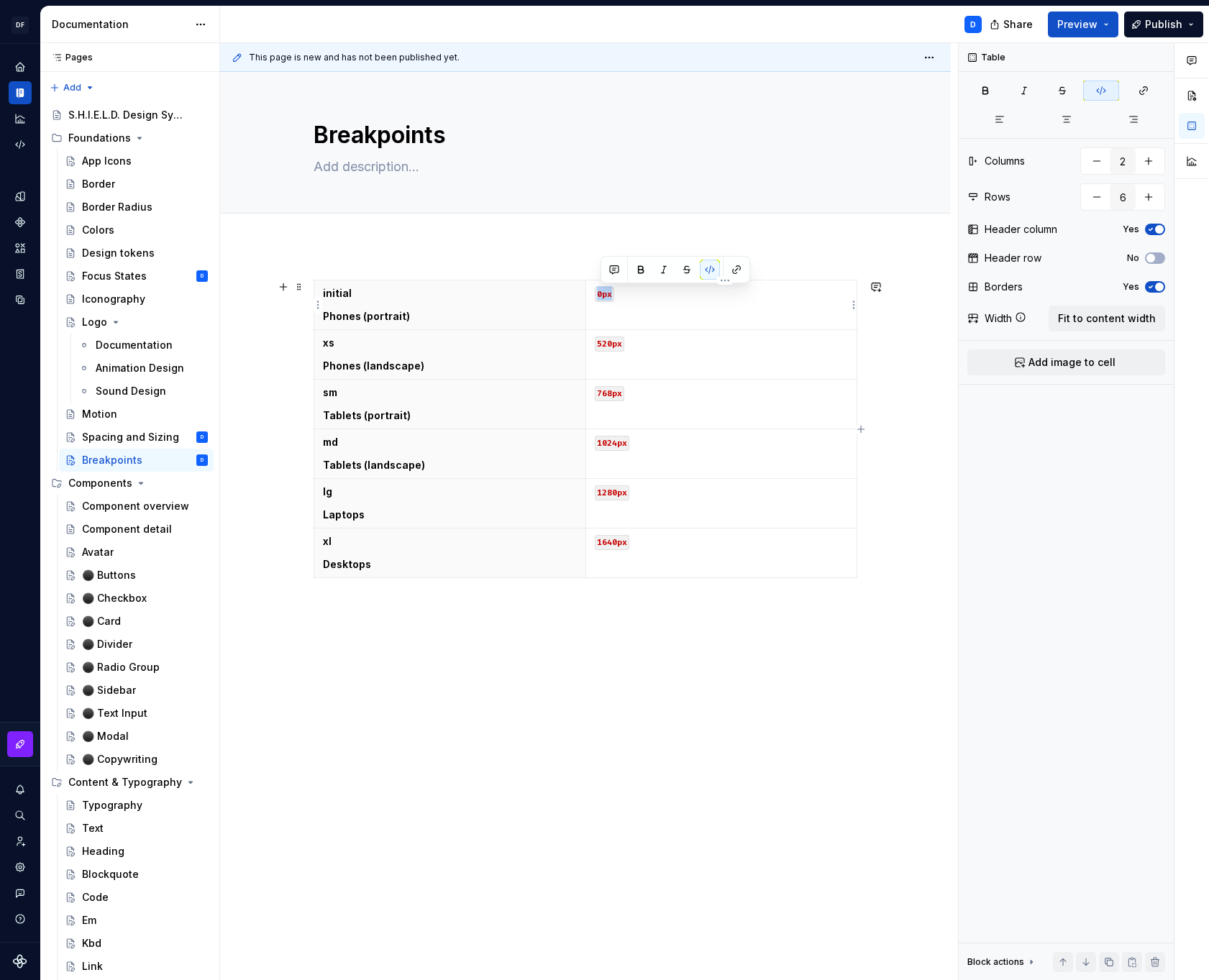 drag, startPoint x: 619, startPoint y: 299, endPoint x: 596, endPoint y: 299, distance: 23 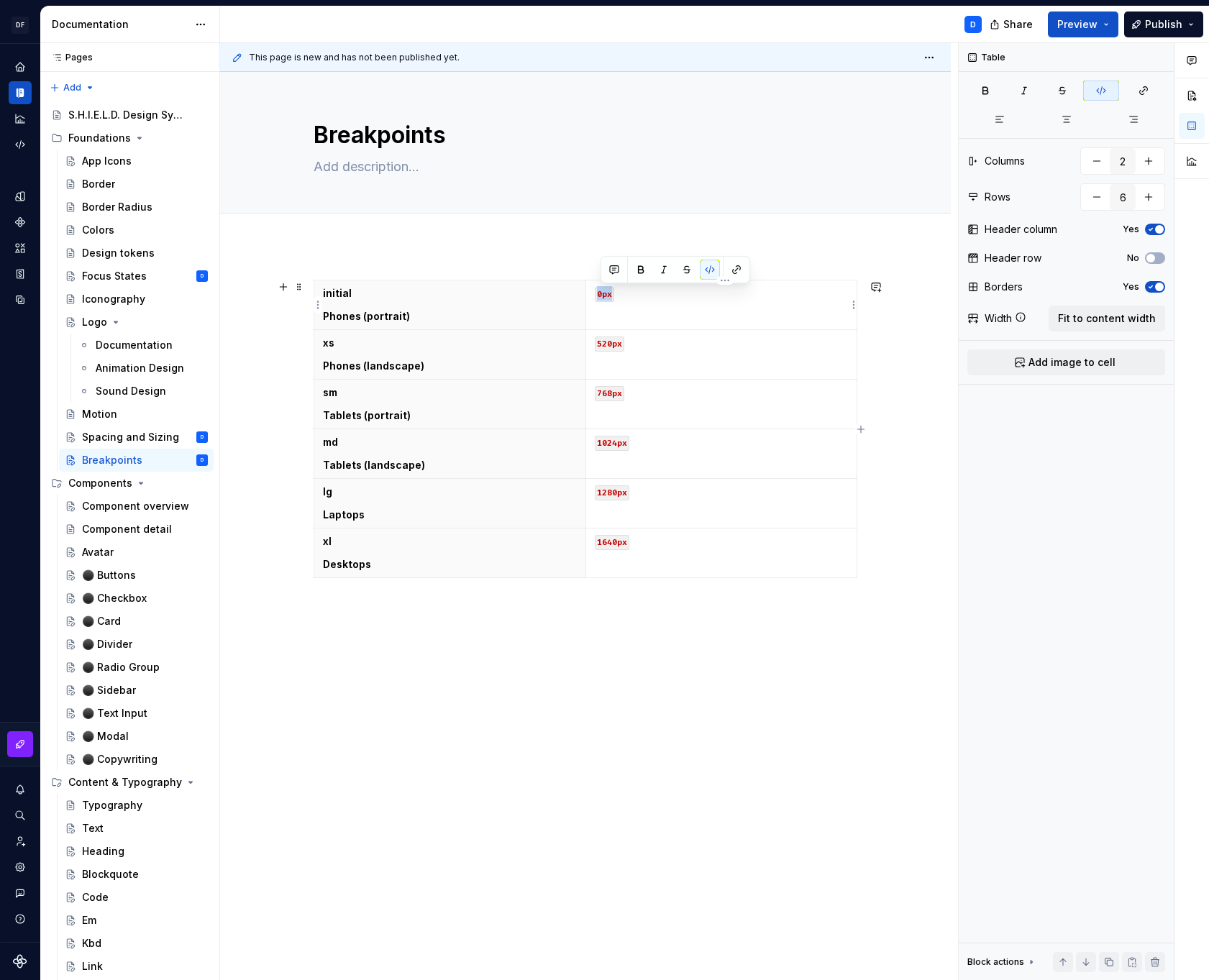 click on "0px" at bounding box center [721, 305] 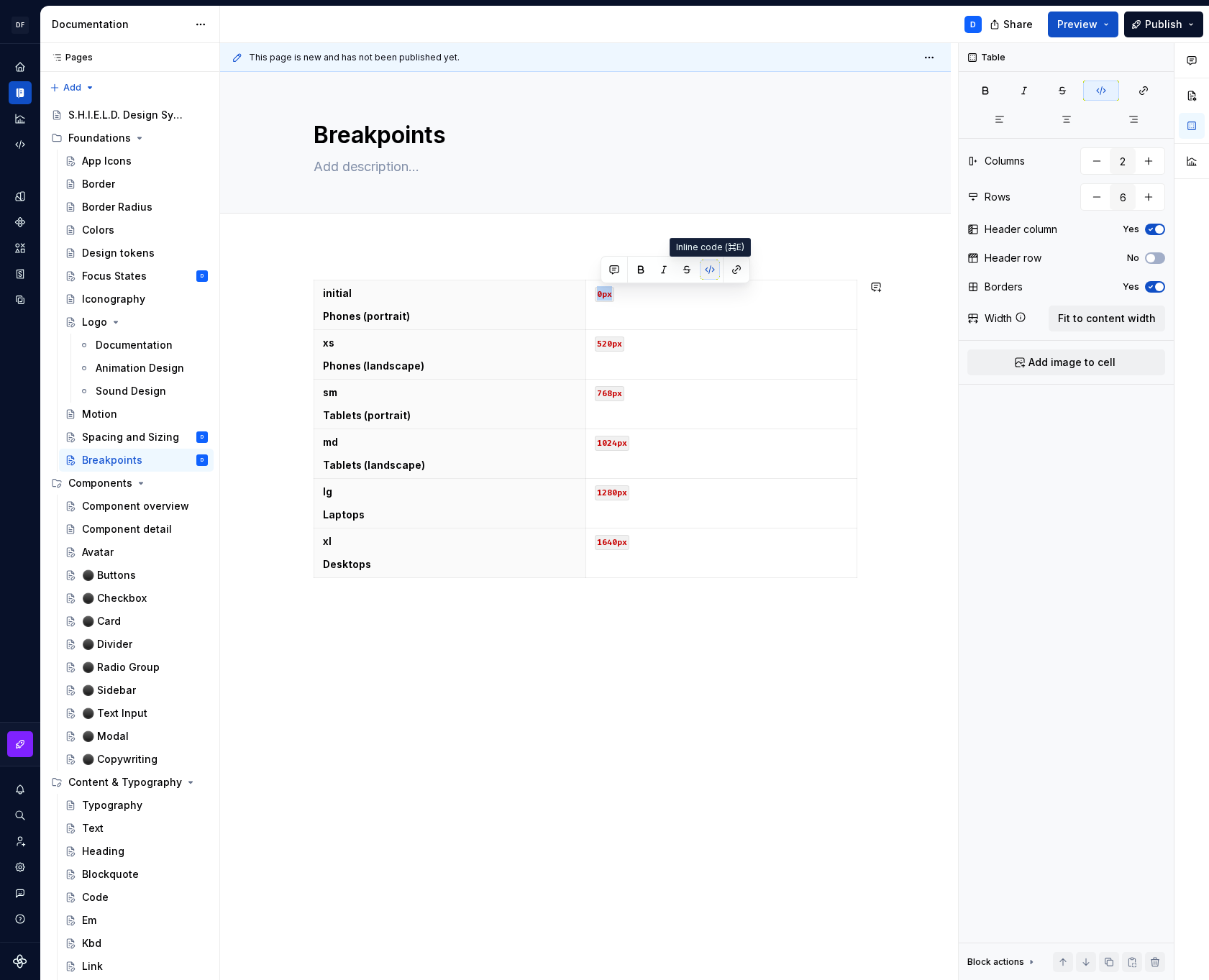 click at bounding box center [710, 270] 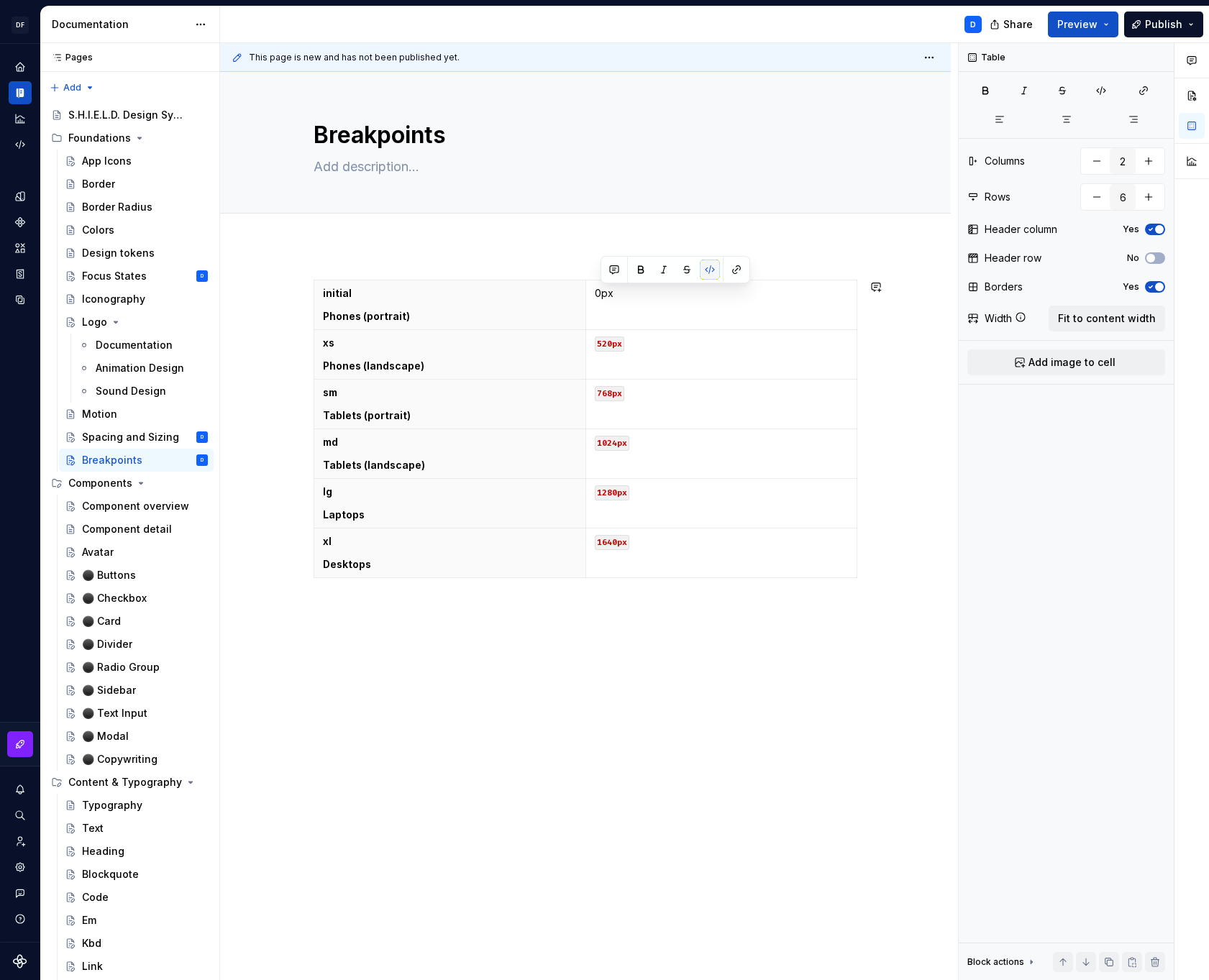 click at bounding box center [710, 270] 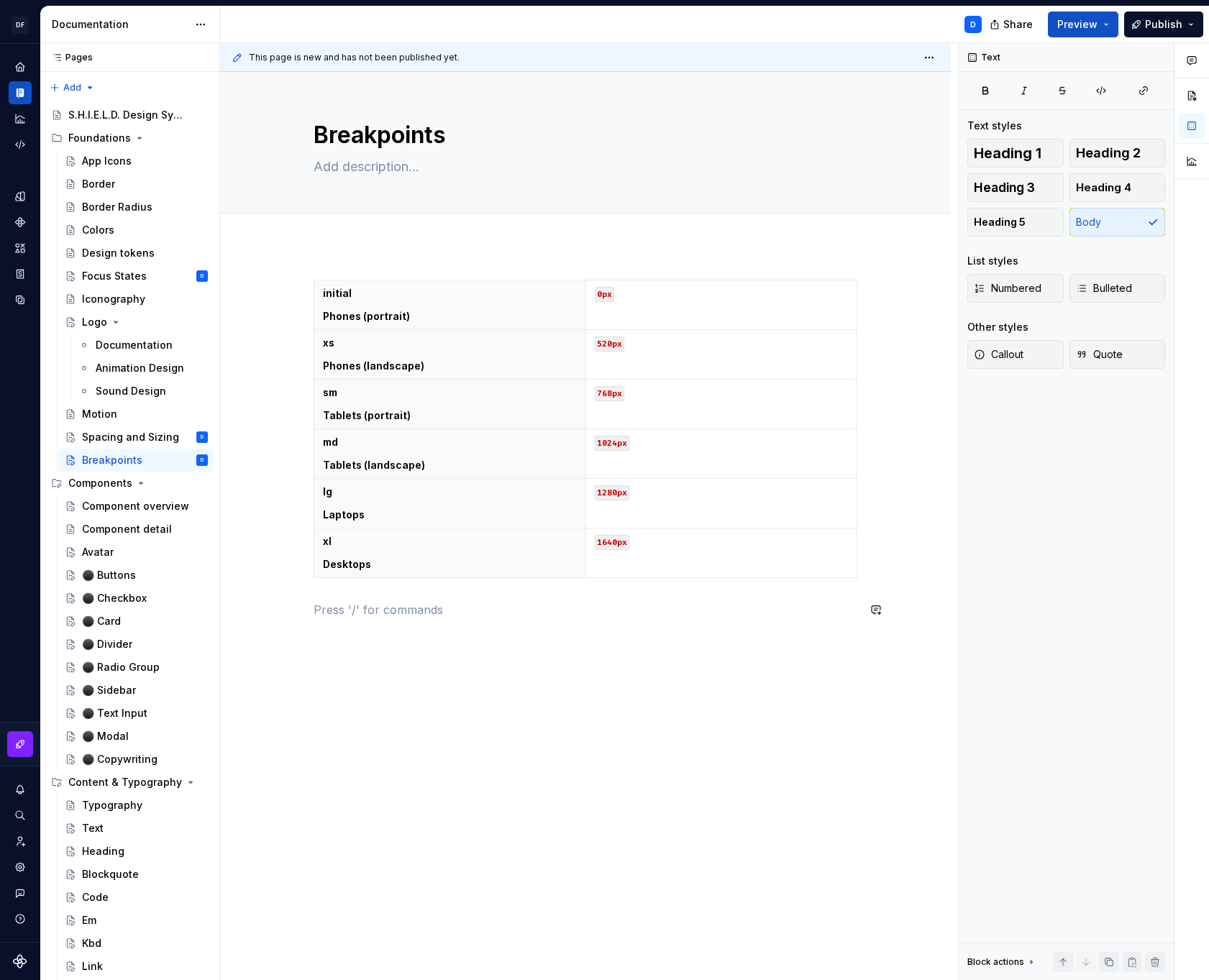 click on "initial Phones (portrait) 0px xs Phones (landscape) 520px sm Tablets (portrait) 768px md Tablets (landscape) 1024px lg Laptops 1280px xl Desktops 1640px" at bounding box center (585, 457) 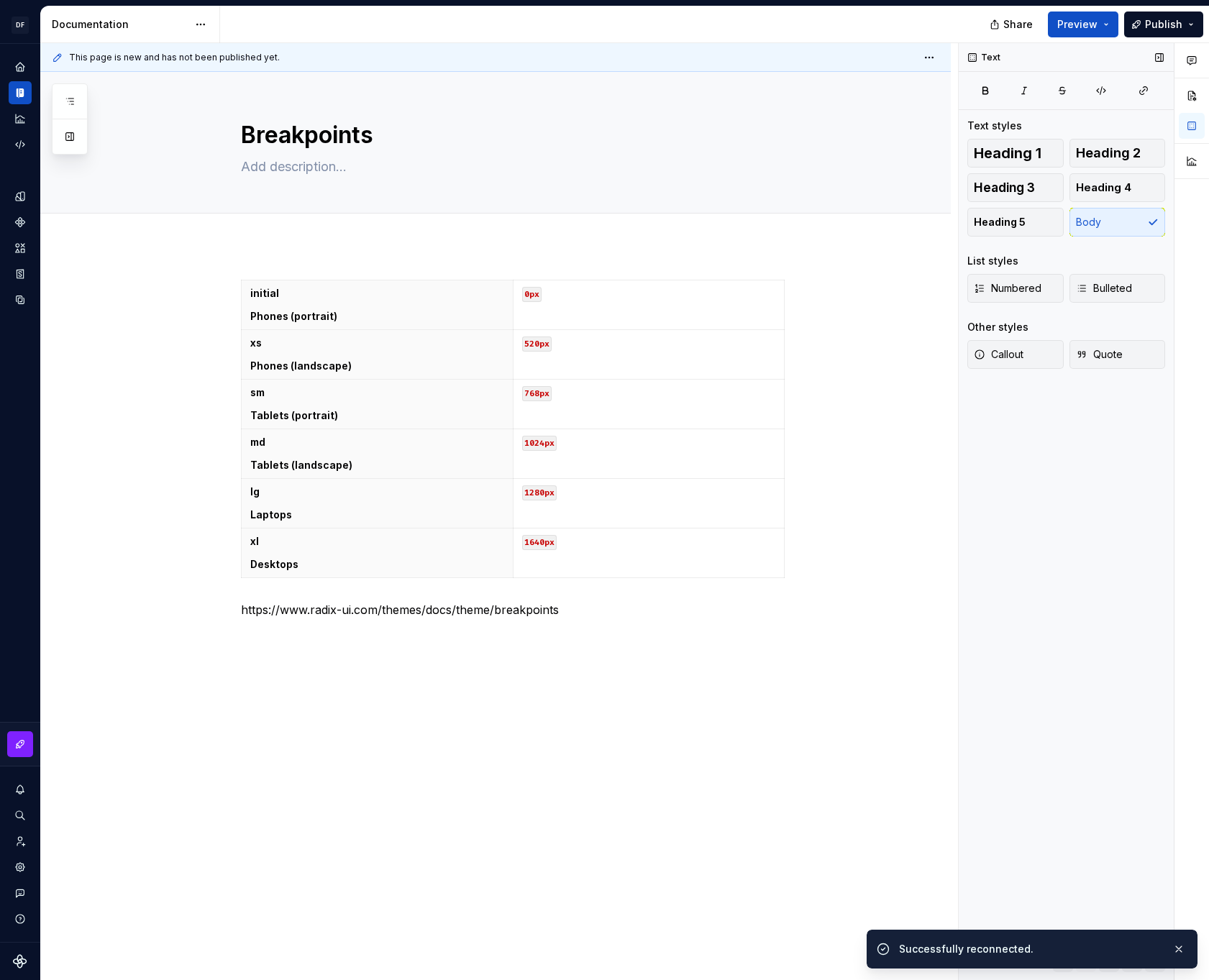 type on "*" 